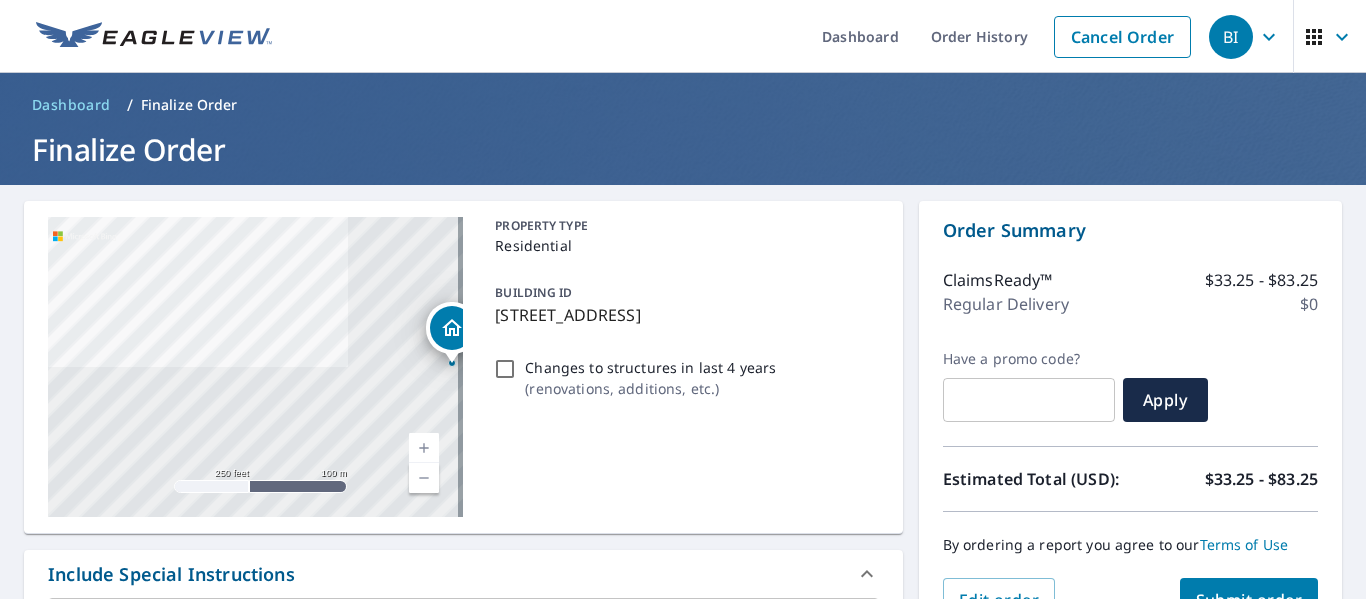 scroll, scrollTop: 0, scrollLeft: 0, axis: both 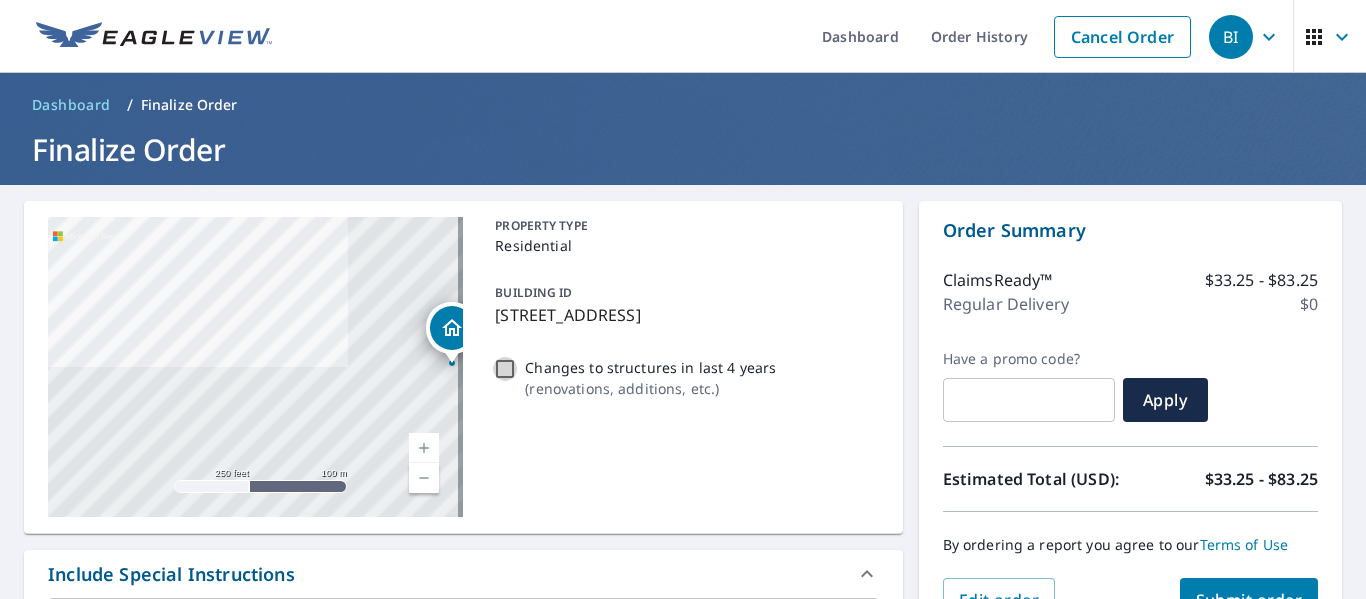 click on "Changes to structures in last 4 years ( renovations, additions, etc. )" at bounding box center (505, 369) 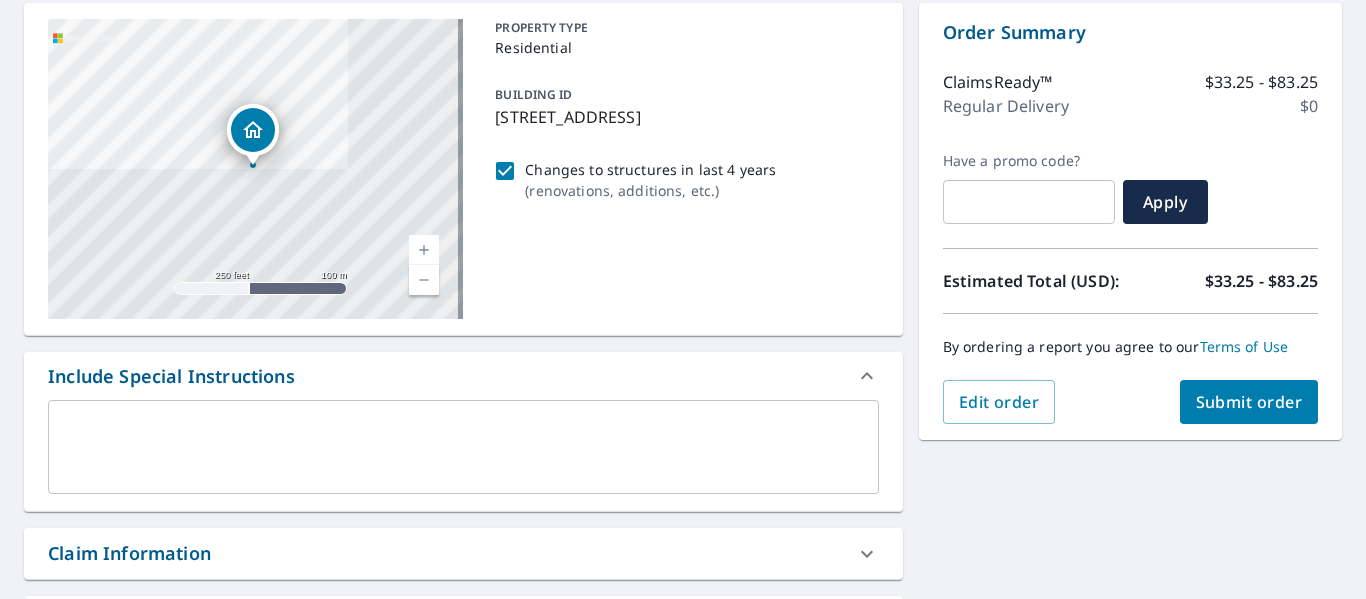 scroll, scrollTop: 199, scrollLeft: 0, axis: vertical 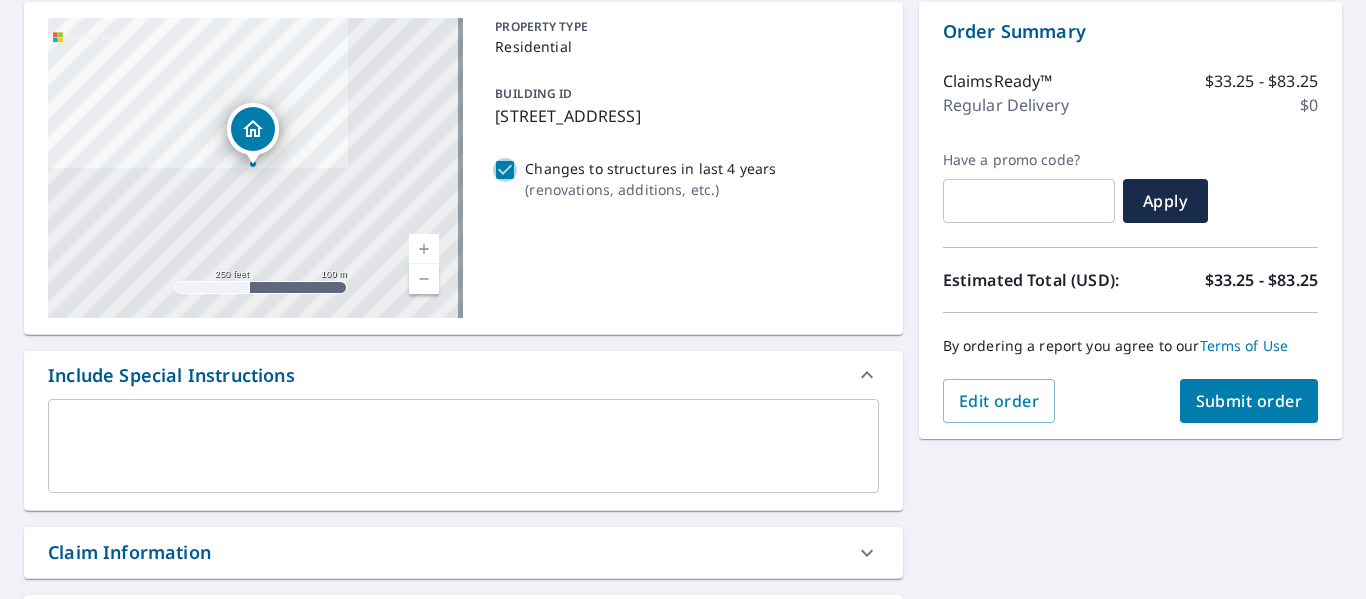 click on "Changes to structures in last 4 years ( renovations, additions, etc. )" at bounding box center (505, 170) 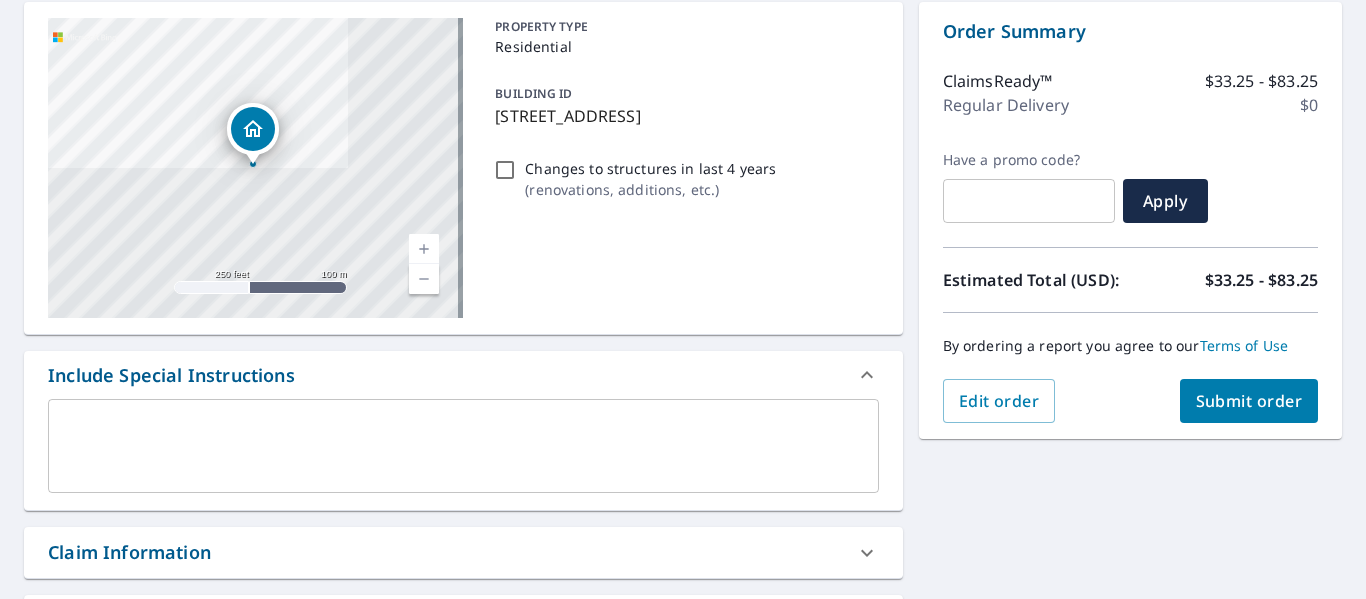 click on "Submit order" at bounding box center [1249, 401] 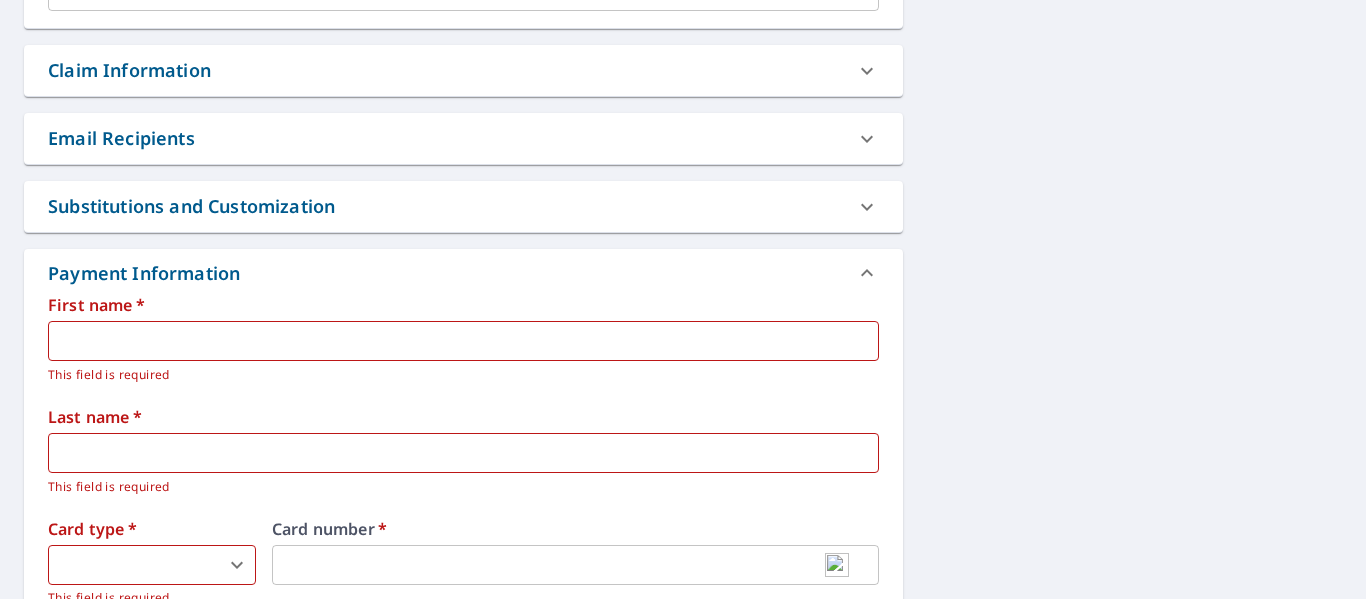 scroll, scrollTop: 682, scrollLeft: 0, axis: vertical 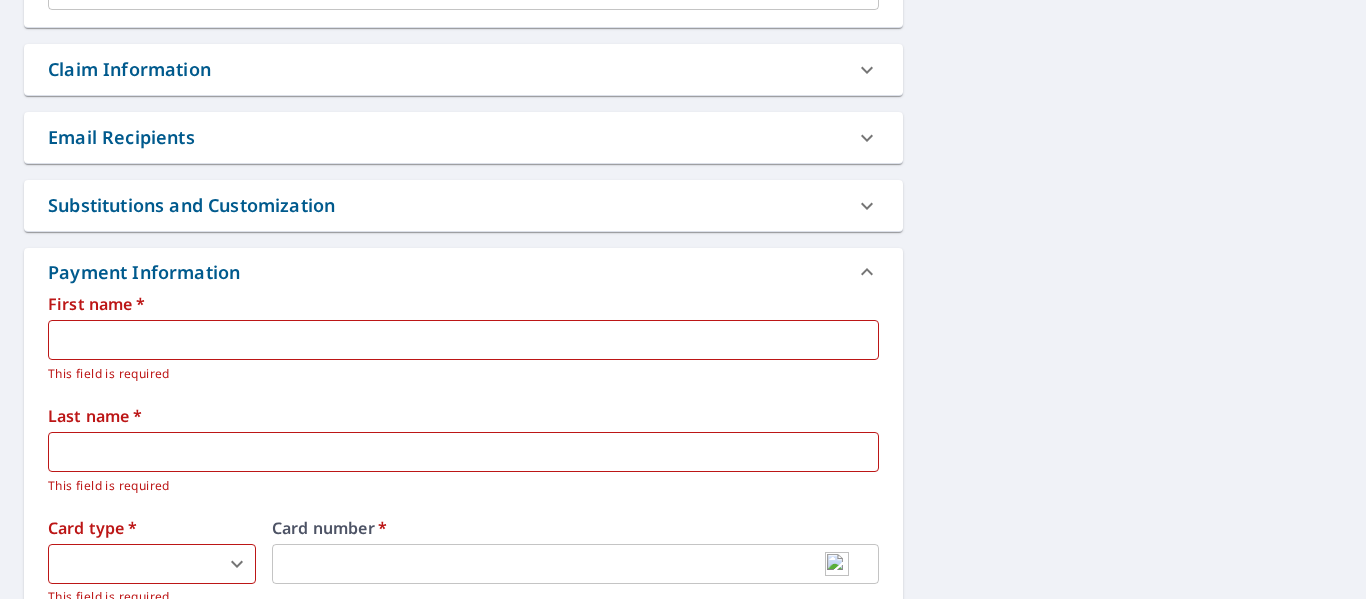 click on "Claim Information" at bounding box center (129, 69) 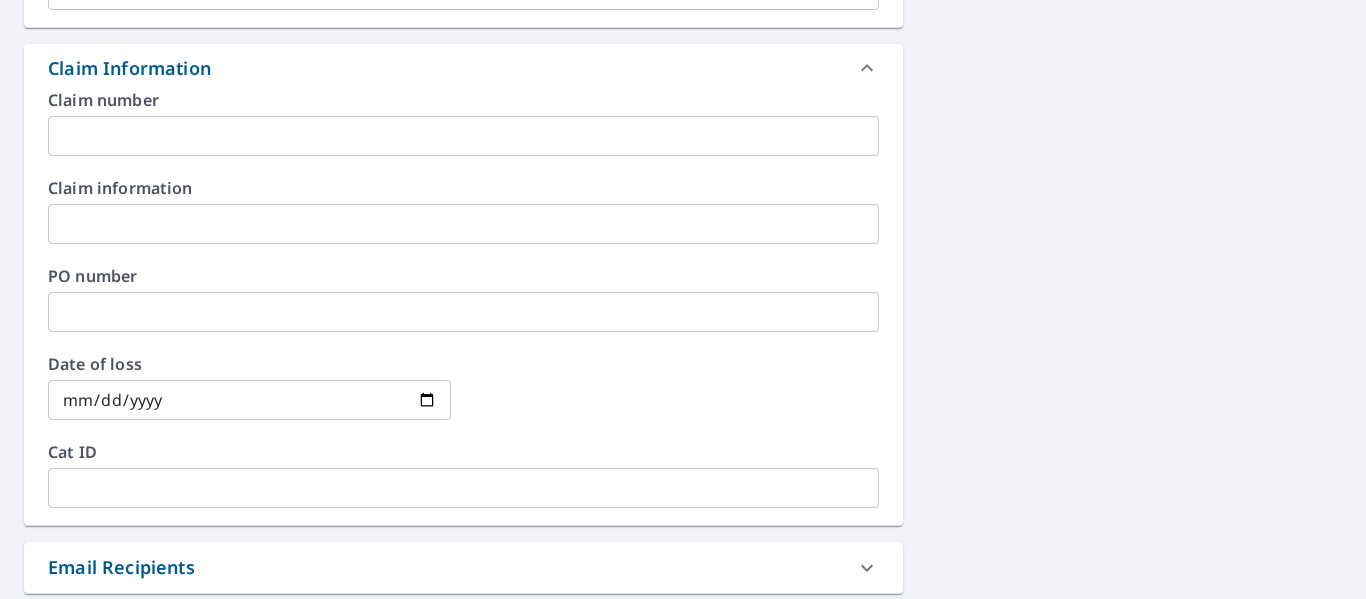 click on "Claim Information" at bounding box center [129, 68] 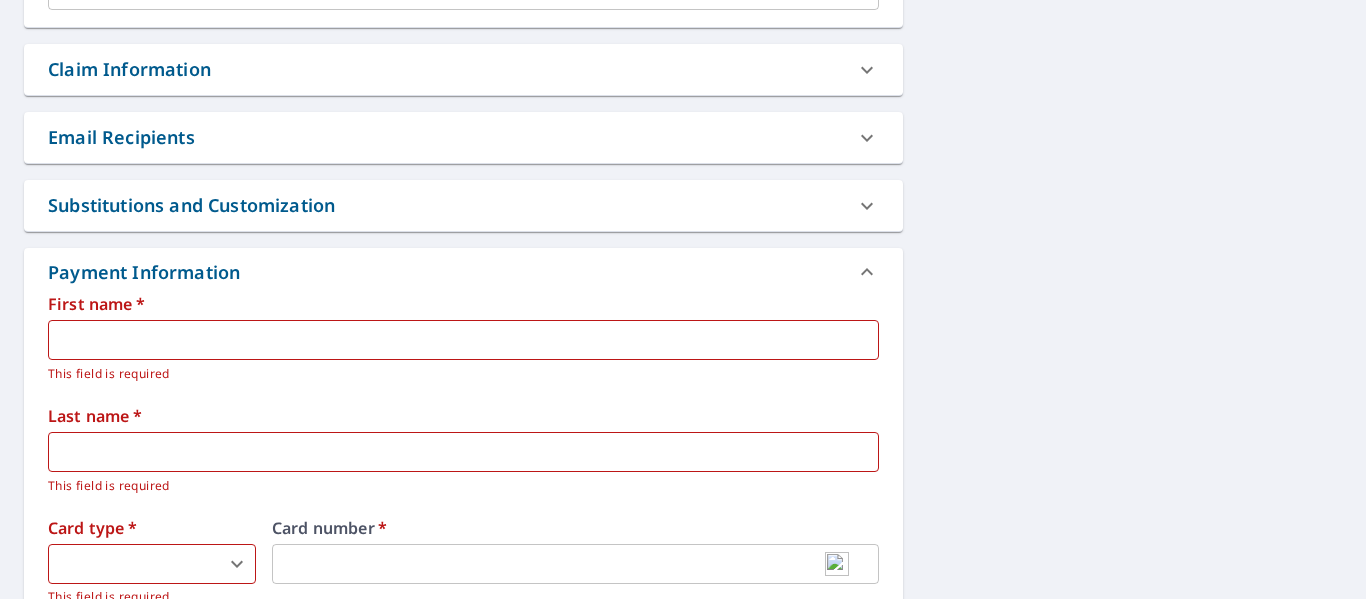 click at bounding box center (463, 340) 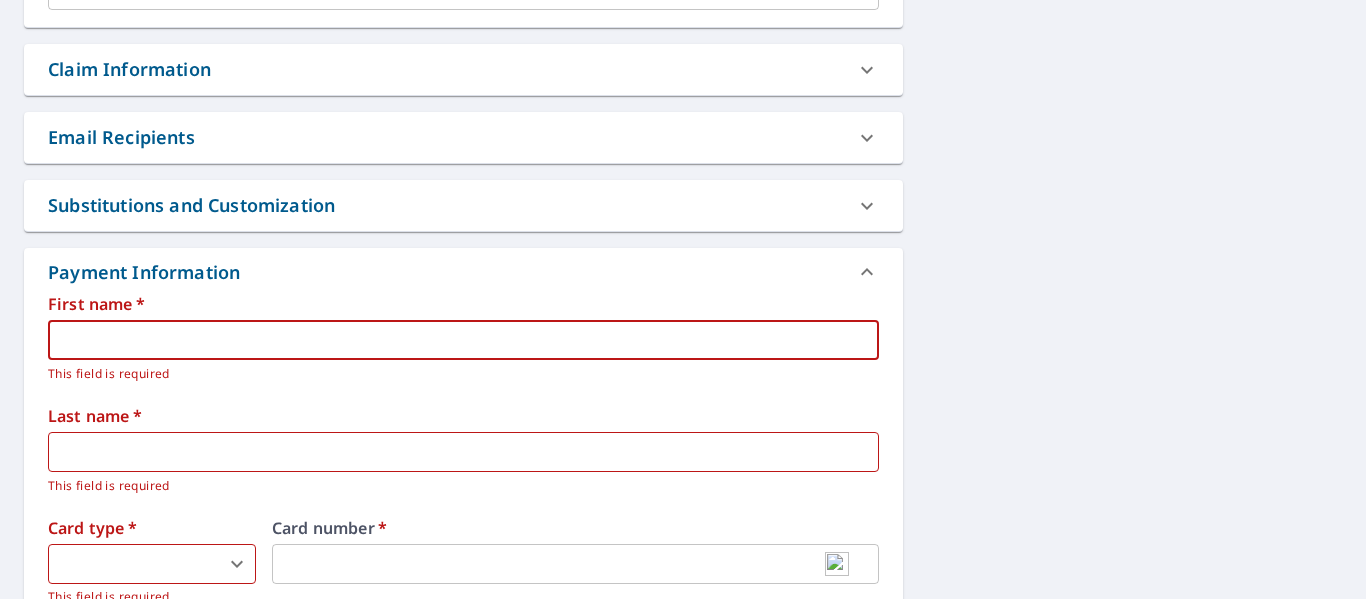 type on "BRENDAN" 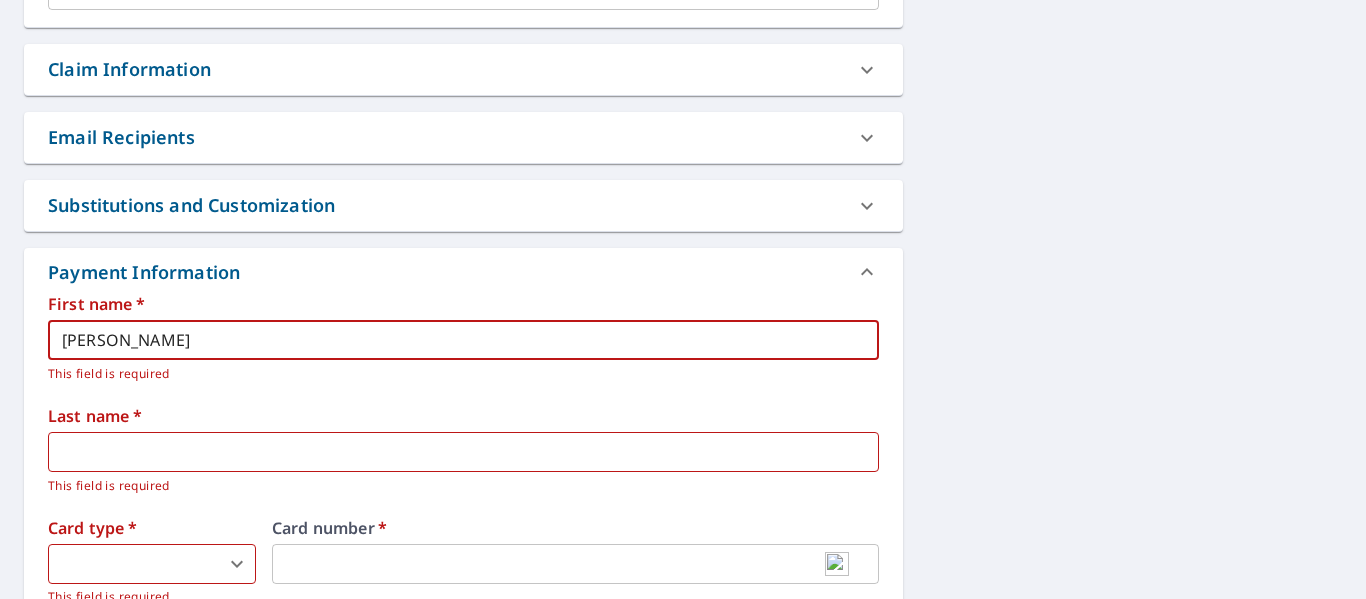 type on "ISIDIENU" 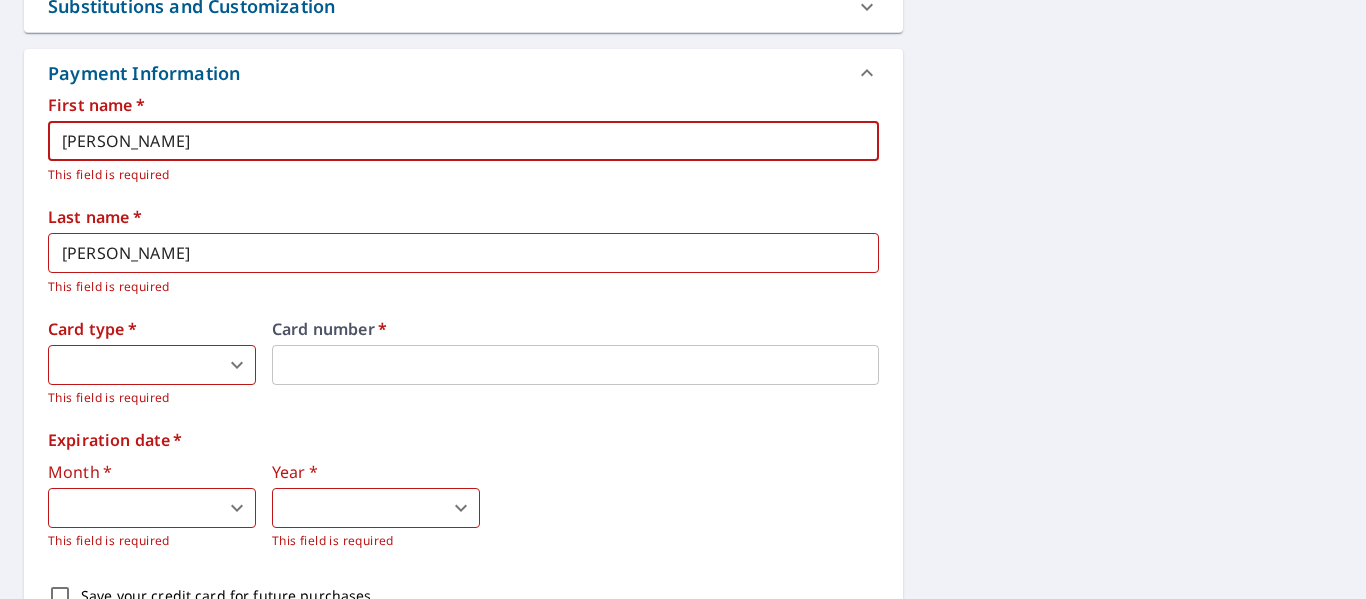 scroll, scrollTop: 882, scrollLeft: 0, axis: vertical 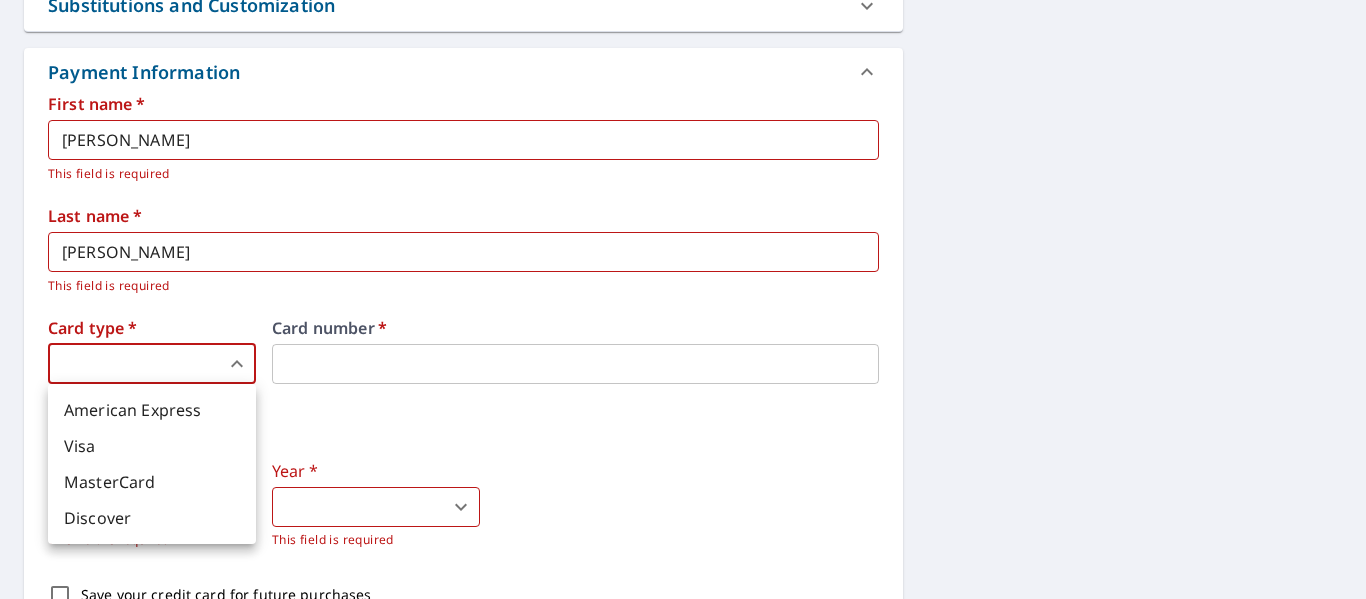 click on "BI BI
Dashboard Order History Cancel Order BI Dashboard / Finalize Order Finalize Order 5034 Nassau Rd Houston, TX 77021 Aerial Road A standard road map Aerial A detailed look from above Labels Labels 250 feet 100 m © 2025 TomTom, © Vexcel Imaging, © 2025 Microsoft Corporation,  © OpenStreetMap Terms PROPERTY TYPE Residential BUILDING ID 5034 Nassau Rd, Houston, TX, 77021 Changes to structures in last 4 years ( renovations, additions, etc. ) Include Special Instructions x ​ Claim Information Claim number ​ Claim information ​ PO number ​ Date of loss ​ Cat ID ​ Email Recipients Your reports will be sent to  ibrendan@seamax.org.  Edit Contact Information. Send a copy of the report to: ​ Substitutions and Customization Roof measurement report substitutions Additional Report Formats (Not available for all reports) DXF RXF XML Add-ons and custom cover page Property Owner Report Include custom cover page Payment Information First name   * BRENDAN ​ This field is required Last name   *" at bounding box center [683, 299] 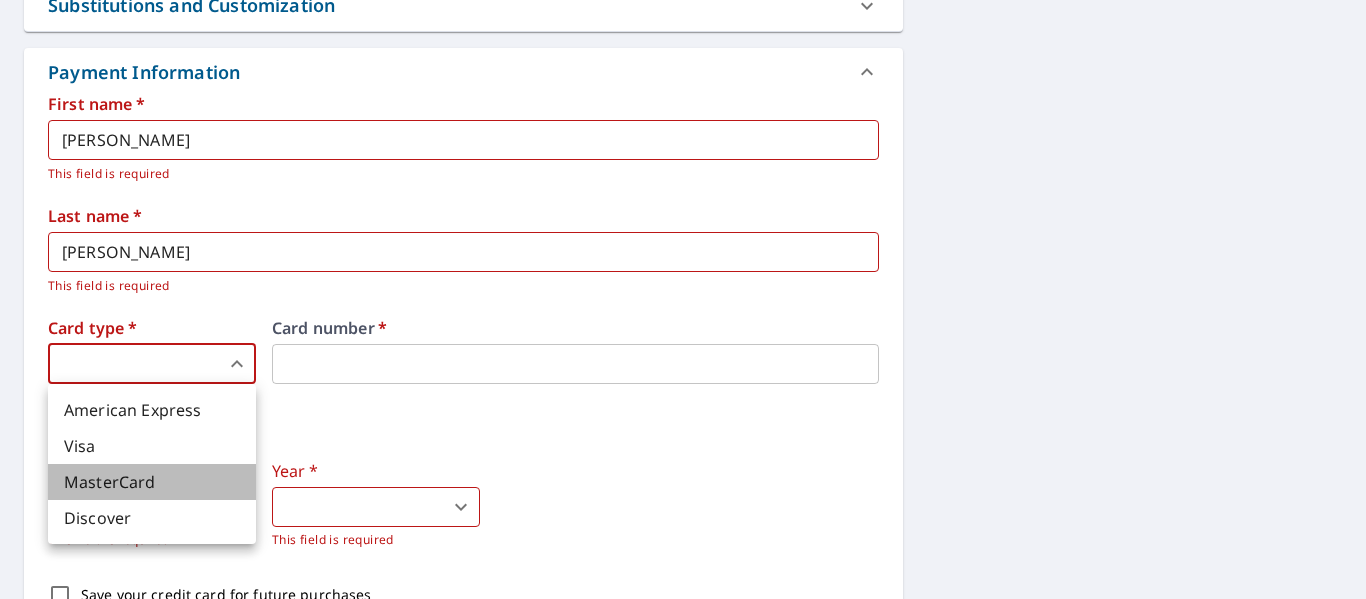 click on "MasterCard" at bounding box center [152, 482] 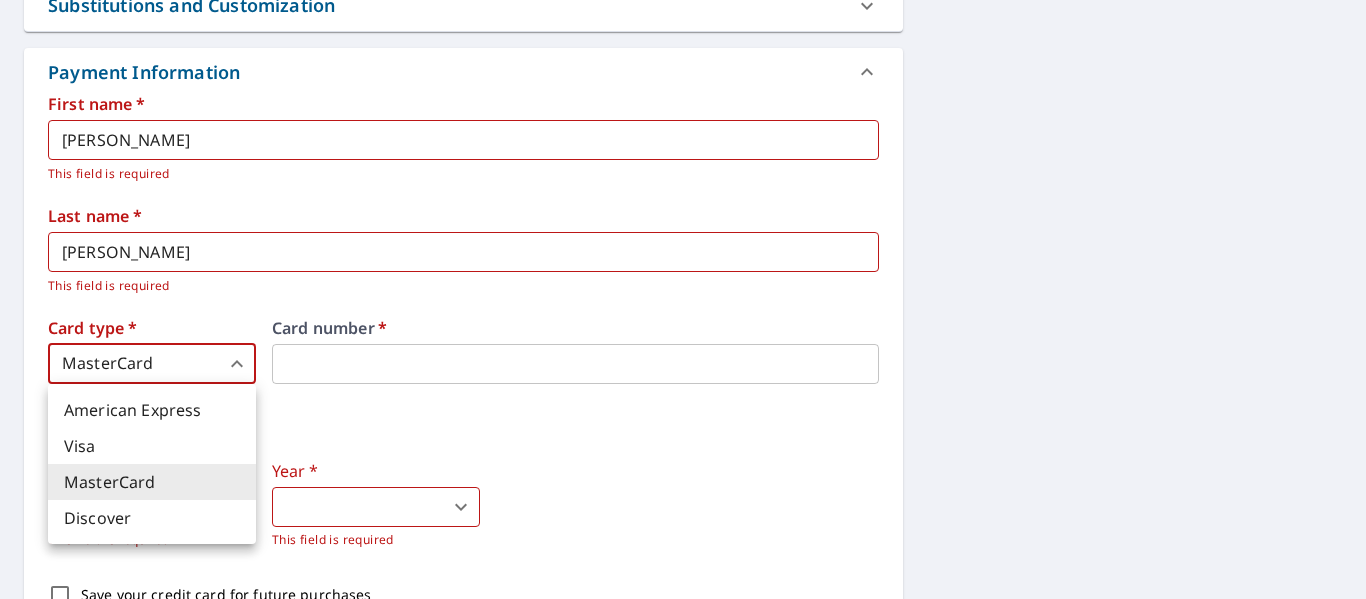 click on "BI BI
Dashboard Order History Cancel Order BI Dashboard / Finalize Order Finalize Order 5034 Nassau Rd Houston, TX 77021 Aerial Road A standard road map Aerial A detailed look from above Labels Labels 250 feet 100 m © 2025 TomTom, © Vexcel Imaging, © 2025 Microsoft Corporation,  © OpenStreetMap Terms PROPERTY TYPE Residential BUILDING ID 5034 Nassau Rd, Houston, TX, 77021 Changes to structures in last 4 years ( renovations, additions, etc. ) Include Special Instructions x ​ Claim Information Claim number ​ Claim information ​ PO number ​ Date of loss ​ Cat ID ​ Email Recipients Your reports will be sent to  ibrendan@seamax.org.  Edit Contact Information. Send a copy of the report to: ​ Substitutions and Customization Roof measurement report substitutions Additional Report Formats (Not available for all reports) DXF RXF XML Add-ons and custom cover page Property Owner Report Include custom cover page Payment Information First name   * BRENDAN ​ This field is required Last name   *" at bounding box center [683, 299] 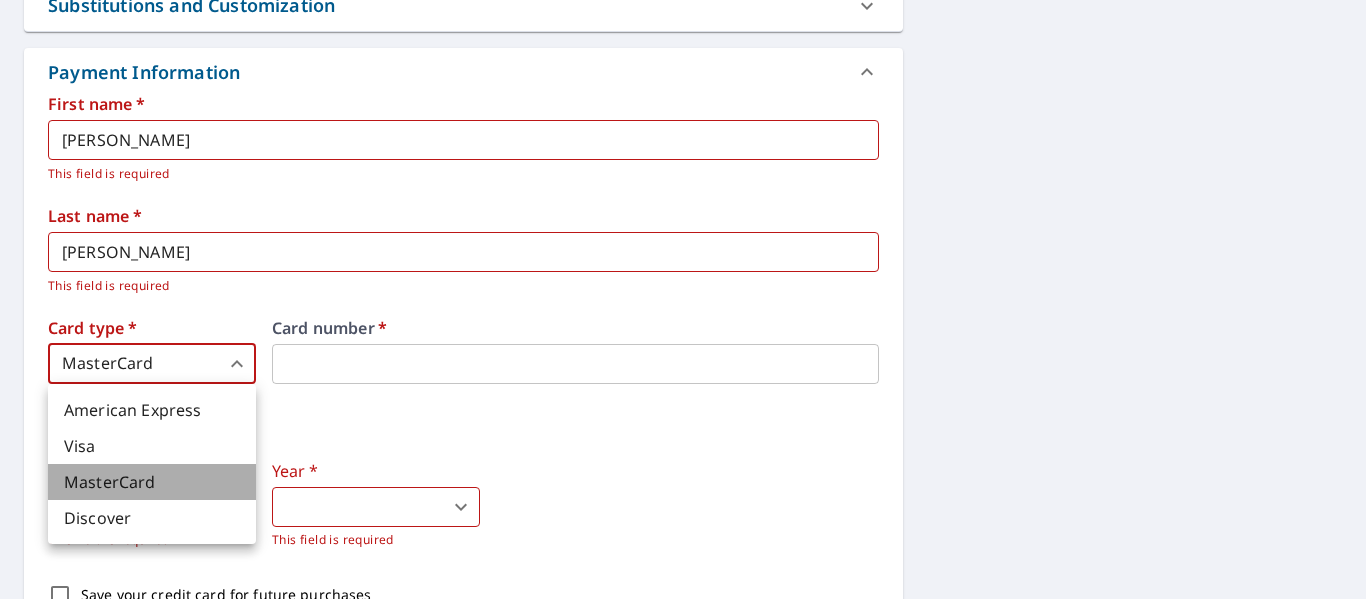 click on "MasterCard" at bounding box center (152, 482) 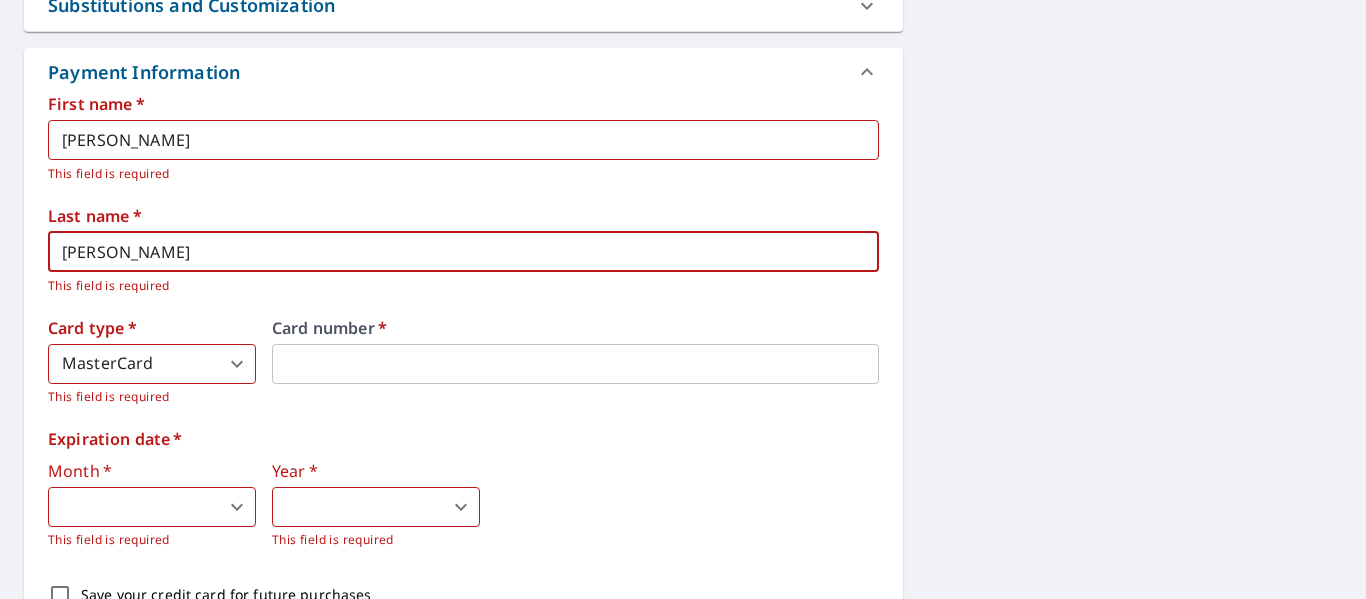 click on "ISIDIENU" at bounding box center (463, 252) 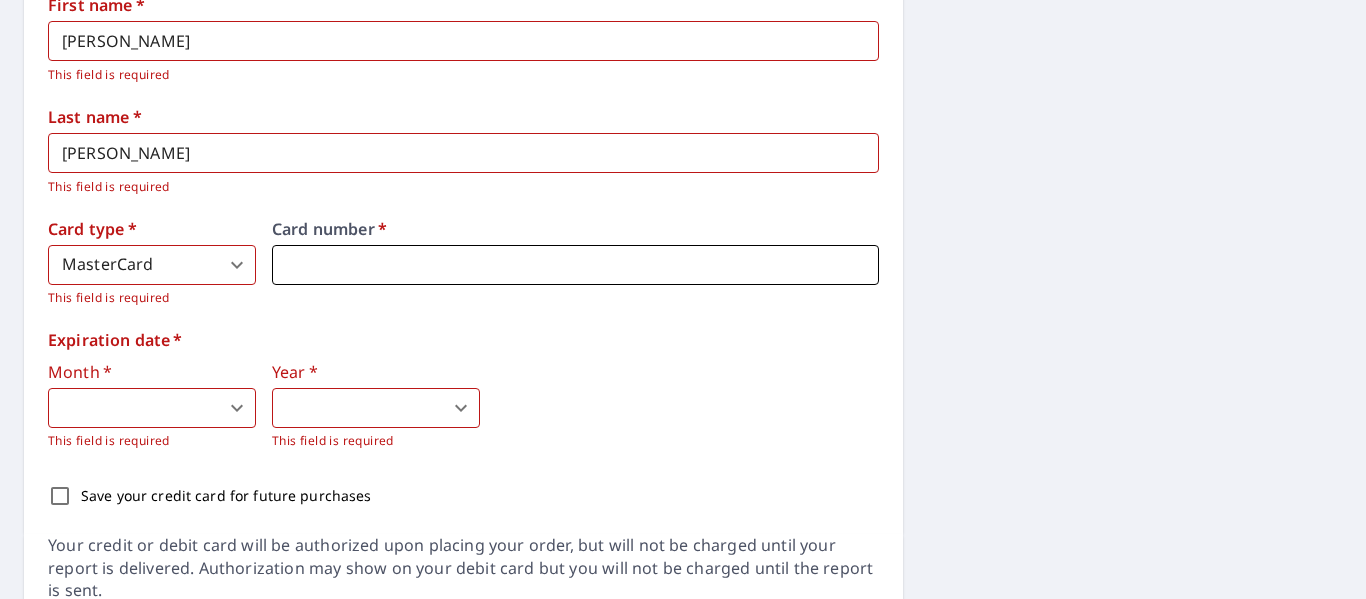 scroll, scrollTop: 982, scrollLeft: 0, axis: vertical 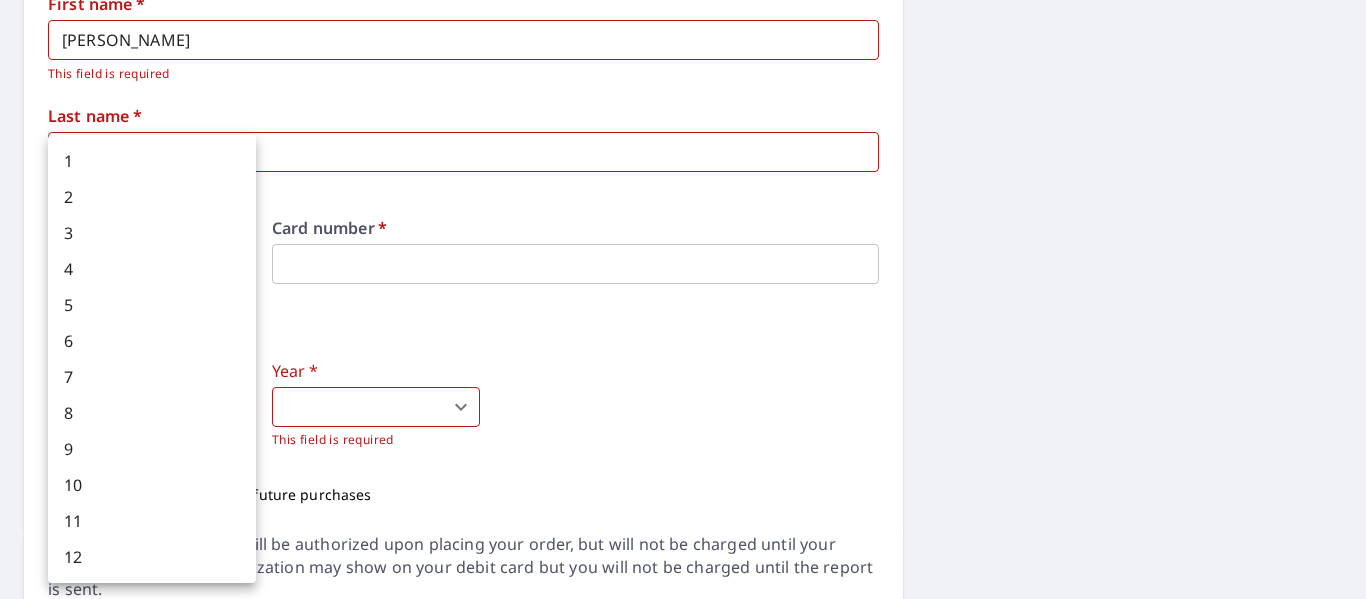 click on "BI BI
Dashboard Order History Cancel Order BI Dashboard / Finalize Order Finalize Order 5034 Nassau Rd Houston, TX 77021 Aerial Road A standard road map Aerial A detailed look from above Labels Labels 250 feet 100 m © 2025 TomTom, © Vexcel Imaging, © 2025 Microsoft Corporation,  © OpenStreetMap Terms PROPERTY TYPE Residential BUILDING ID 5034 Nassau Rd, Houston, TX, 77021 Changes to structures in last 4 years ( renovations, additions, etc. ) Include Special Instructions x ​ Claim Information Claim number ​ Claim information ​ PO number ​ Date of loss ​ Cat ID ​ Email Recipients Your reports will be sent to  ibrendan@seamax.org.  Edit Contact Information. Send a copy of the report to: ​ Substitutions and Customization Roof measurement report substitutions Additional Report Formats (Not available for all reports) DXF RXF XML Add-ons and custom cover page Property Owner Report Include custom cover page Payment Information First name   * BRENDAN ​ This field is required Last name   *" at bounding box center [683, 299] 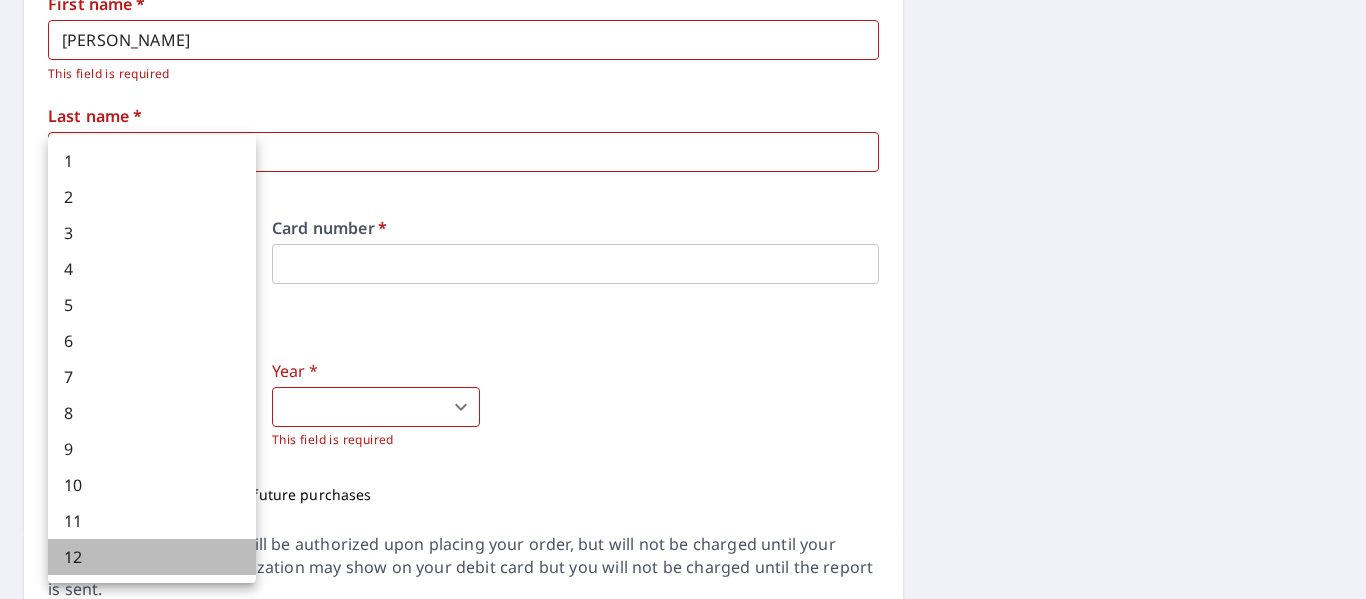 click on "12" at bounding box center (152, 557) 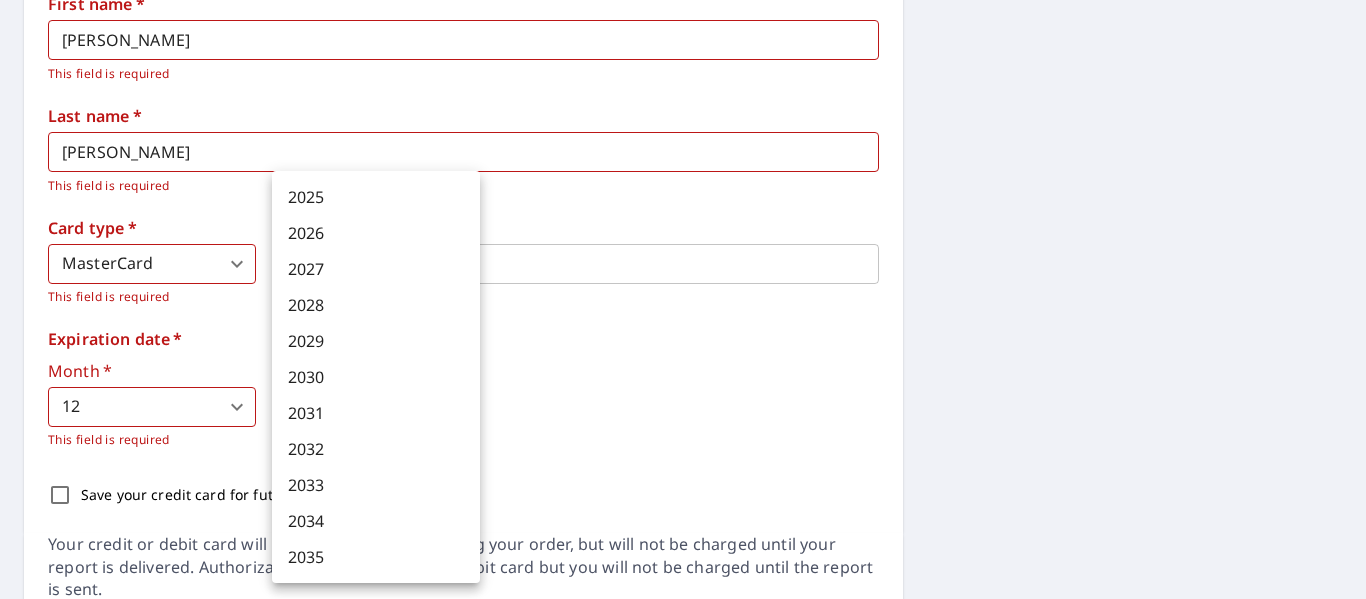 click on "BI BI
Dashboard Order History Cancel Order BI Dashboard / Finalize Order Finalize Order 5034 Nassau Rd Houston, TX 77021 Aerial Road A standard road map Aerial A detailed look from above Labels Labels 250 feet 100 m © 2025 TomTom, © Vexcel Imaging, © 2025 Microsoft Corporation,  © OpenStreetMap Terms PROPERTY TYPE Residential BUILDING ID 5034 Nassau Rd, Houston, TX, 77021 Changes to structures in last 4 years ( renovations, additions, etc. ) Include Special Instructions x ​ Claim Information Claim number ​ Claim information ​ PO number ​ Date of loss ​ Cat ID ​ Email Recipients Your reports will be sent to  ibrendan@seamax.org.  Edit Contact Information. Send a copy of the report to: ​ Substitutions and Customization Roof measurement report substitutions Additional Report Formats (Not available for all reports) DXF RXF XML Add-ons and custom cover page Property Owner Report Include custom cover page Payment Information First name   * BRENDAN ​ This field is required Last name   *" at bounding box center [683, 299] 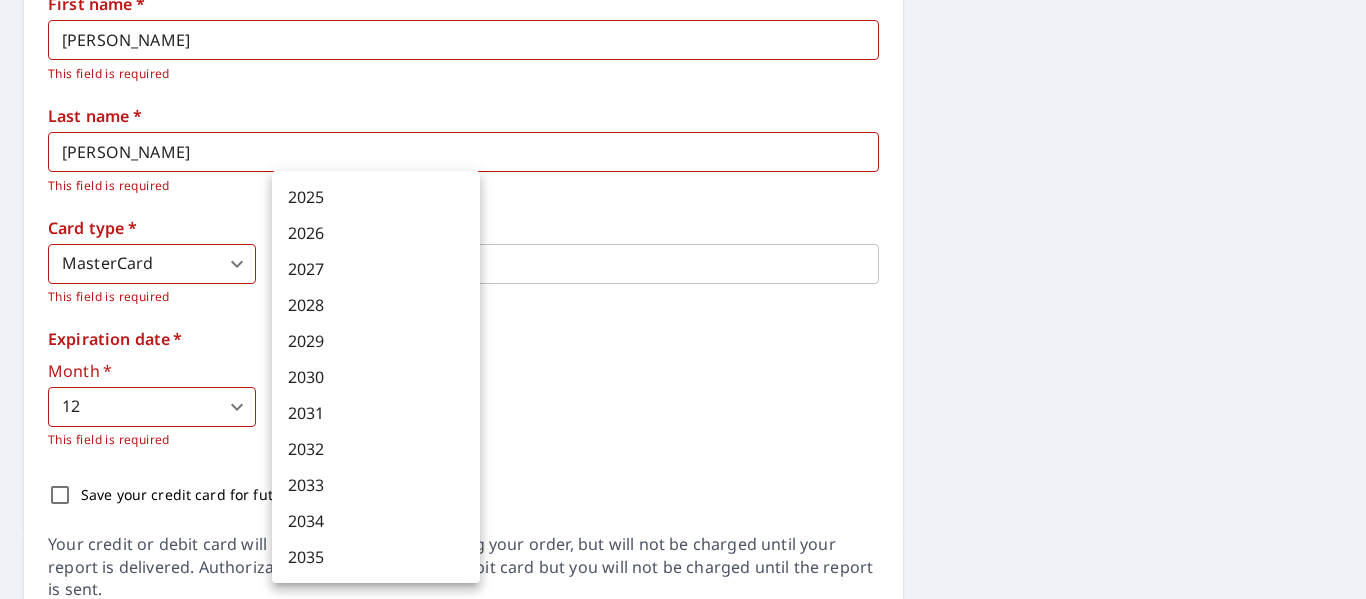 click on "2026" at bounding box center [376, 233] 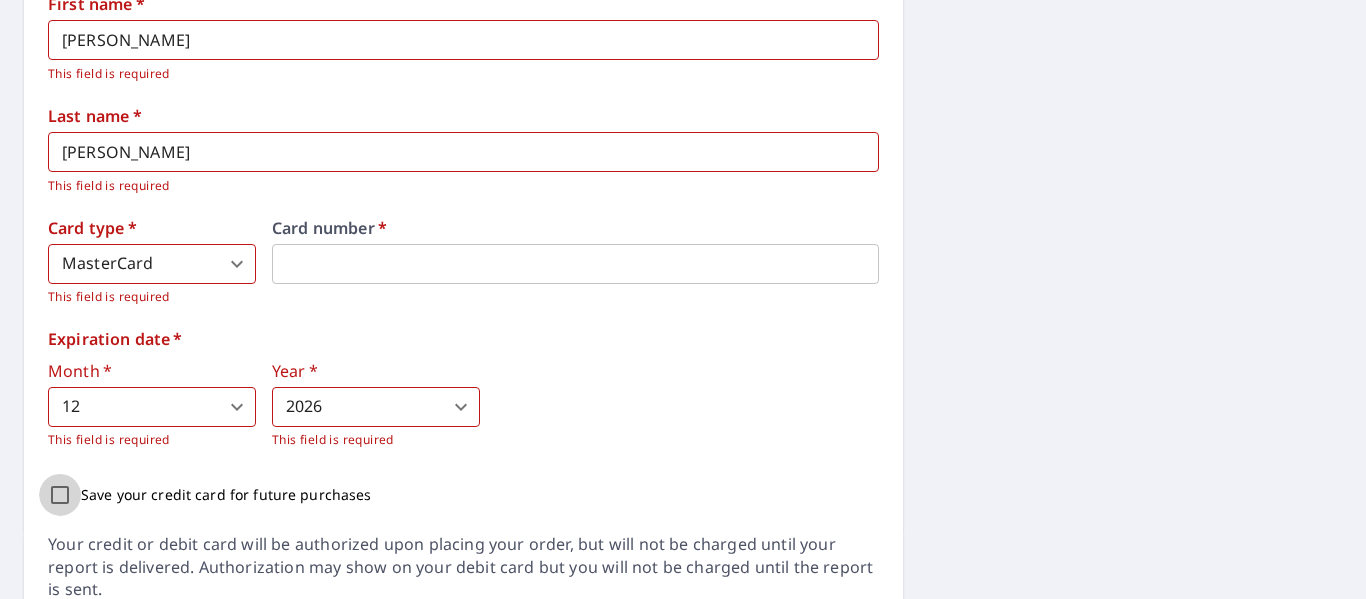 click on "Save your credit card for future purchases" at bounding box center (60, 495) 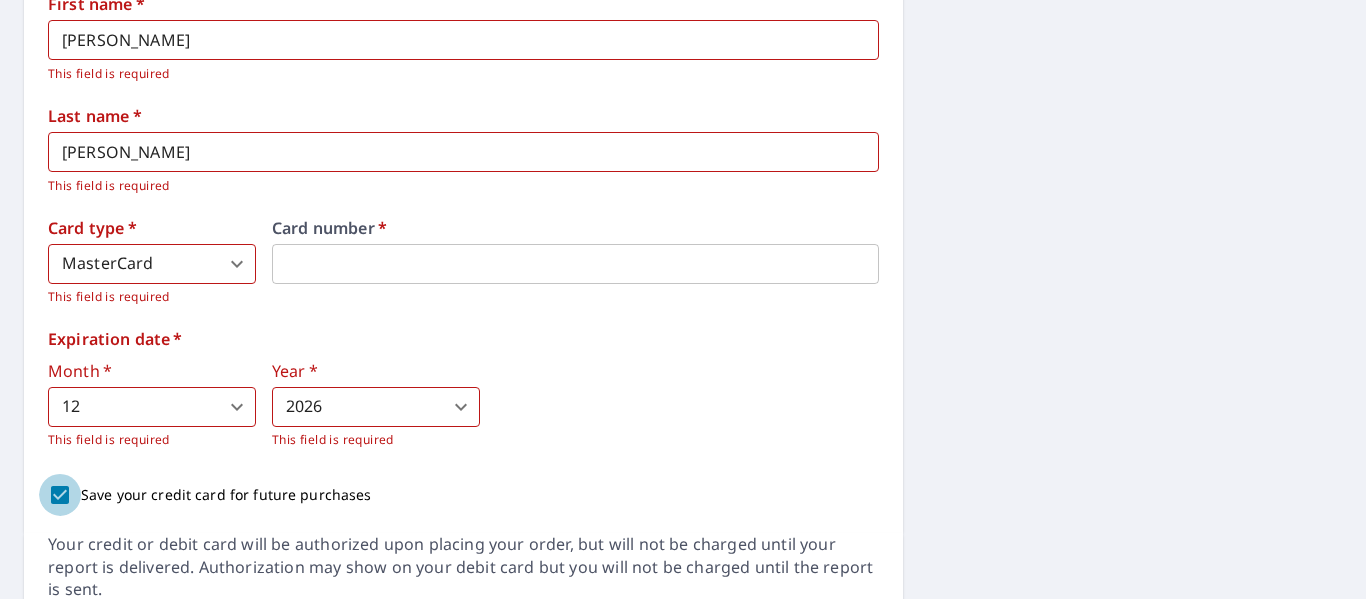 click on "Save your credit card for future purchases" at bounding box center [60, 495] 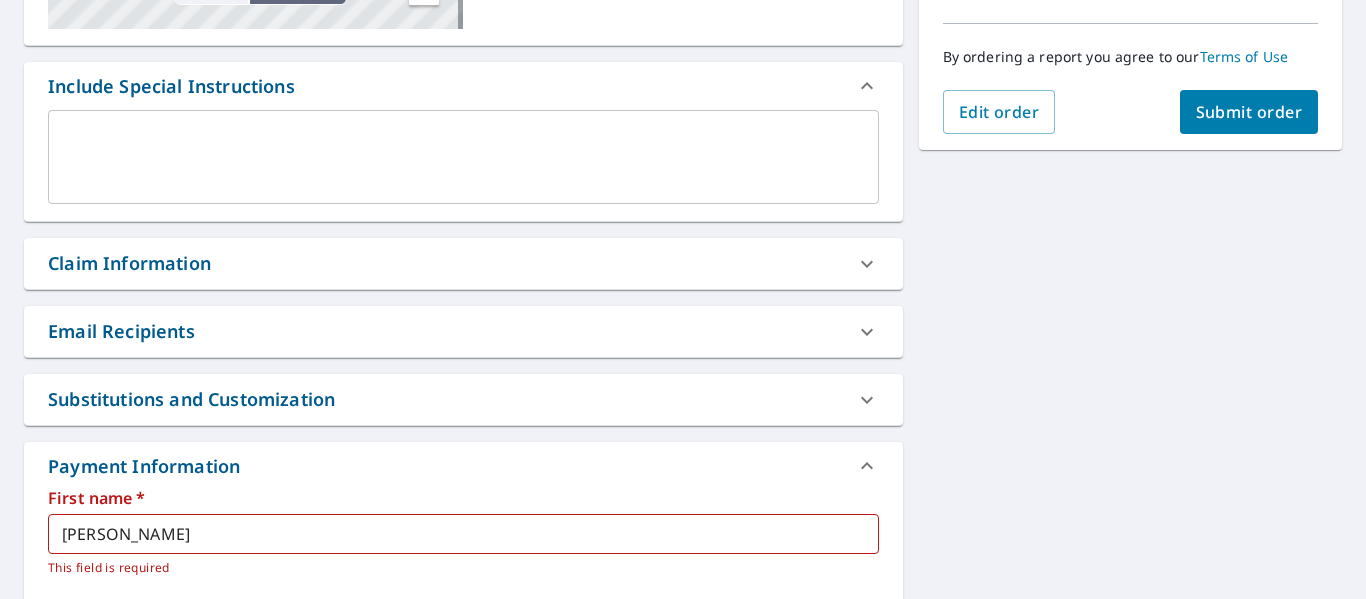 click on "Substitutions and Customization" at bounding box center [463, 399] 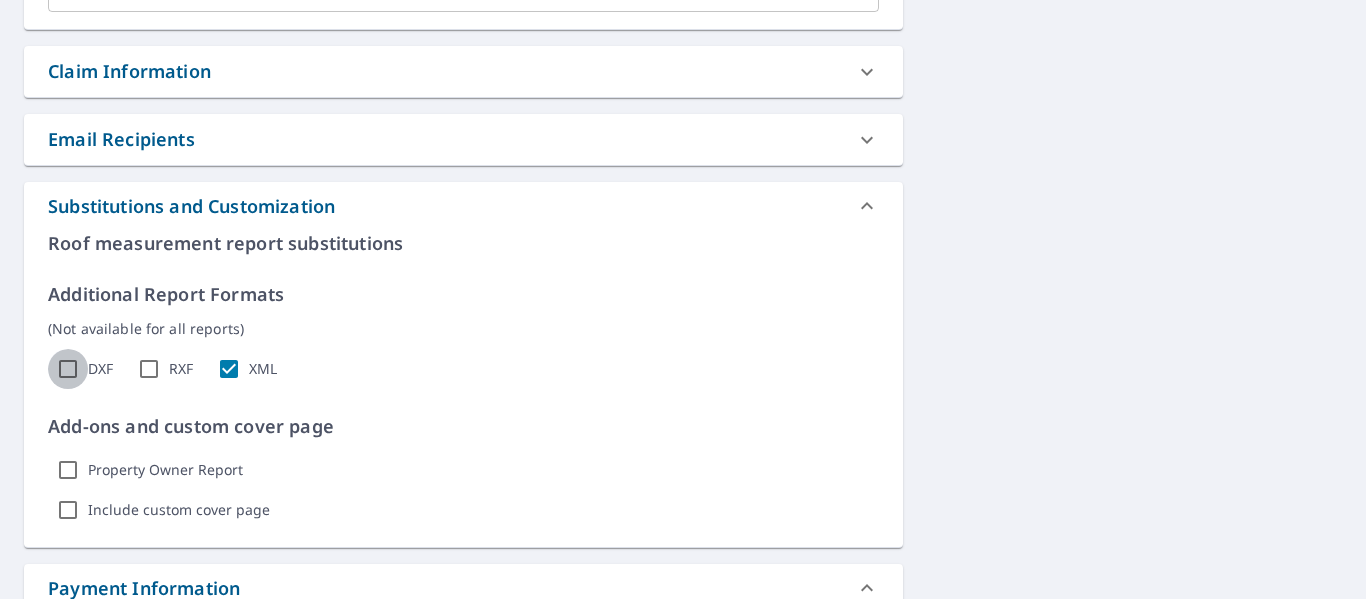 click on "DXF" at bounding box center [68, 369] 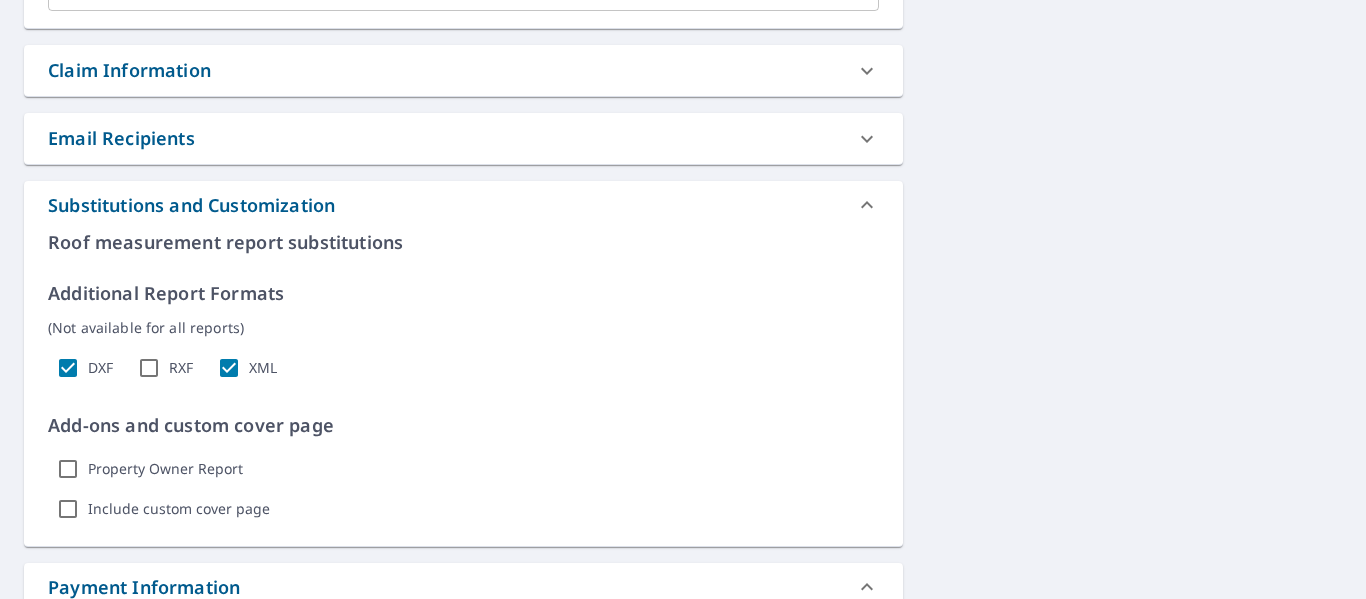scroll, scrollTop: 682, scrollLeft: 0, axis: vertical 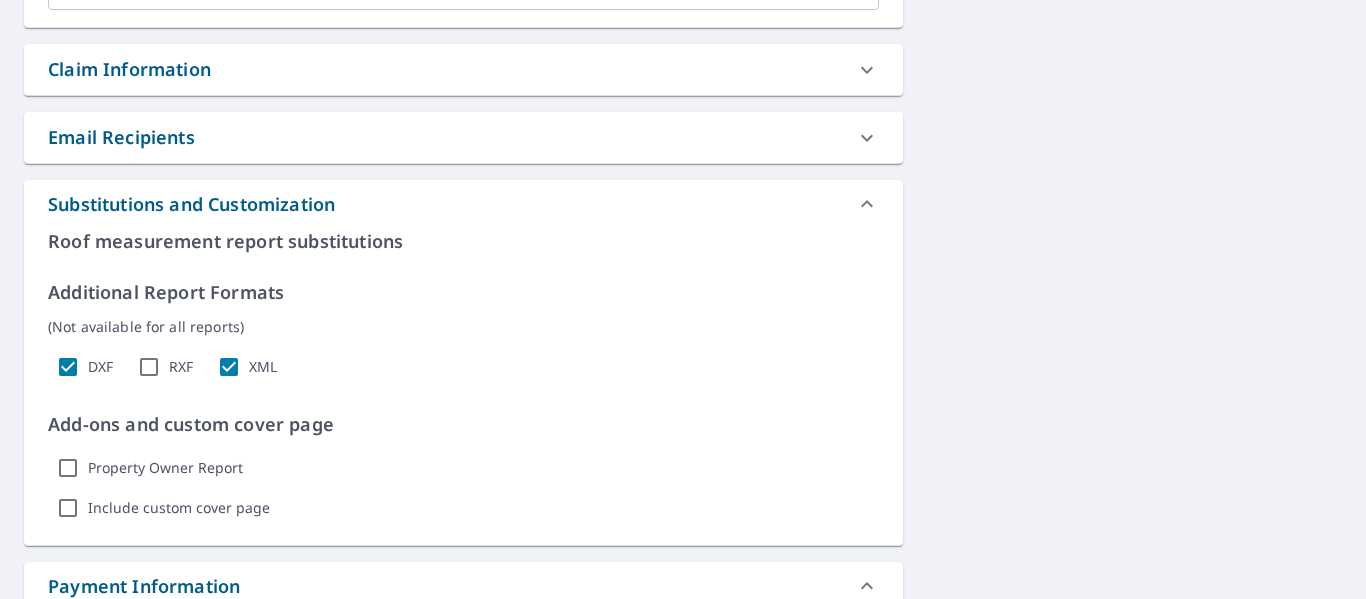 click on "XML" at bounding box center [229, 367] 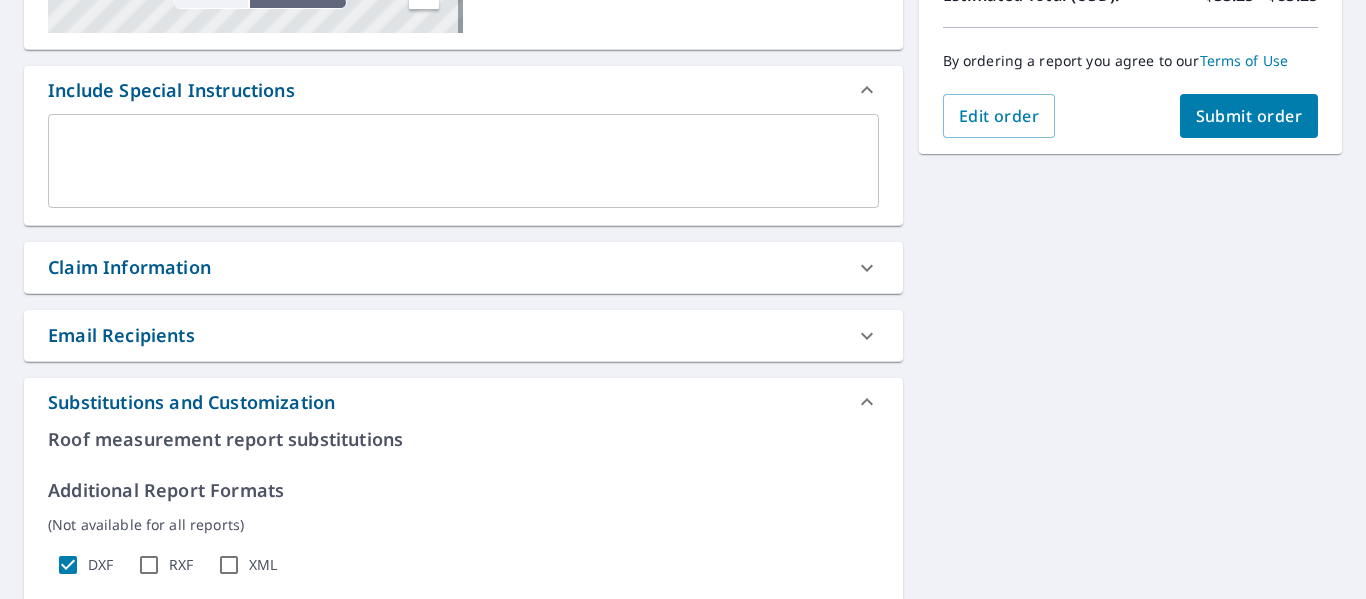 click on "Email Recipients" at bounding box center (463, 335) 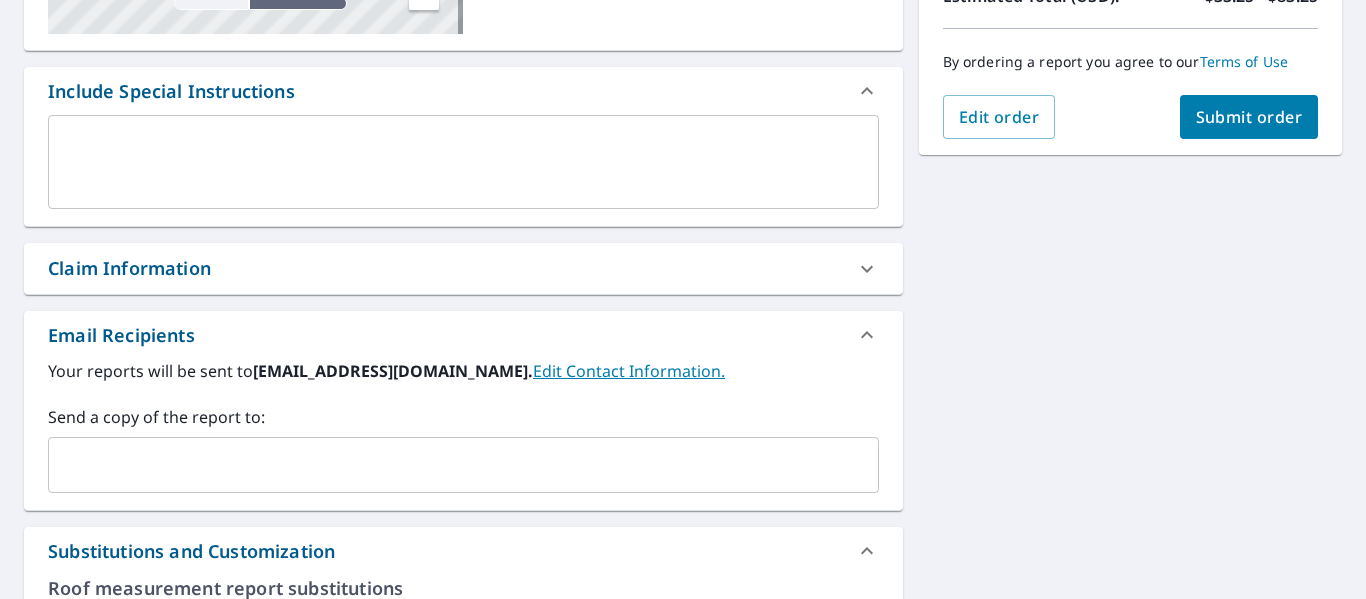 scroll, scrollTop: 482, scrollLeft: 0, axis: vertical 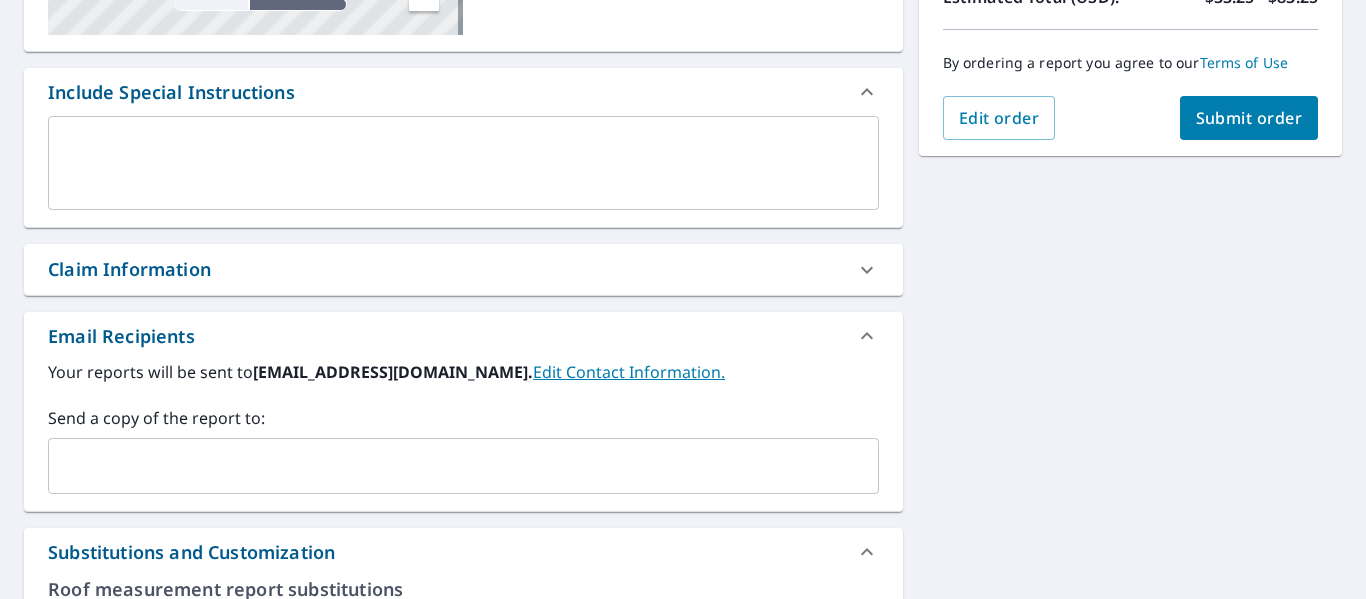 click on "Claim Information" at bounding box center [445, 269] 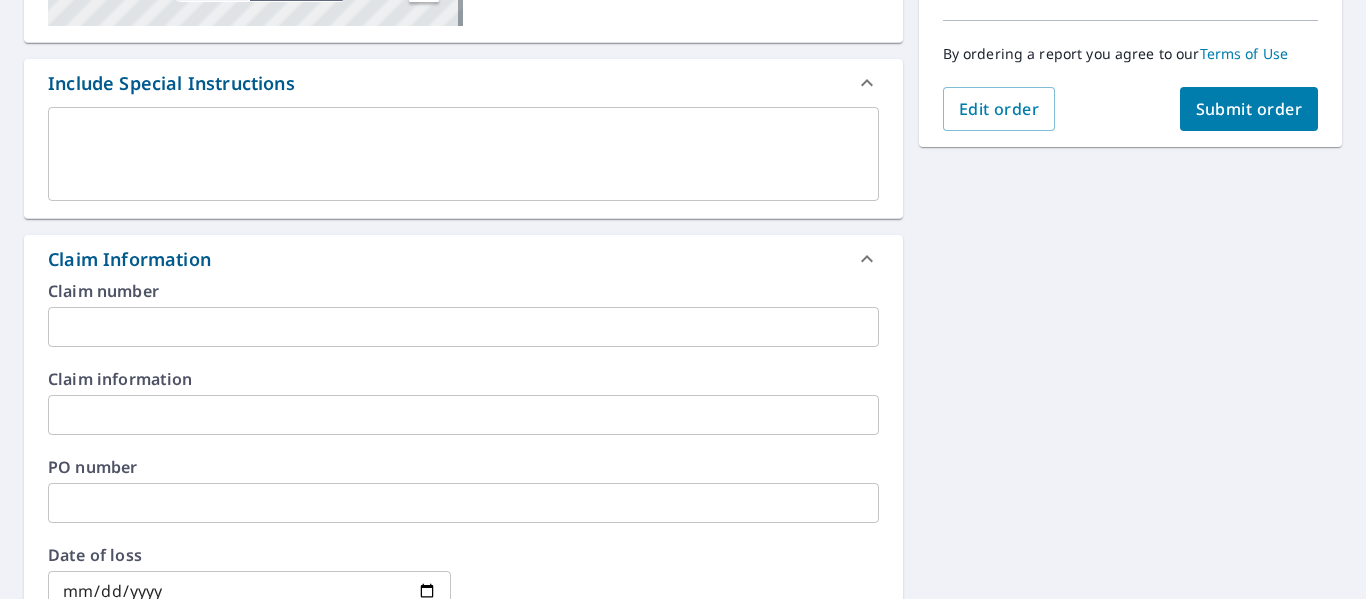 click on "Claim Information" at bounding box center (445, 259) 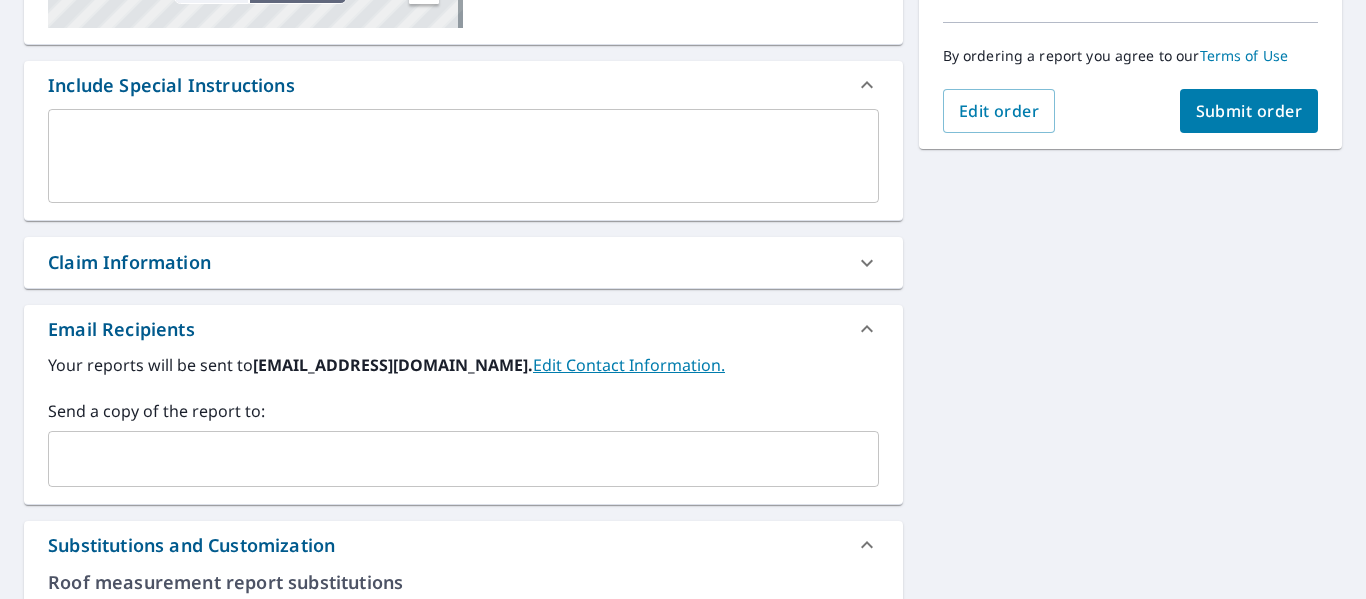 scroll, scrollTop: 488, scrollLeft: 0, axis: vertical 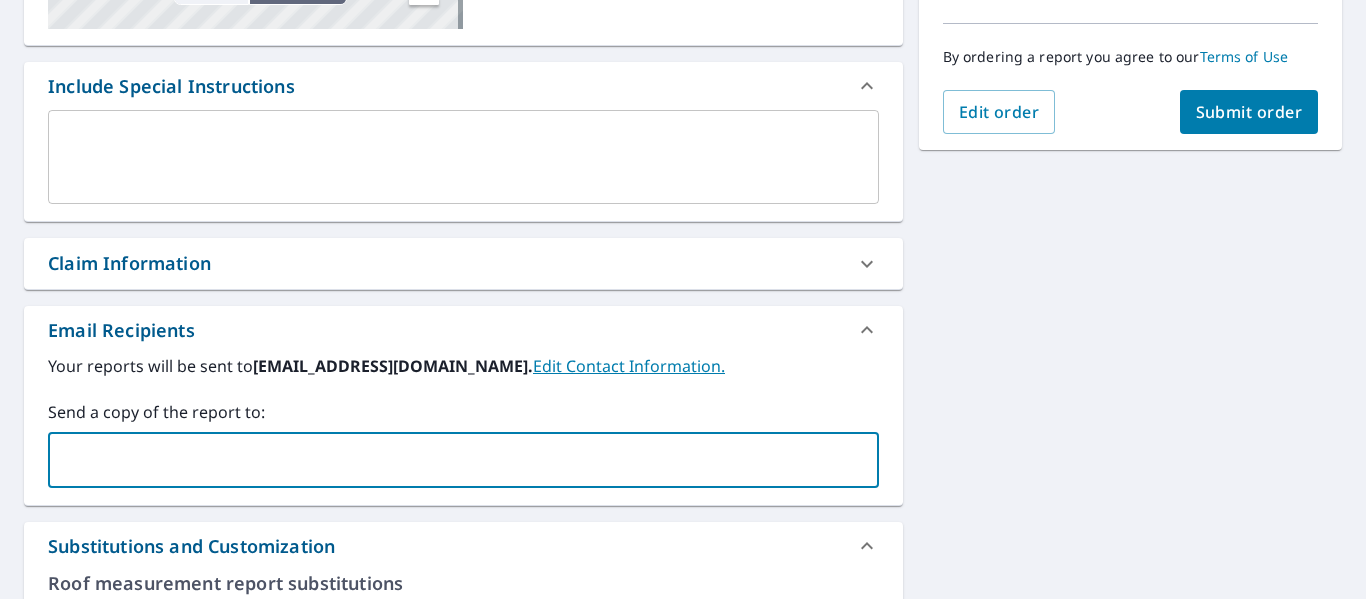 click at bounding box center (448, 460) 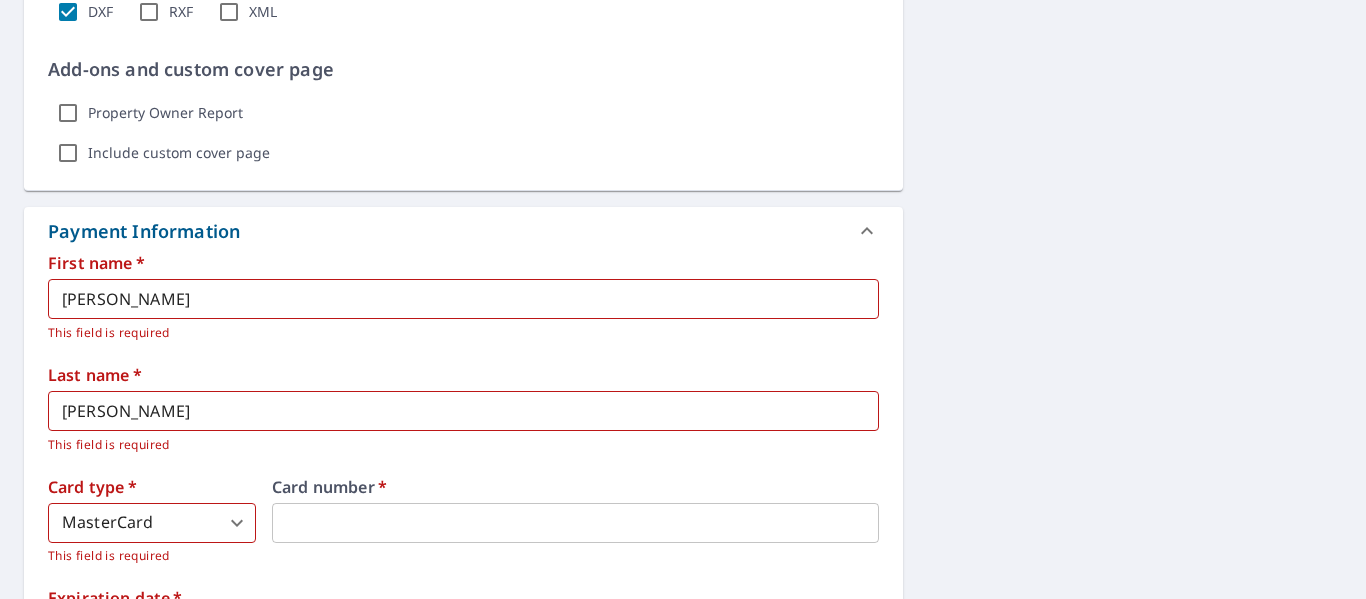 click on "This field is required" at bounding box center [456, 333] 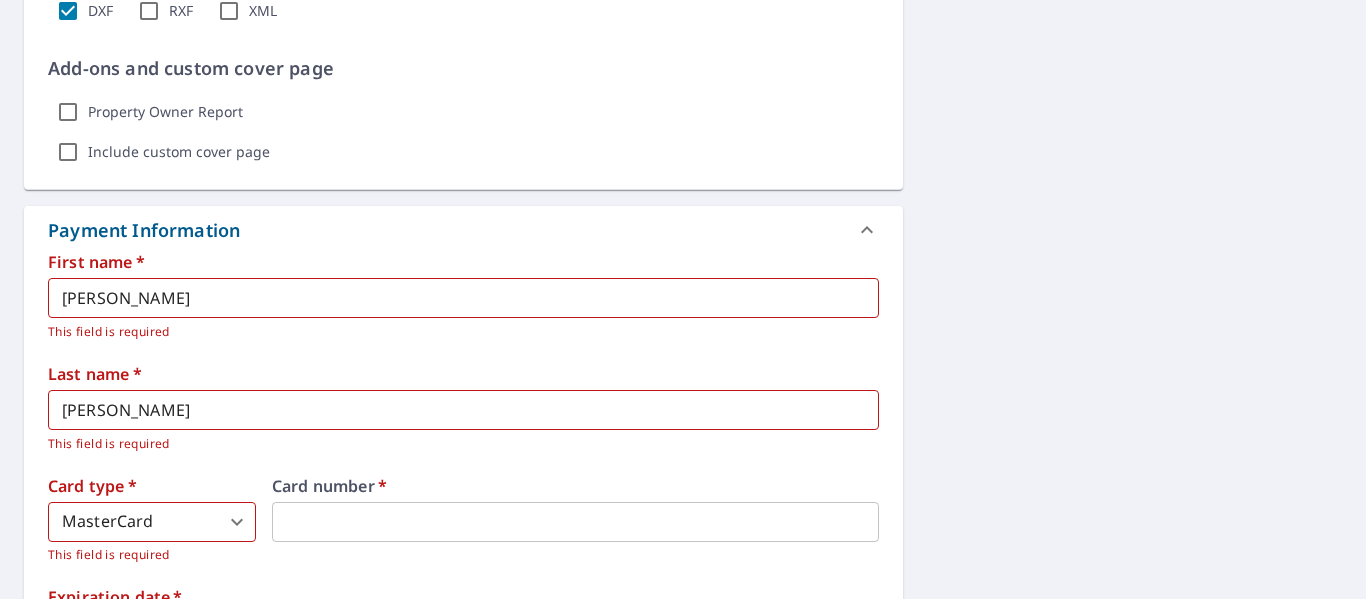 click on "BRENDAN" at bounding box center [463, 298] 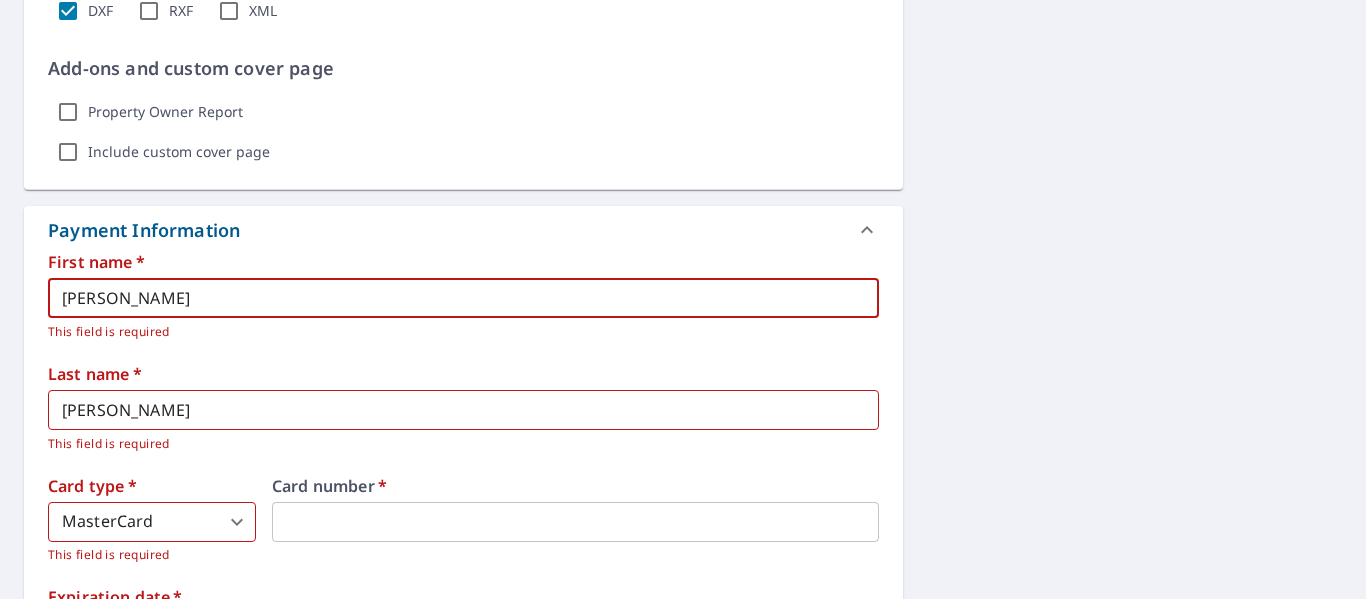 click on "ISIDIENU" at bounding box center (463, 410) 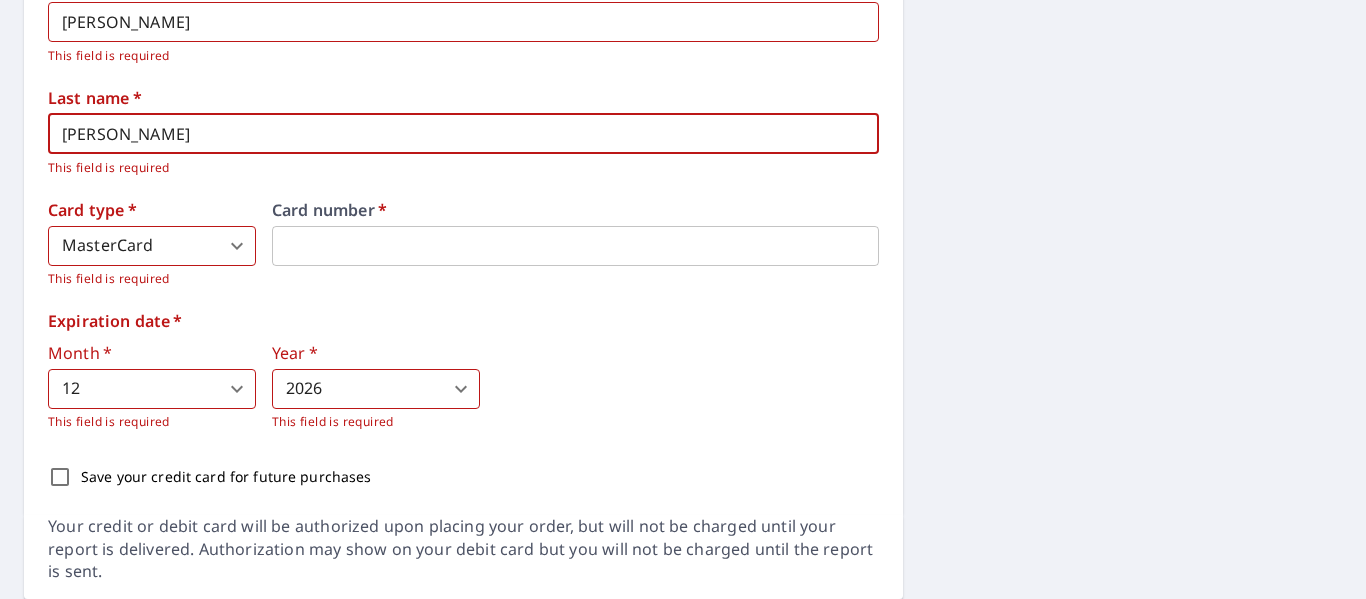 scroll, scrollTop: 1530, scrollLeft: 0, axis: vertical 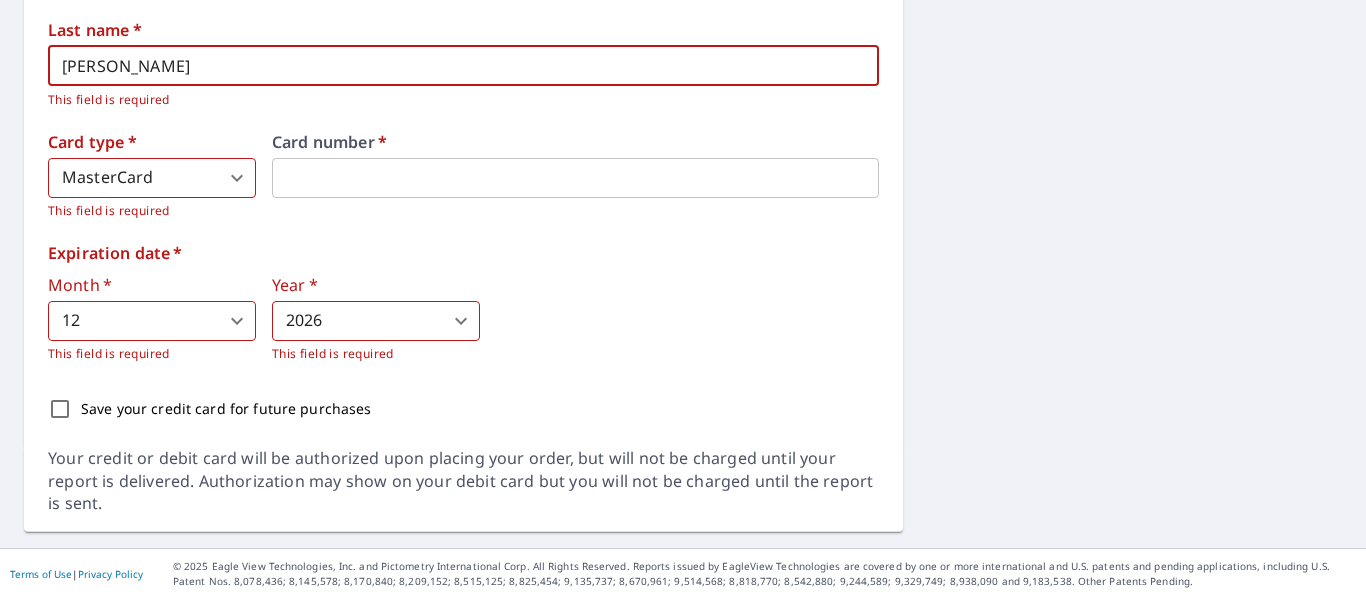 click on "Save your credit card for future purchases" at bounding box center (60, 409) 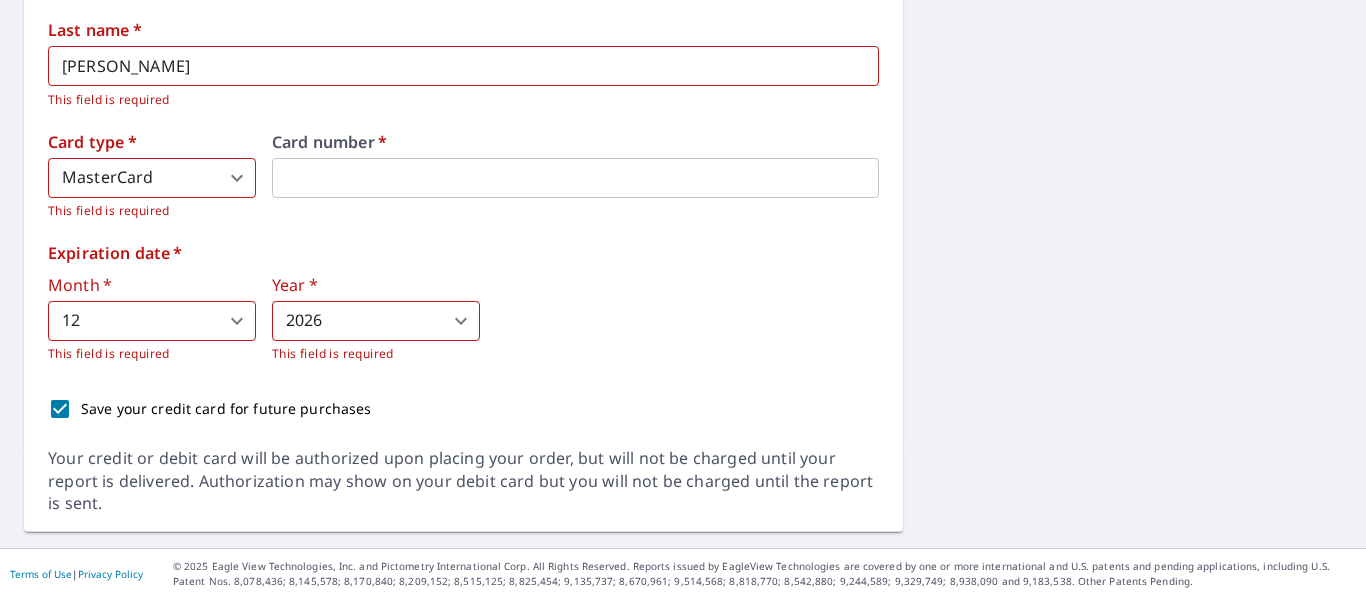 click on "Expiration date   * Month   * 12 0 ​ This field is required Year   * 2026 0 ​ This field is required" at bounding box center [463, 304] 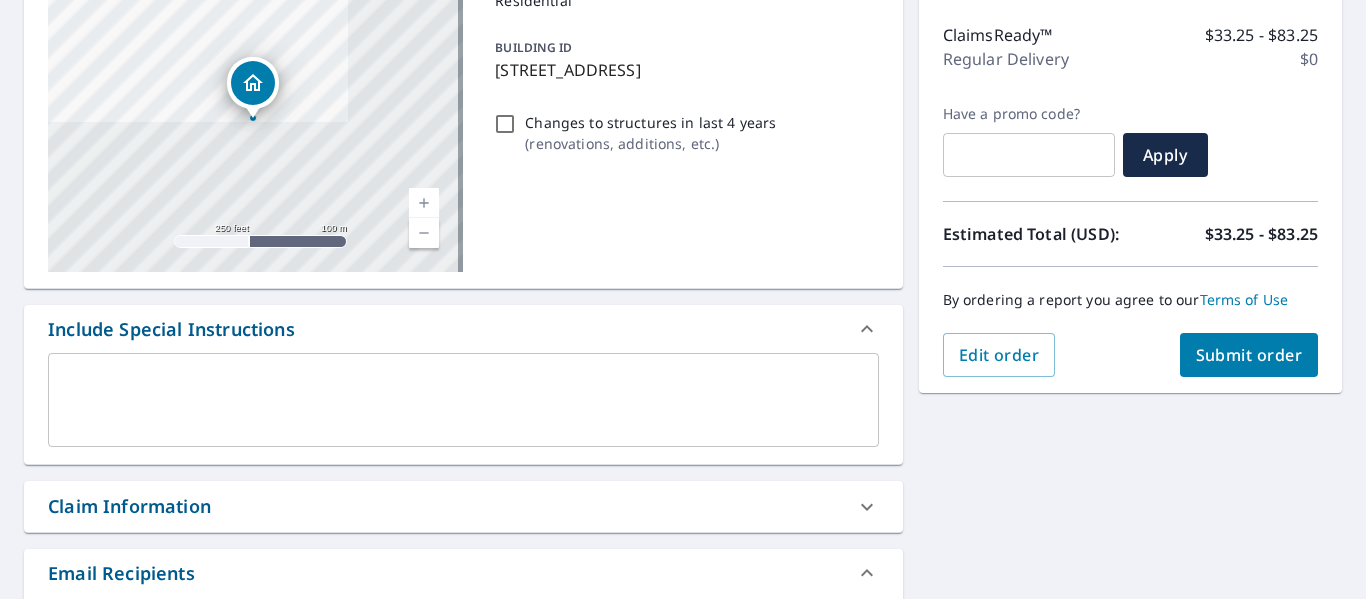 scroll, scrollTop: 0, scrollLeft: 0, axis: both 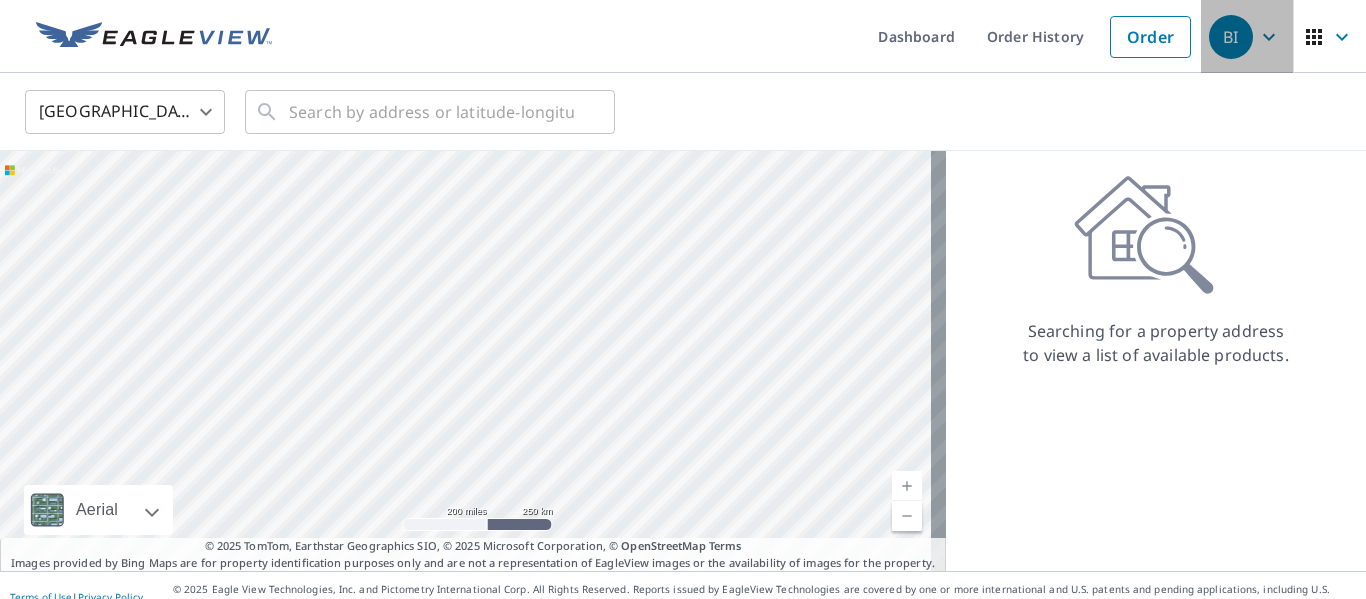 click on "BI" at bounding box center [1231, 37] 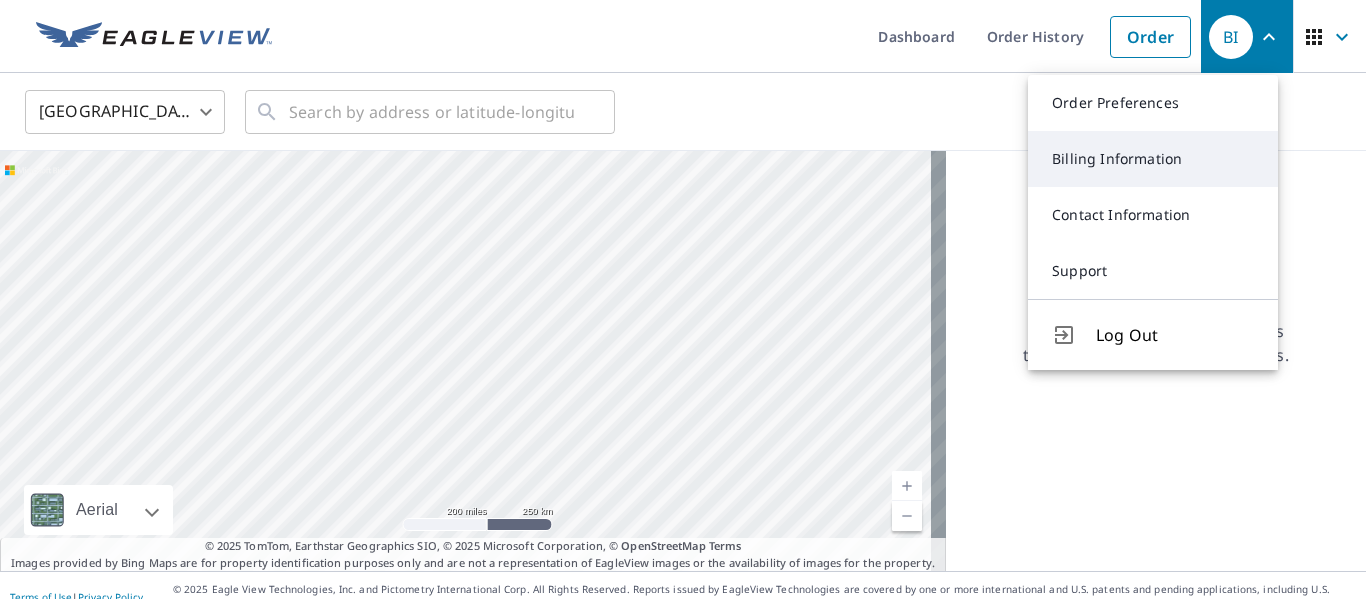 click on "Billing Information" at bounding box center (1153, 159) 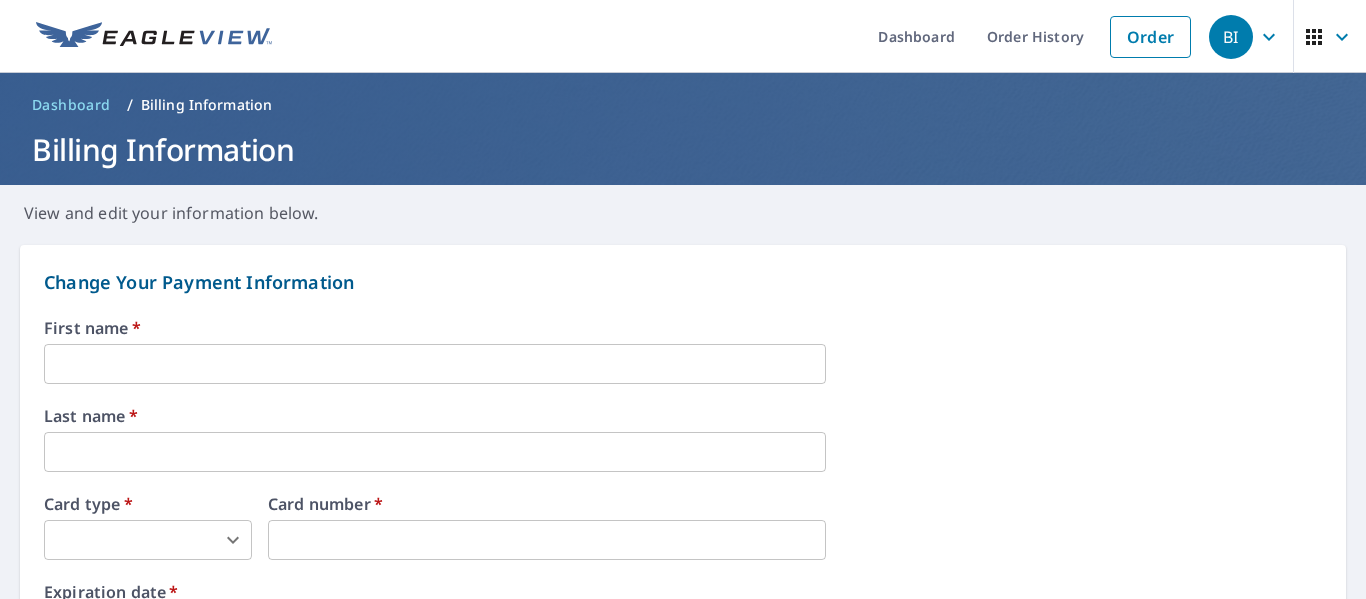 click at bounding box center [435, 364] 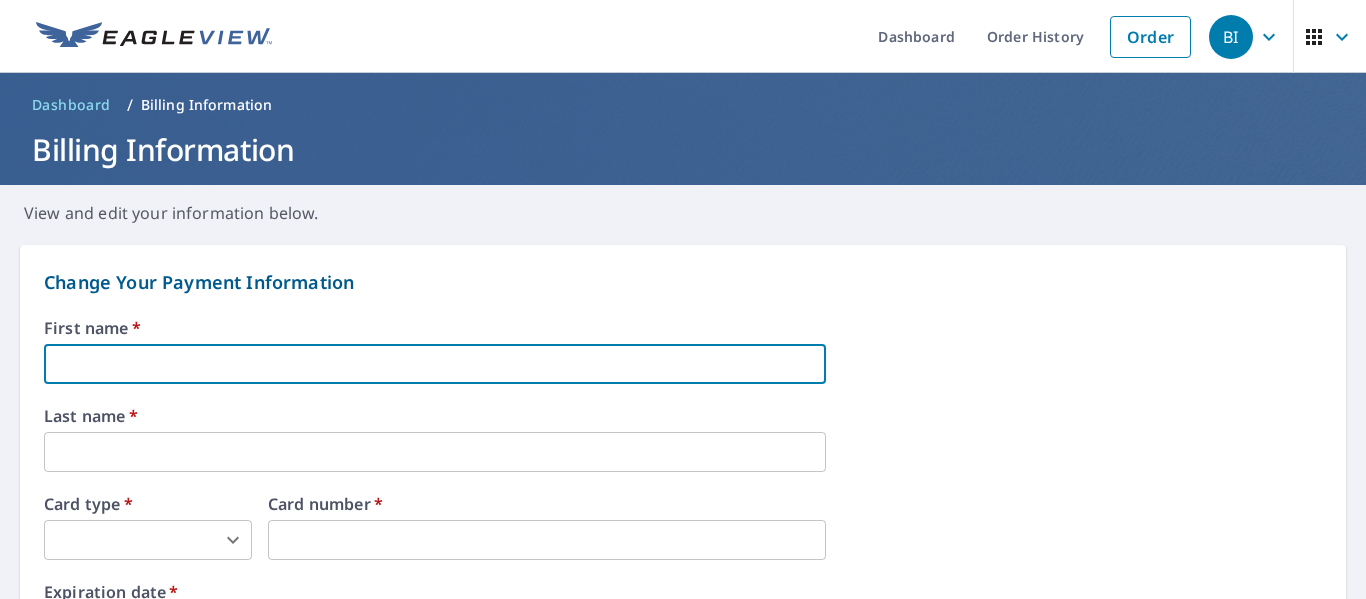 type on "BRENDAN" 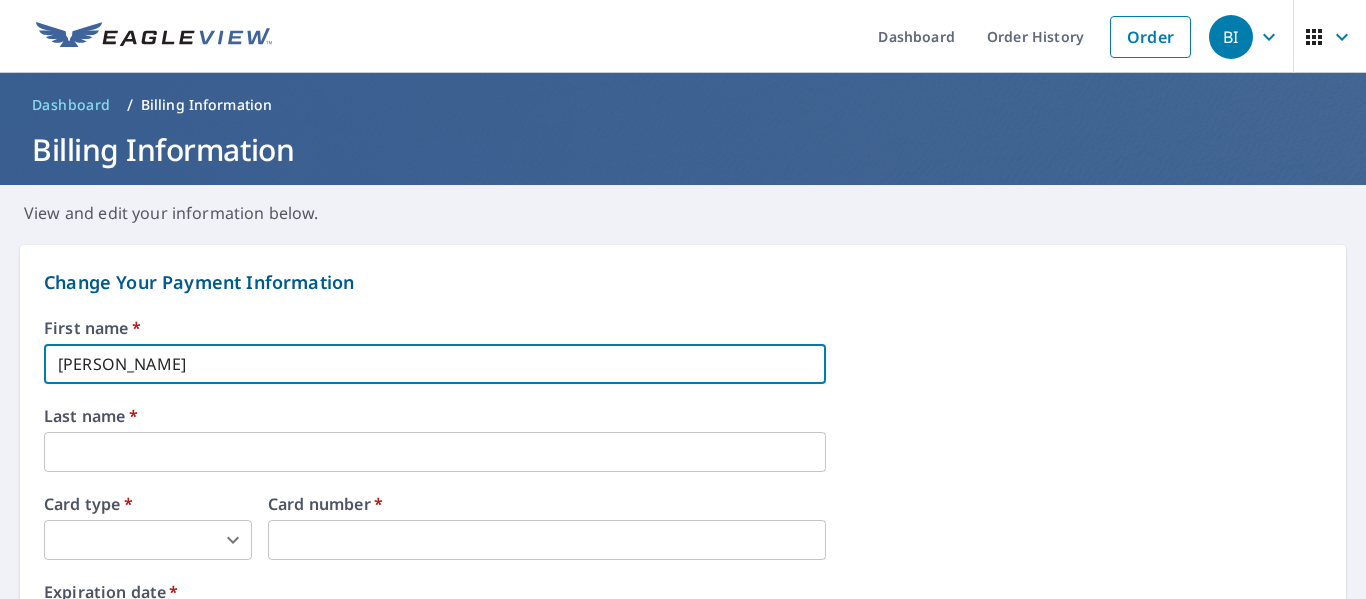 type on "ISIDIENU" 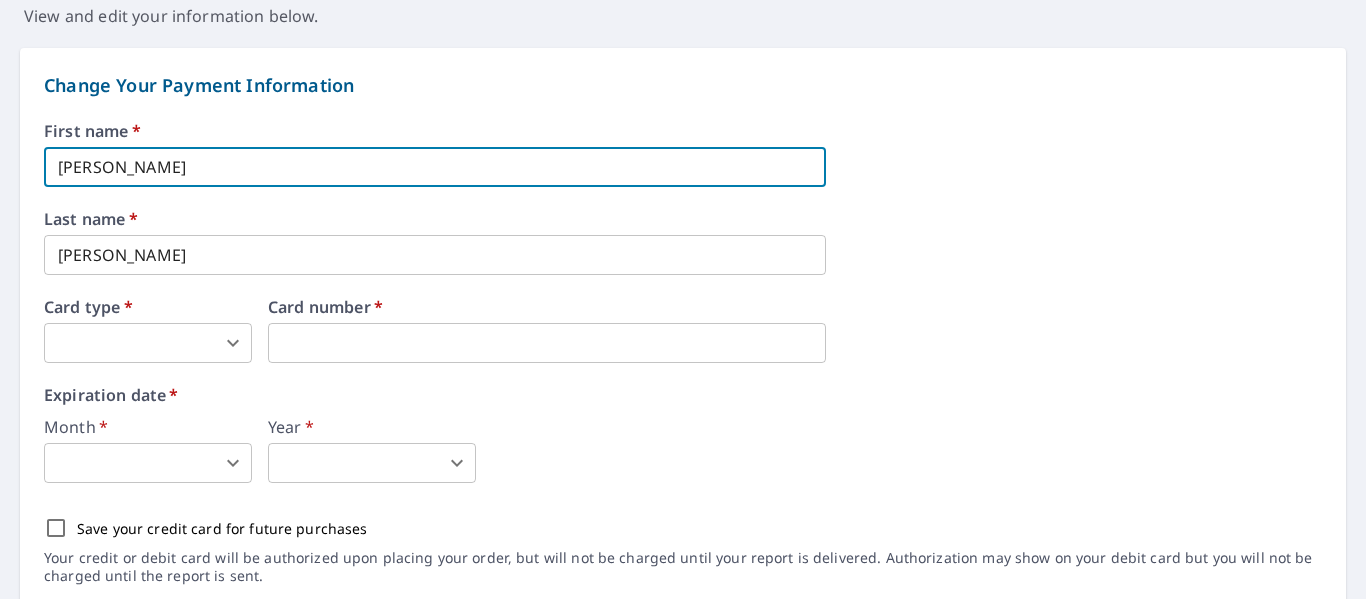 scroll, scrollTop: 198, scrollLeft: 0, axis: vertical 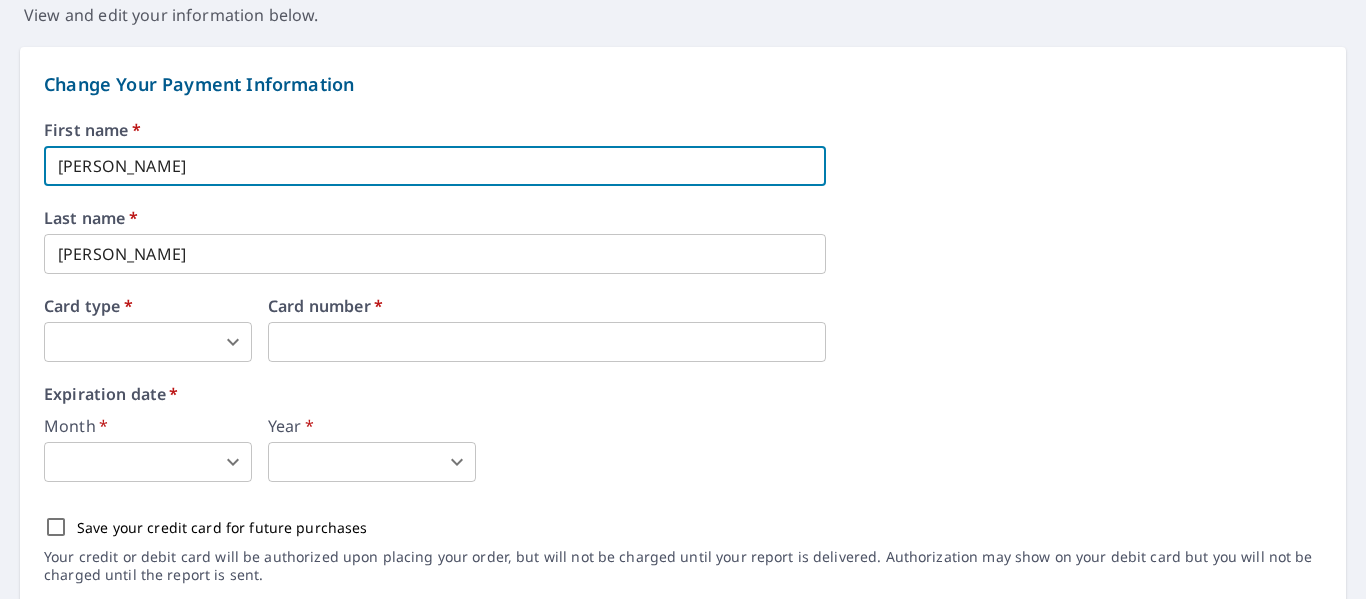 click on "BI BI
Dashboard Order History Order BI Dashboard / Billing Information Billing Information View and edit your information below. Change Your Payment Information First name   * BRENDAN ​ Last name   * ISIDIENU ​ Card type   * ​ 0 ​ Card number   * Expiration date   * Month   * ​ 0 ​ Year   * ​ 0 ​ Save your credit card for future purchases Your credit or debit card will be authorized upon placing your order, but will not be charged until your report is delivered. Authorization may show on your debit card but you will not be charged until the report is sent. Change Your Billing Address Please verify the billing address matches the payment information. Billing email   * ibrendan@seamax.org ​ Company   * SeaMax Corporation ​ Country   * United States US ​ Phone 713-584-3643 ​ Ext. ​ Secondary phone ​ Ext. ​ Address 9898 Bissonnet St Ste 525 ​ City Houston ​ State TX TX ​ Zip code 77036-8280 ​ Save Cancel Terms of Use  |  Privacy Policy" at bounding box center [683, 299] 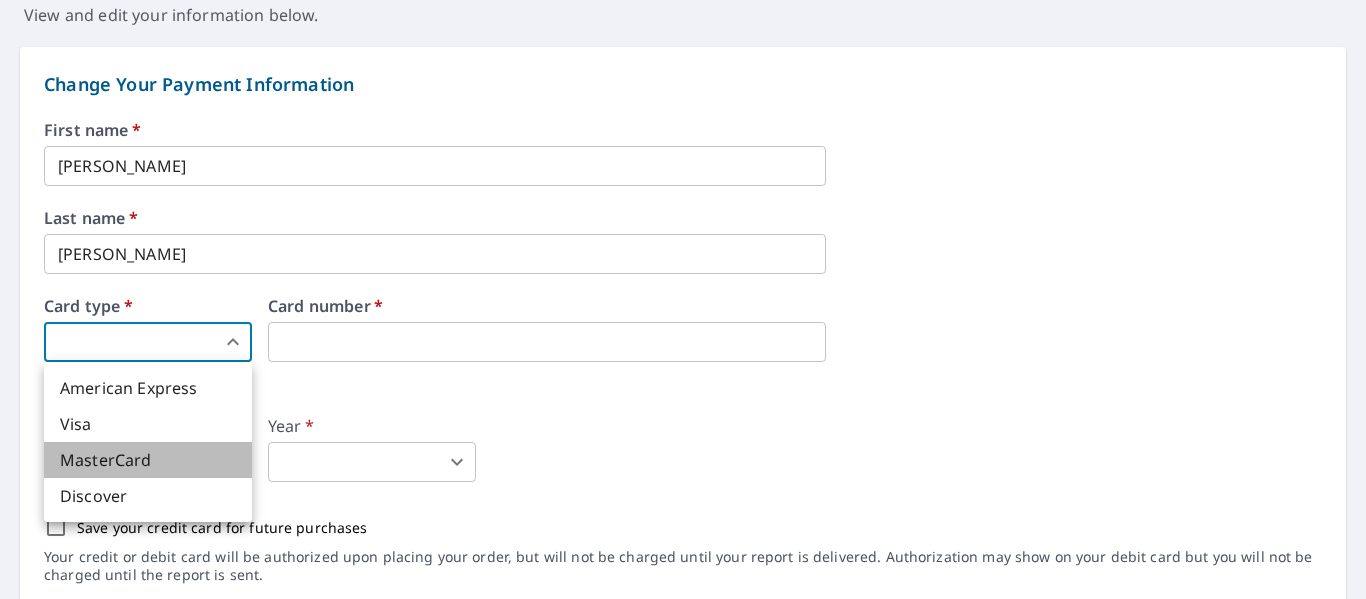 click on "MasterCard" at bounding box center (148, 460) 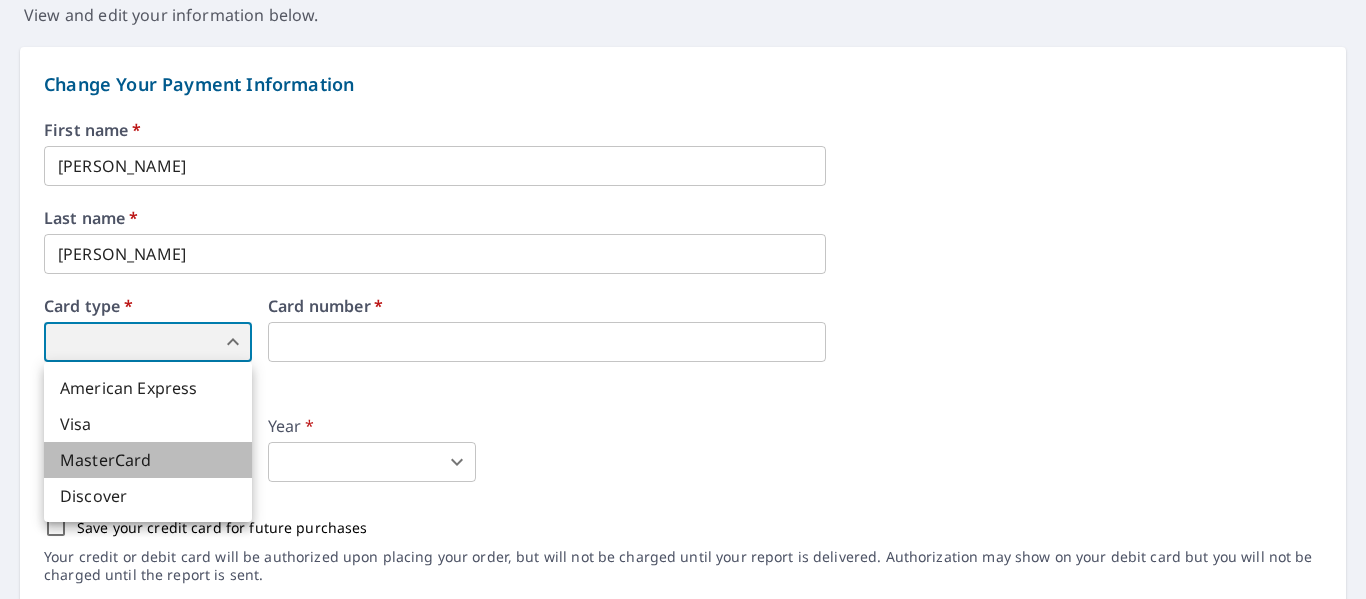 type on "3" 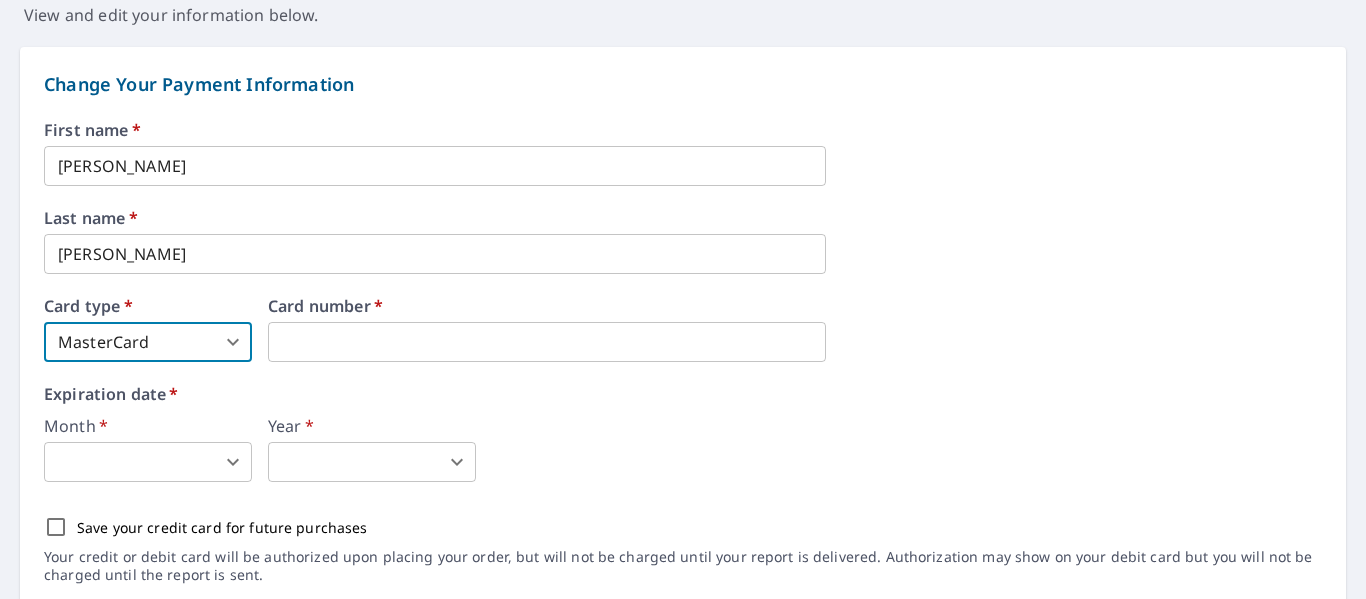 click on "Card number   *" at bounding box center [547, 330] 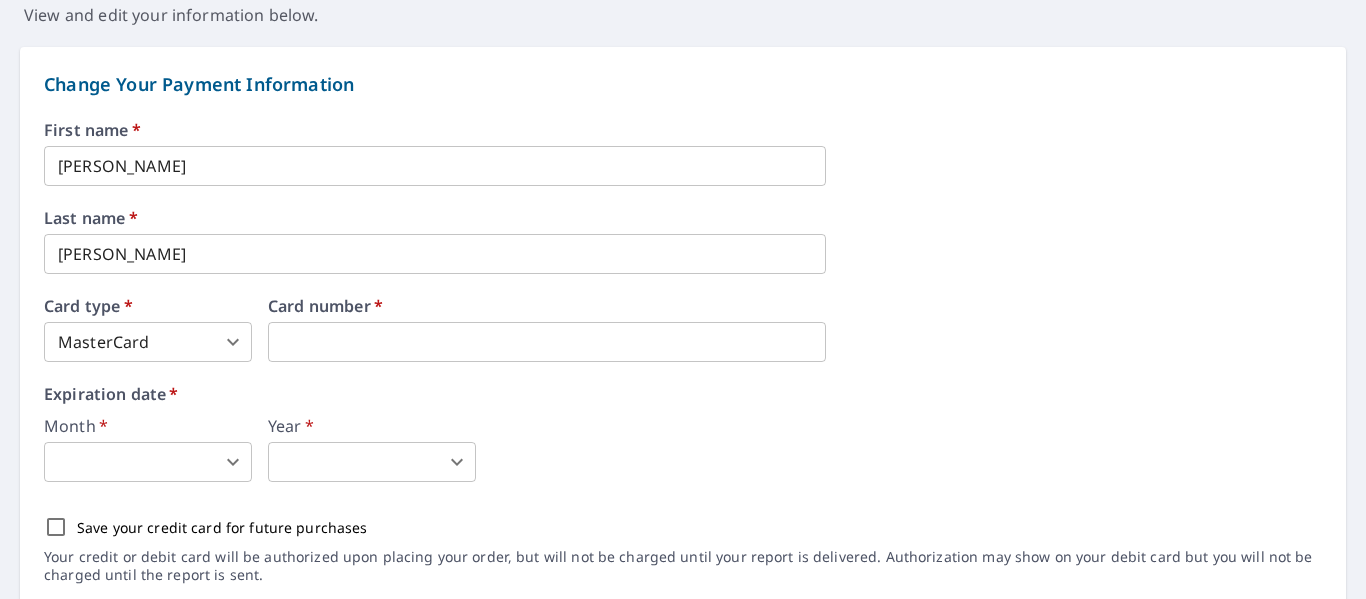 click on "BI BI
Dashboard Order History Order BI Dashboard / Billing Information Billing Information View and edit your information below. Change Your Payment Information First name   * BRENDAN ​ Last name   * ISIDIENU ​ Card type   * MasterCard 3 ​ Card number   * Expiration date   * Month   * ​ 0 ​ Year   * ​ 0 ​ Save your credit card for future purchases Your credit or debit card will be authorized upon placing your order, but will not be charged until your report is delivered. Authorization may show on your debit card but you will not be charged until the report is sent. Change Your Billing Address Please verify the billing address matches the payment information. Billing email   * ibrendan@seamax.org ​ Company   * SeaMax Corporation ​ Country   * United States US ​ Phone 713-584-3643 ​ Ext. ​ Secondary phone ​ Ext. ​ Address 9898 Bissonnet St Ste 525 ​ City Houston ​ State TX TX ​ Zip code 77036-8280 ​ Save Cancel Terms of Use  |  Privacy Policy" at bounding box center [683, 299] 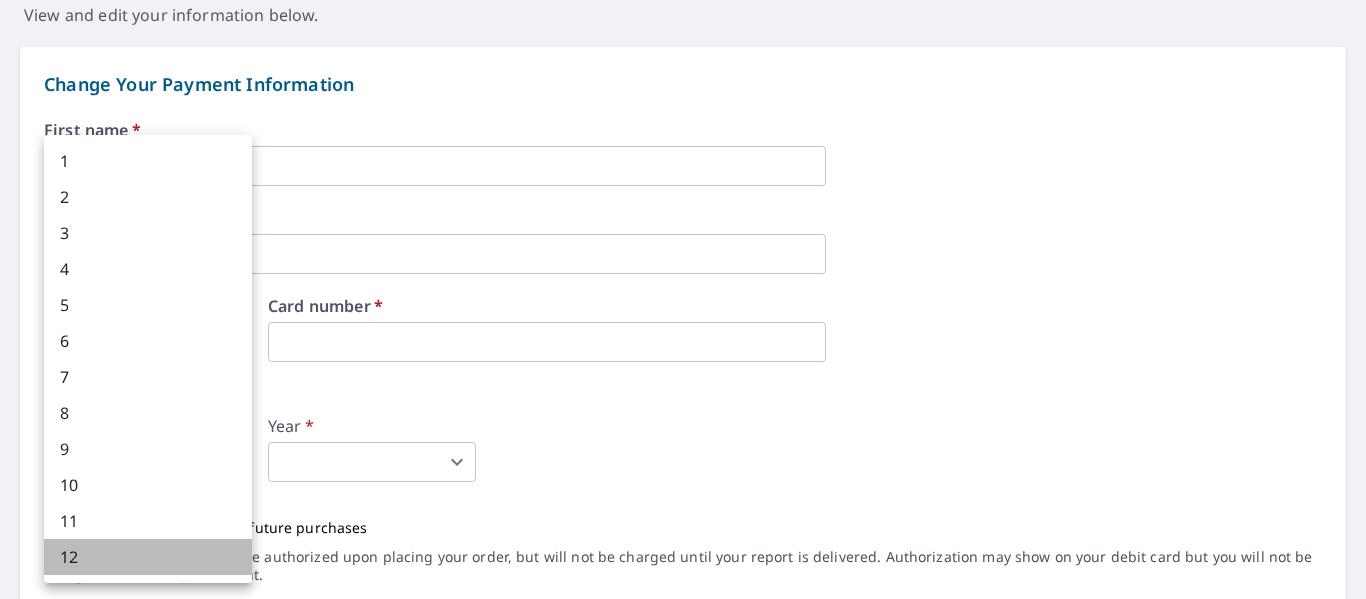 click on "12" at bounding box center [148, 557] 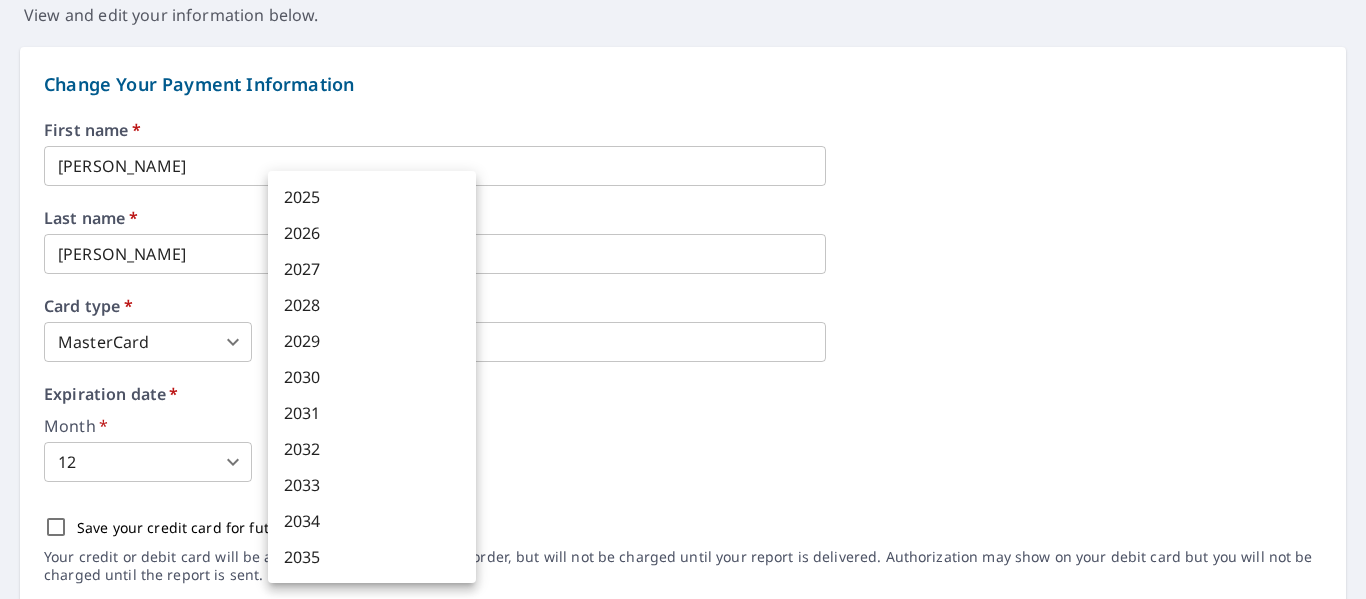 click on "BI BI
Dashboard Order History Order BI Dashboard / Billing Information Billing Information View and edit your information below. Change Your Payment Information First name   * BRENDAN ​ Last name   * ISIDIENU ​ Card type   * MasterCard 3 ​ Card number   * Expiration date   * Month   * 12 12 ​ Year   * ​ 0 ​ Save your credit card for future purchases Your credit or debit card will be authorized upon placing your order, but will not be charged until your report is delivered. Authorization may show on your debit card but you will not be charged until the report is sent. Change Your Billing Address Please verify the billing address matches the payment information. Billing email   * ibrendan@seamax.org ​ Company   * SeaMax Corporation ​ Country   * United States US ​ Phone 713-584-3643 ​ Ext. ​ Secondary phone ​ Ext. ​ Address 9898 Bissonnet St Ste 525 ​ City Houston ​ State TX TX ​ Zip code 77036-8280 ​ Save Cancel Terms of Use  |  Privacy Policy" at bounding box center [683, 299] 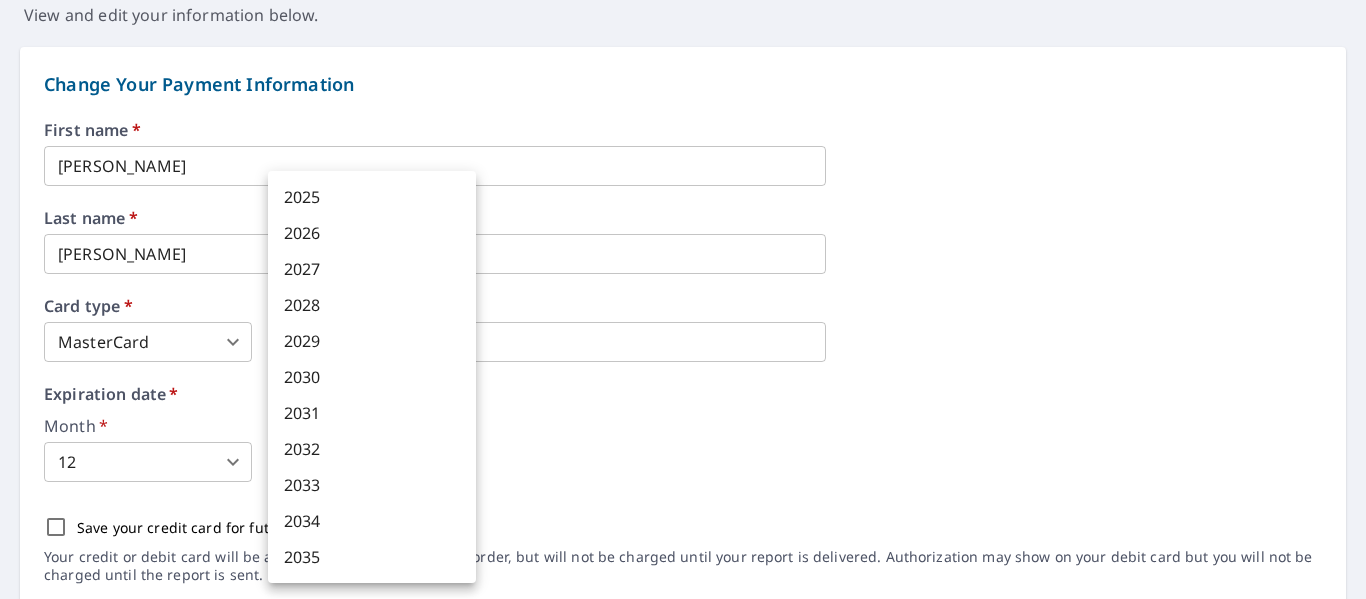 click on "2025" at bounding box center (372, 197) 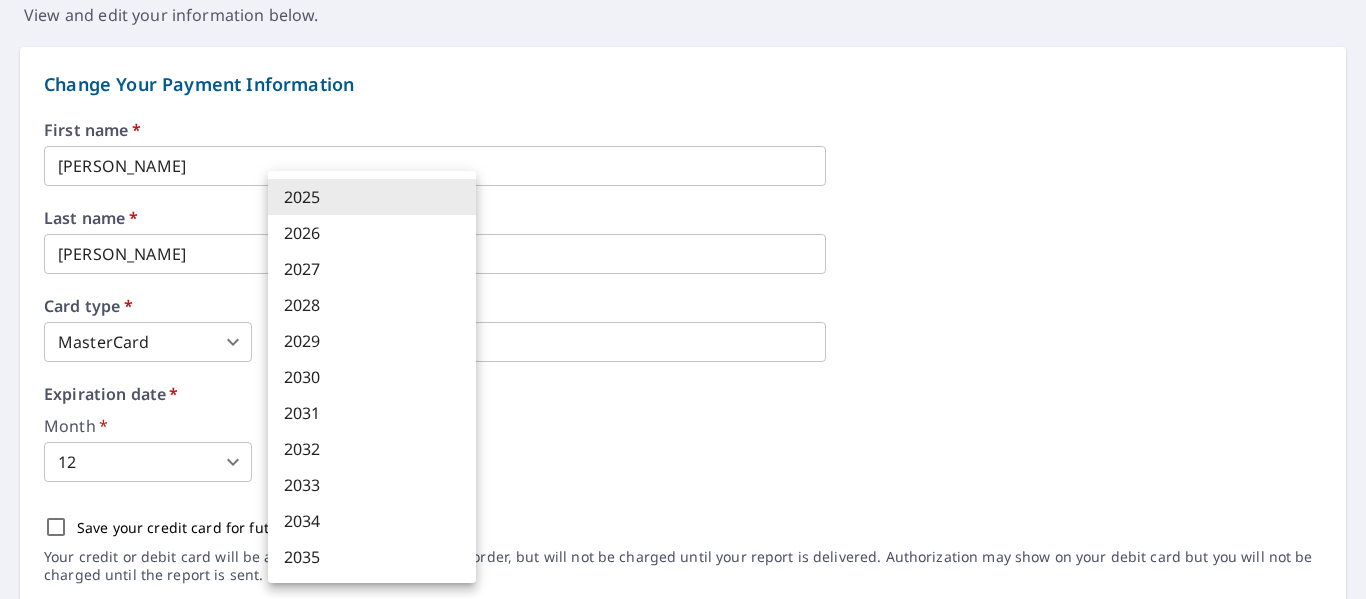 click on "BI BI
Dashboard Order History Order BI Dashboard / Billing Information Billing Information View and edit your information below. Change Your Payment Information First name   * BRENDAN ​ Last name   * ISIDIENU ​ Card type   * MasterCard 3 ​ Card number   * Expiration date   * Month   * 12 12 ​ Year   * 2025 2025 ​ Save your credit card for future purchases Your credit or debit card will be authorized upon placing your order, but will not be charged until your report is delivered. Authorization may show on your debit card but you will not be charged until the report is sent. Change Your Billing Address Please verify the billing address matches the payment information. Billing email   * ibrendan@seamax.org ​ Company   * SeaMax Corporation ​ Country   * United States US ​ Phone 713-584-3643 ​ Ext. ​ Secondary phone ​ Ext. ​ Address 9898 Bissonnet St Ste 525 ​ City Houston ​ State TX TX ​ Zip code 77036-8280 ​ Save Cancel Terms of Use  |  Privacy Policy" at bounding box center (683, 299) 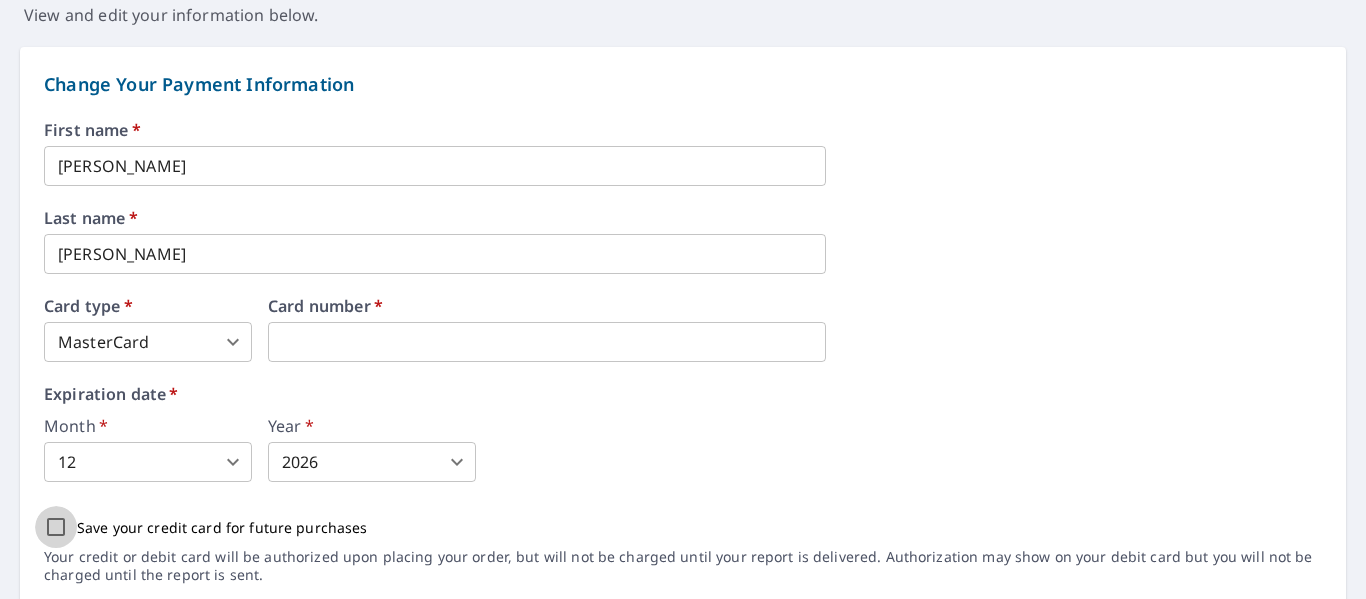 click on "Save your credit card for future purchases" at bounding box center [56, 527] 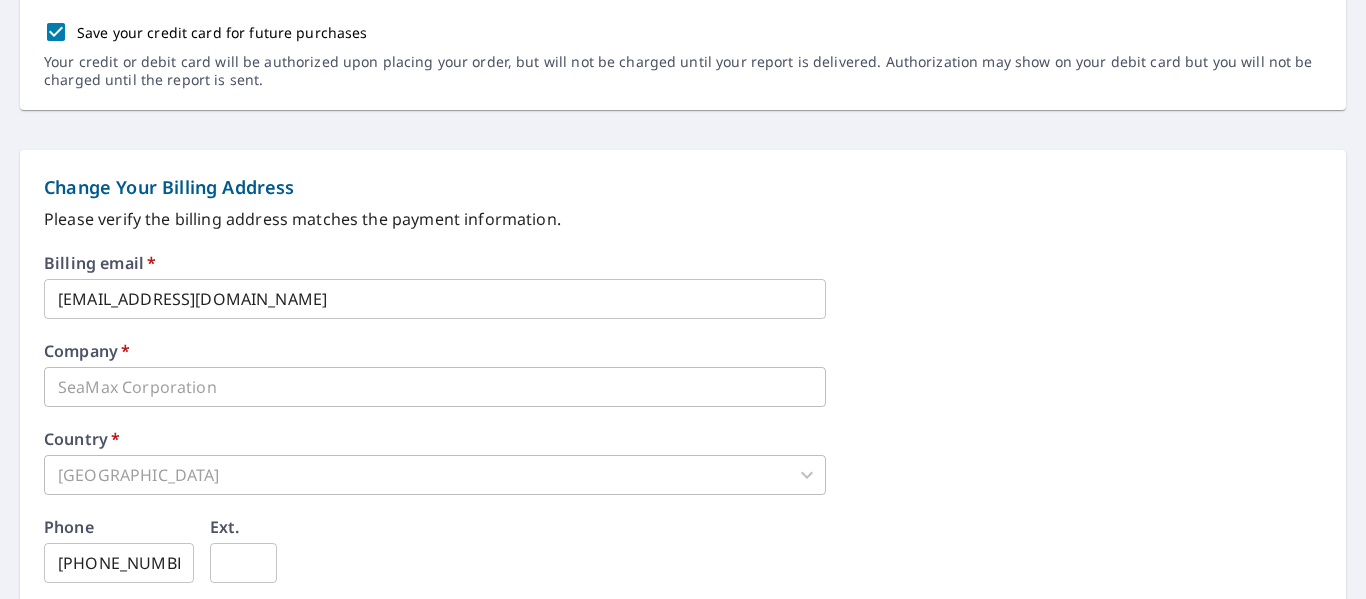 click on "[GEOGRAPHIC_DATA]" at bounding box center [435, 475] 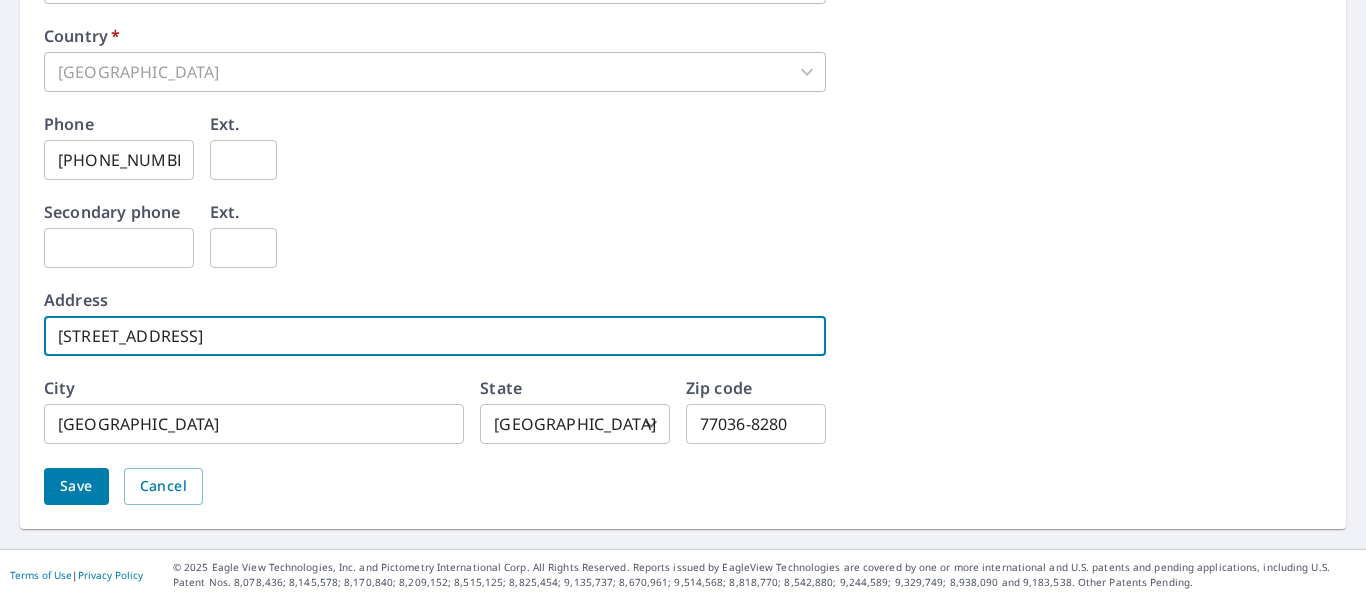 drag, startPoint x: 281, startPoint y: 341, endPoint x: 19, endPoint y: 318, distance: 263.0076 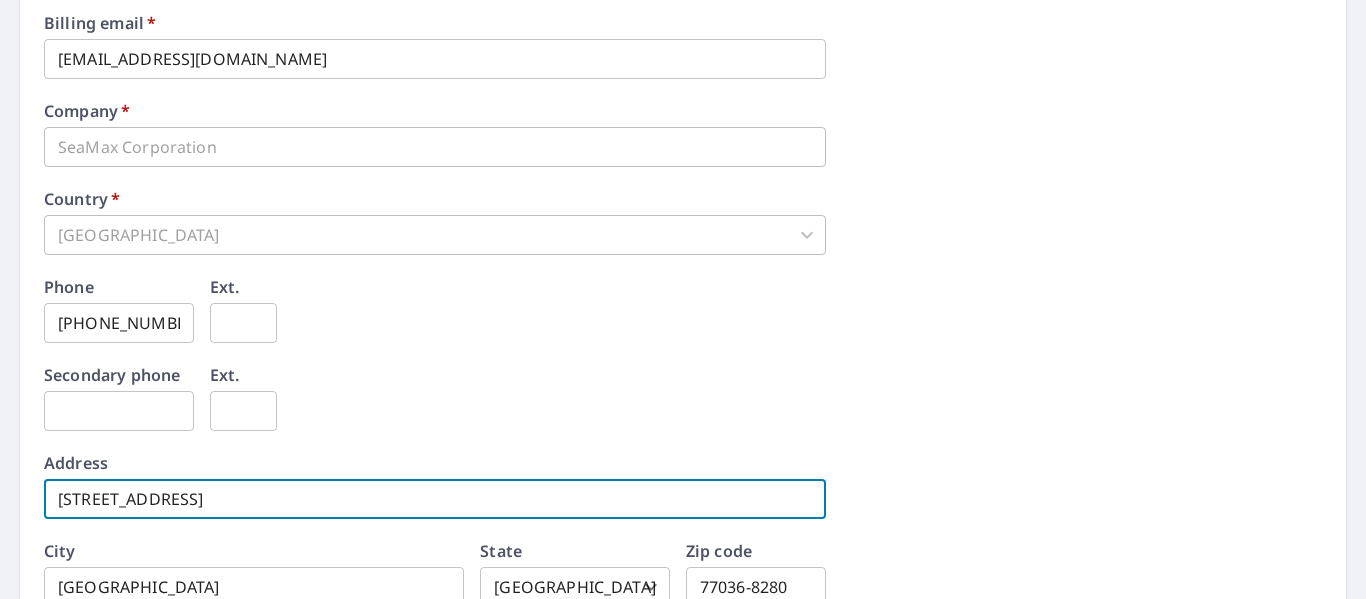 scroll, scrollTop: 1097, scrollLeft: 0, axis: vertical 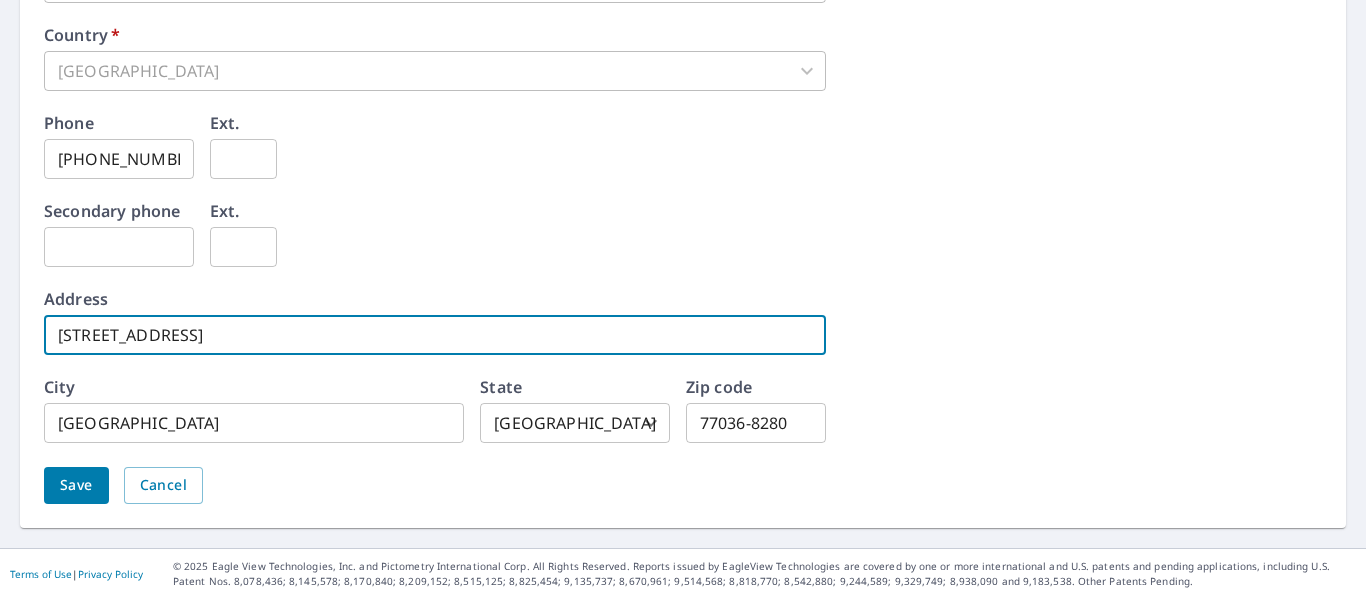 type on "2500 Greenhouse Rd, 9201" 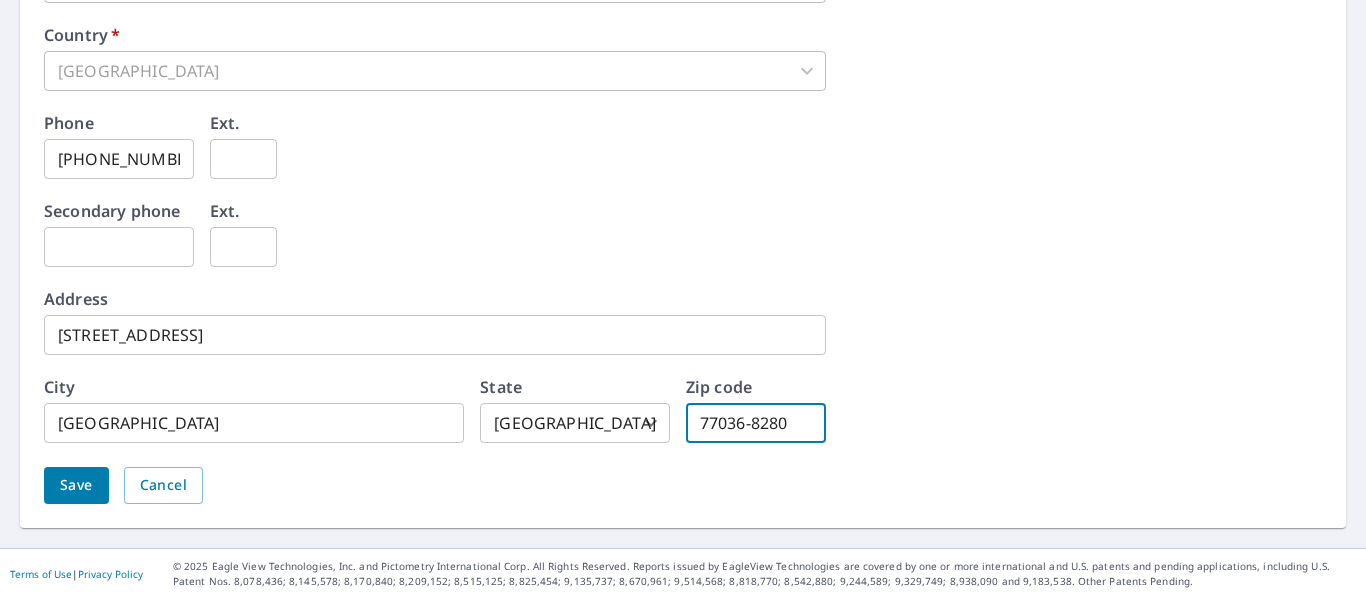 click on "77036-8280" at bounding box center [756, 423] 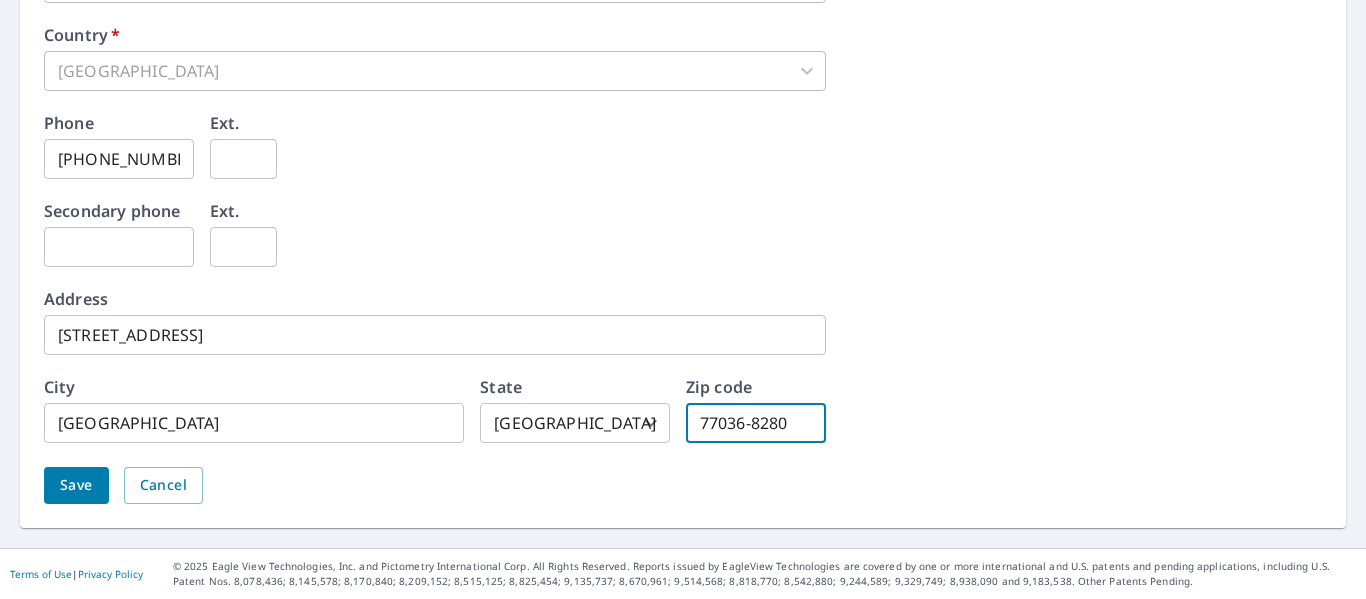 drag, startPoint x: 719, startPoint y: 418, endPoint x: 805, endPoint y: 418, distance: 86 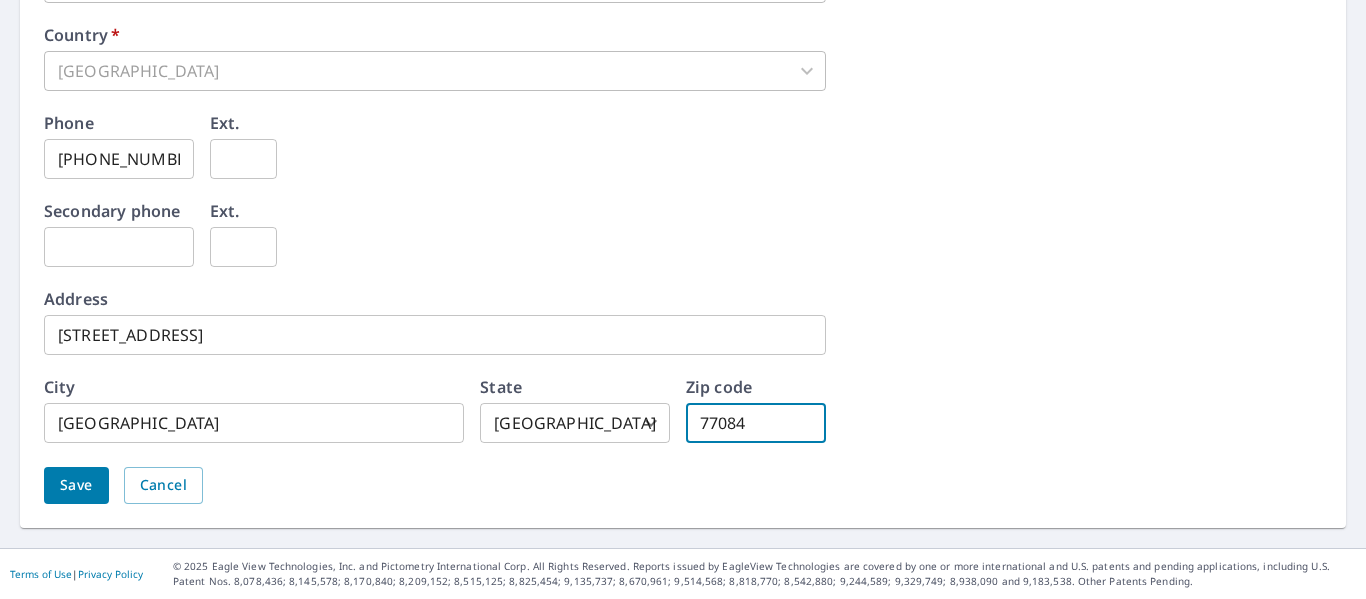 type on "77084" 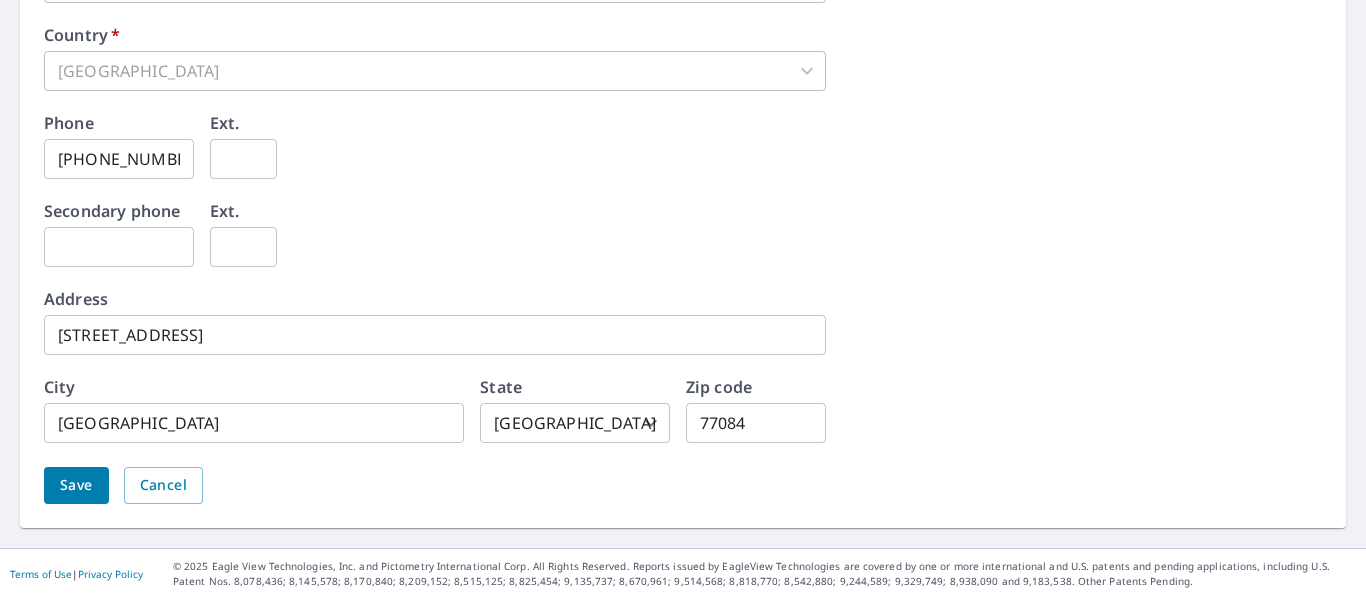 click on "Save Cancel" at bounding box center (683, 485) 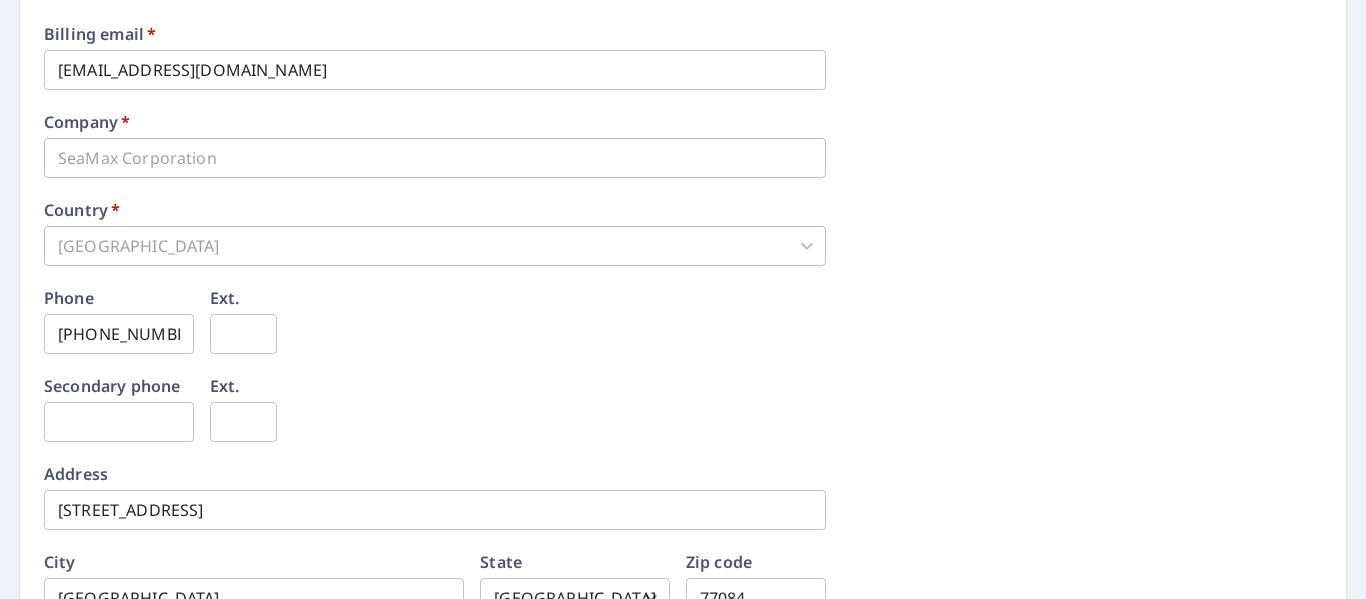 scroll, scrollTop: 1097, scrollLeft: 0, axis: vertical 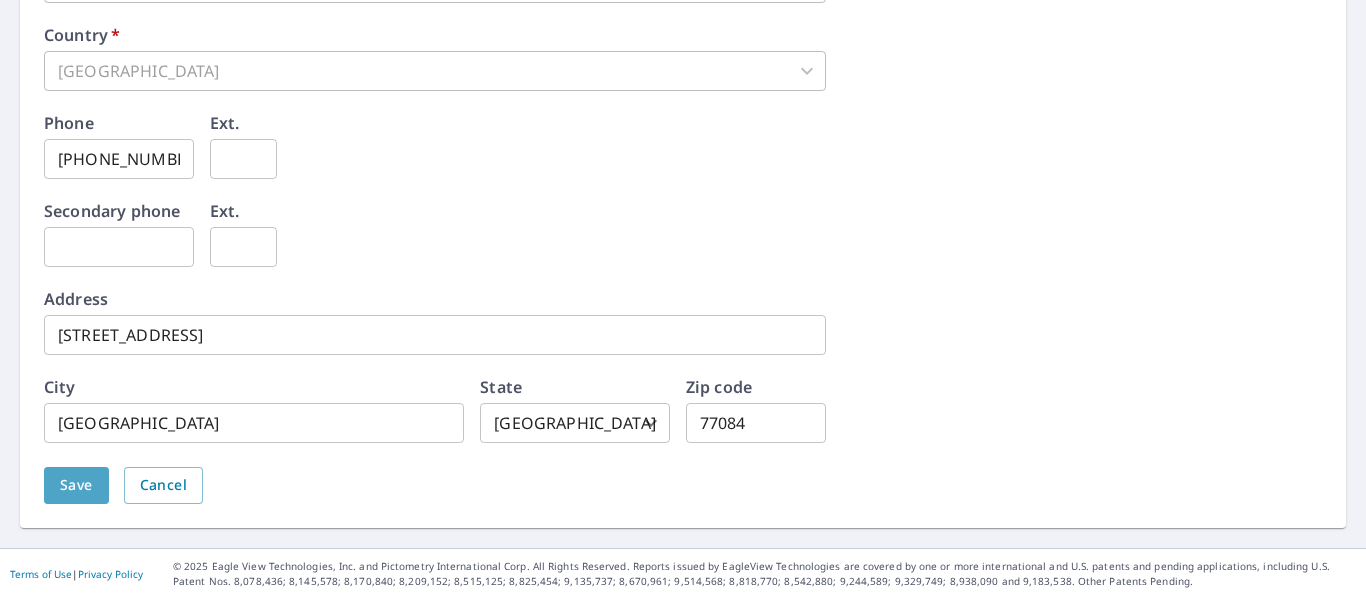 click on "Save" at bounding box center (76, 485) 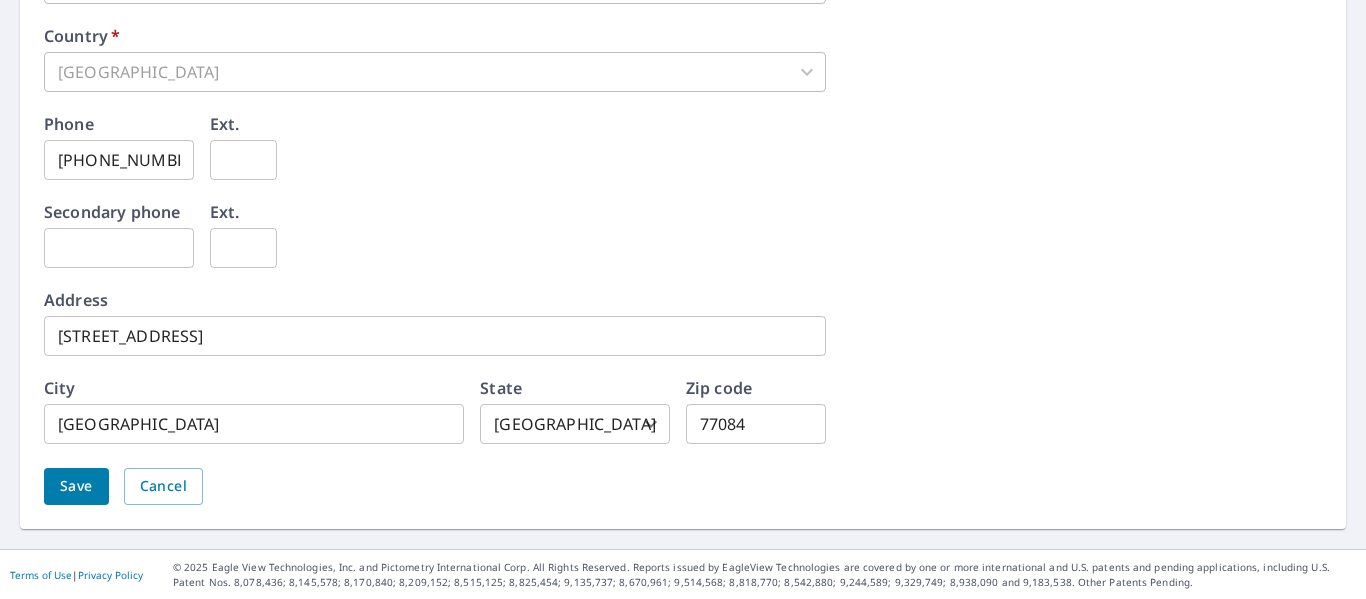 scroll, scrollTop: 1148, scrollLeft: 0, axis: vertical 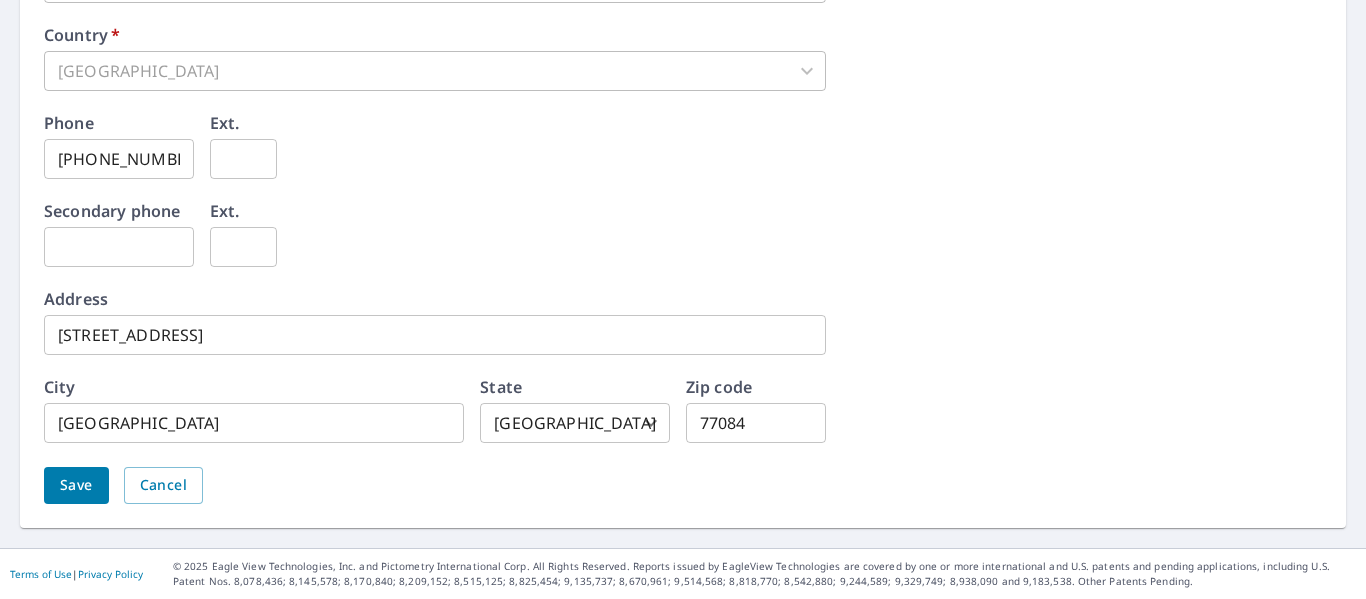 click on "Save" at bounding box center (76, 485) 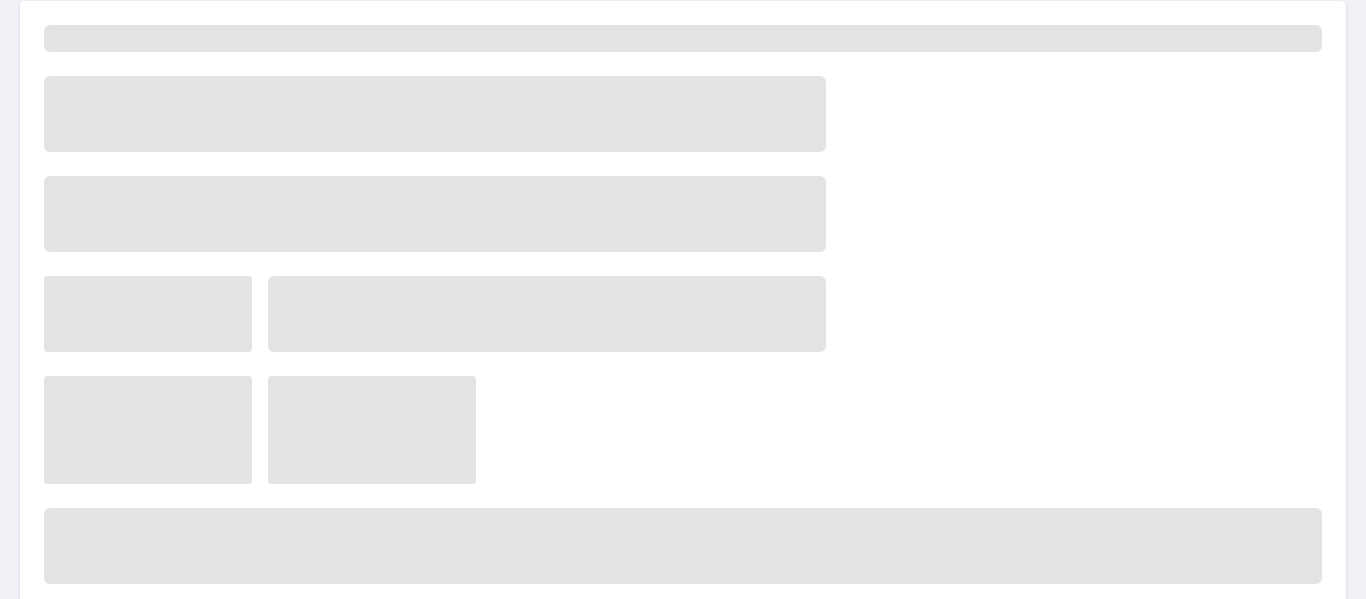 scroll, scrollTop: 0, scrollLeft: 0, axis: both 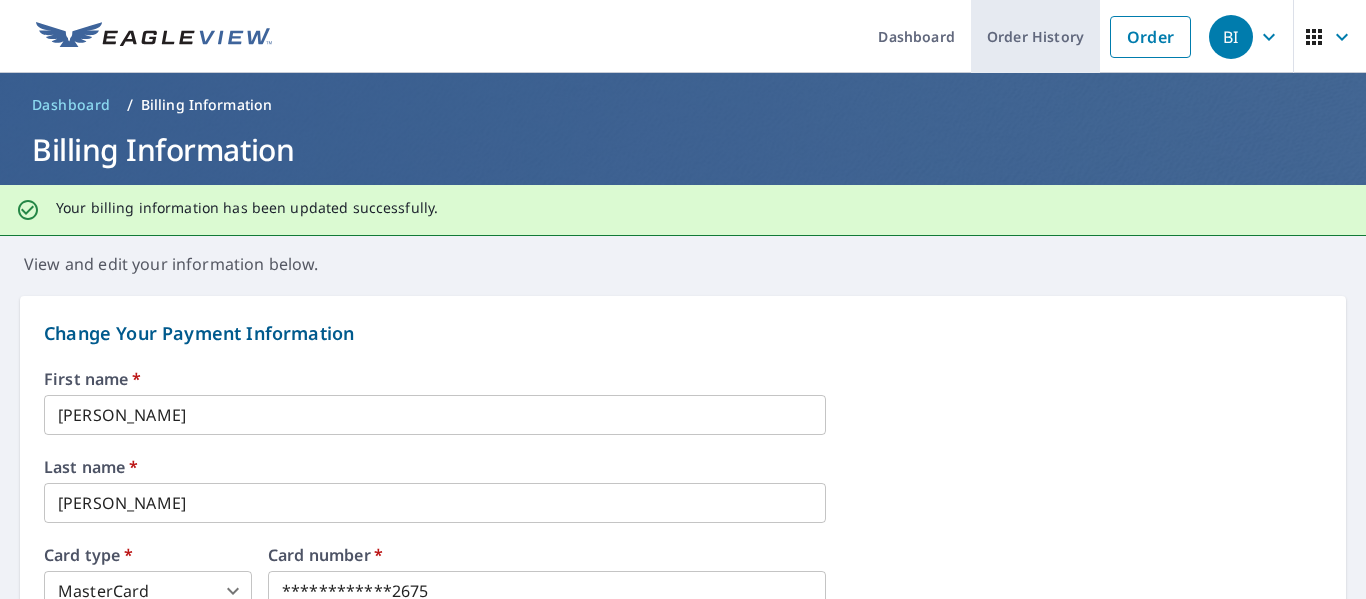 click on "Order History" at bounding box center (1035, 36) 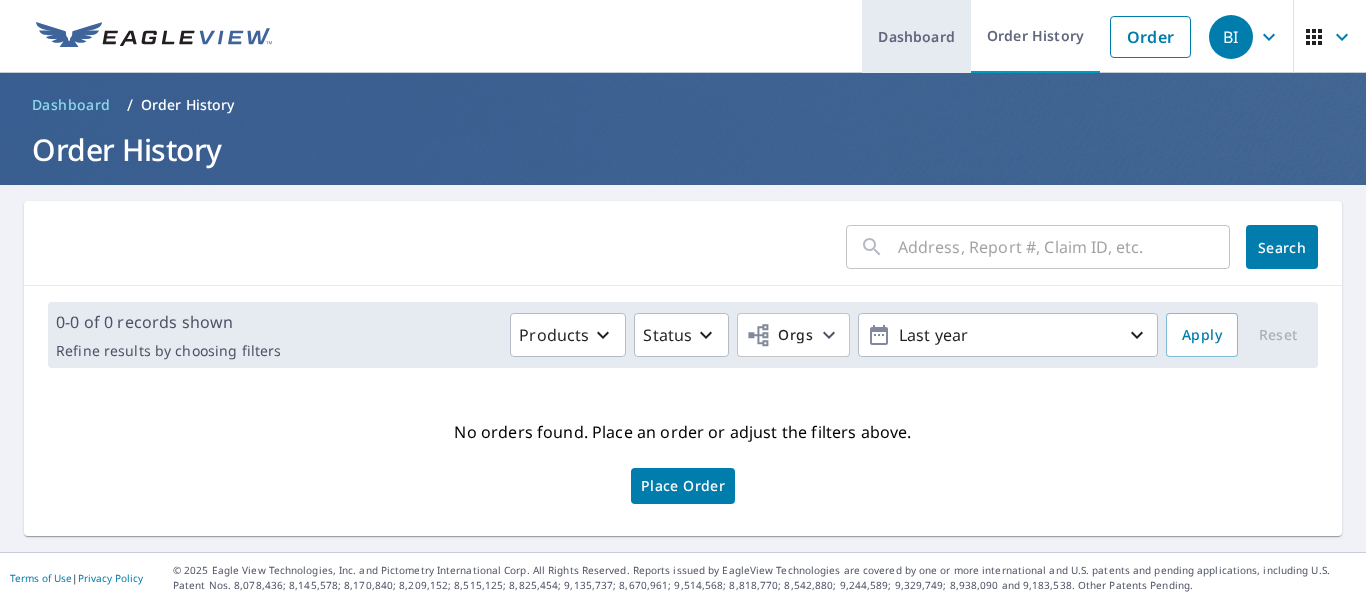 click on "Dashboard" at bounding box center [916, 36] 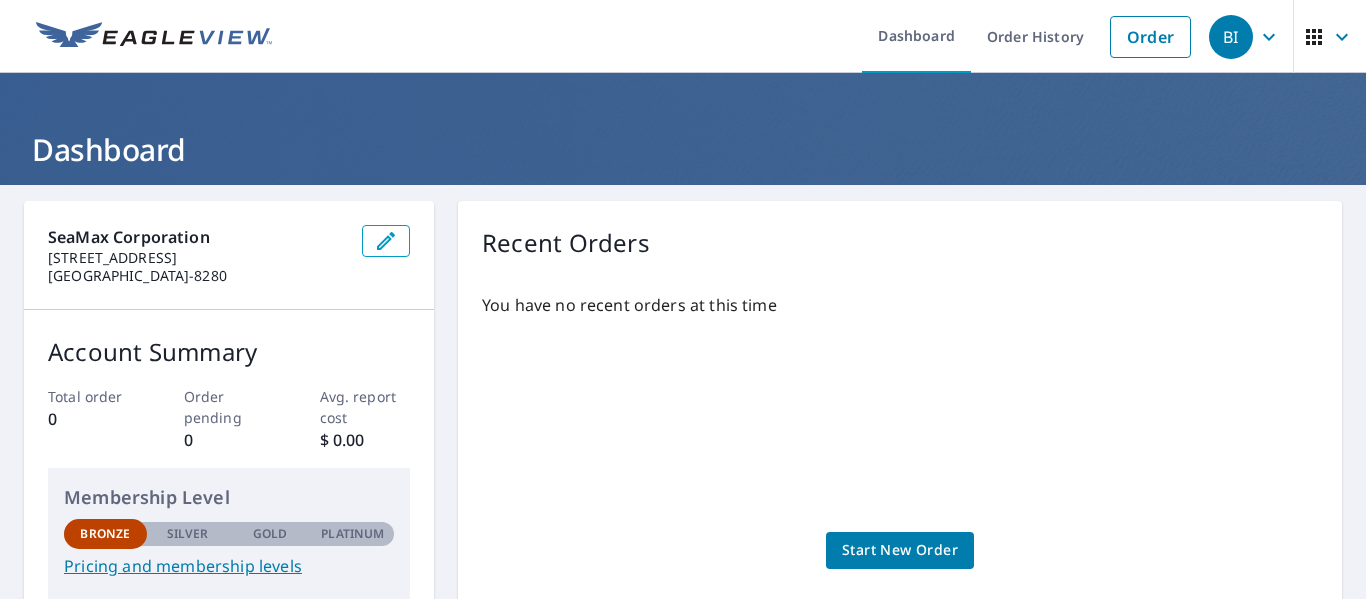 click 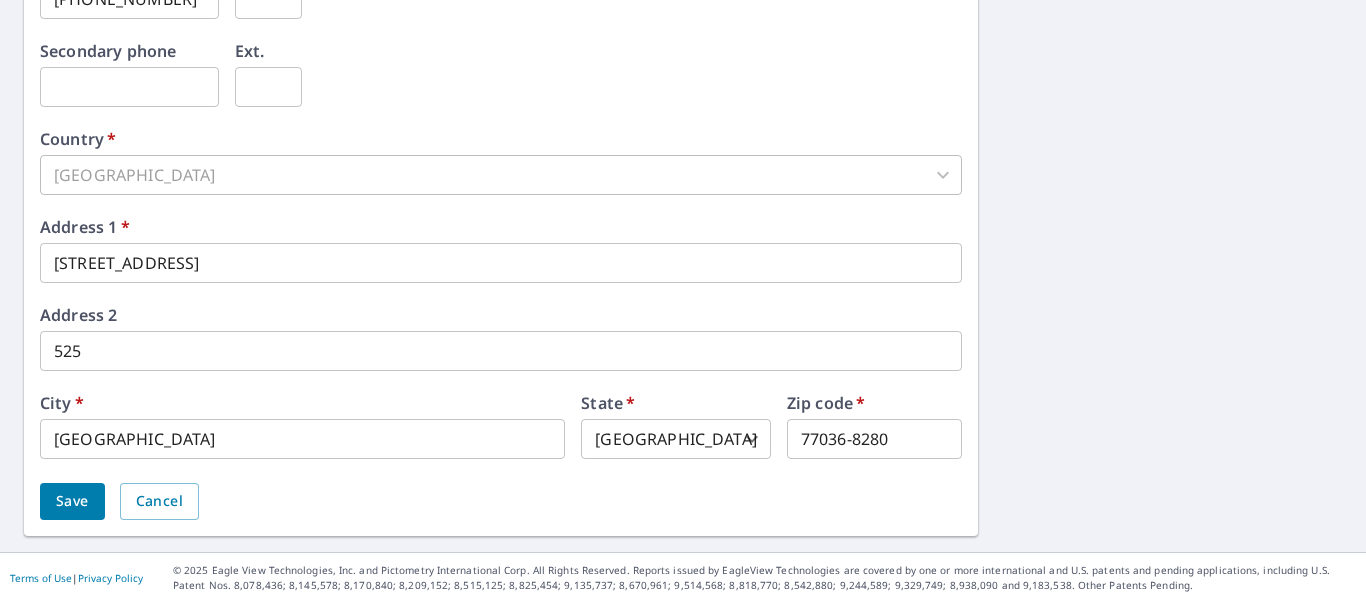 scroll, scrollTop: 809, scrollLeft: 0, axis: vertical 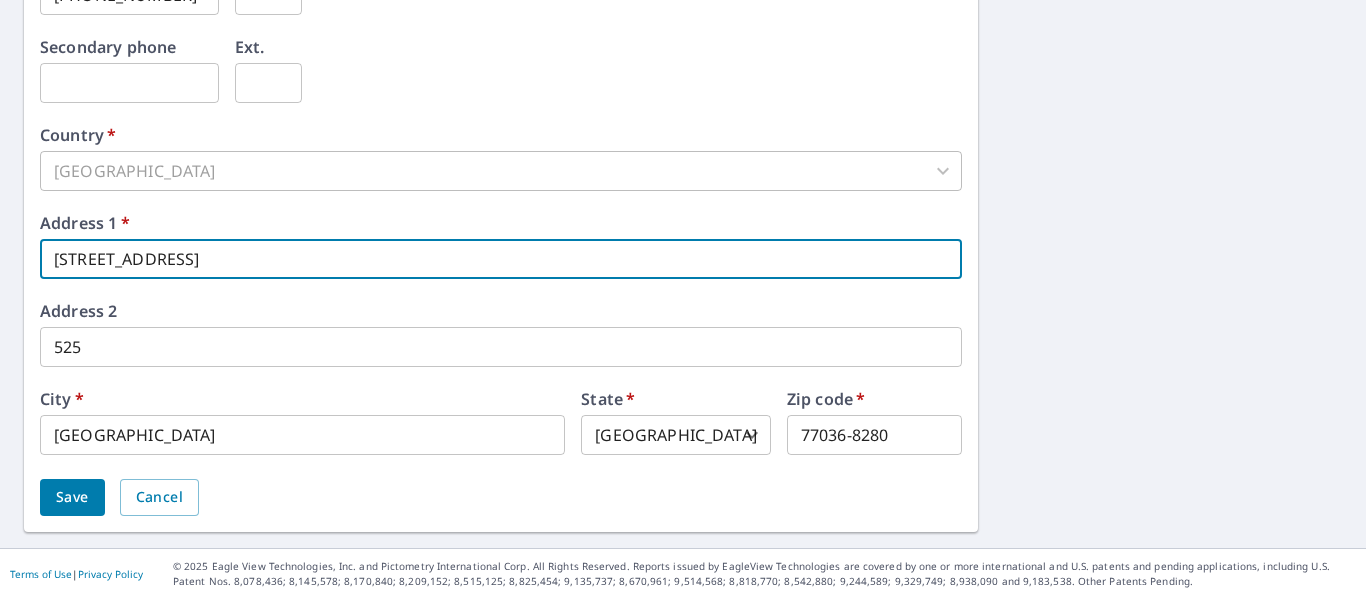 drag, startPoint x: 259, startPoint y: 264, endPoint x: 247, endPoint y: 264, distance: 12 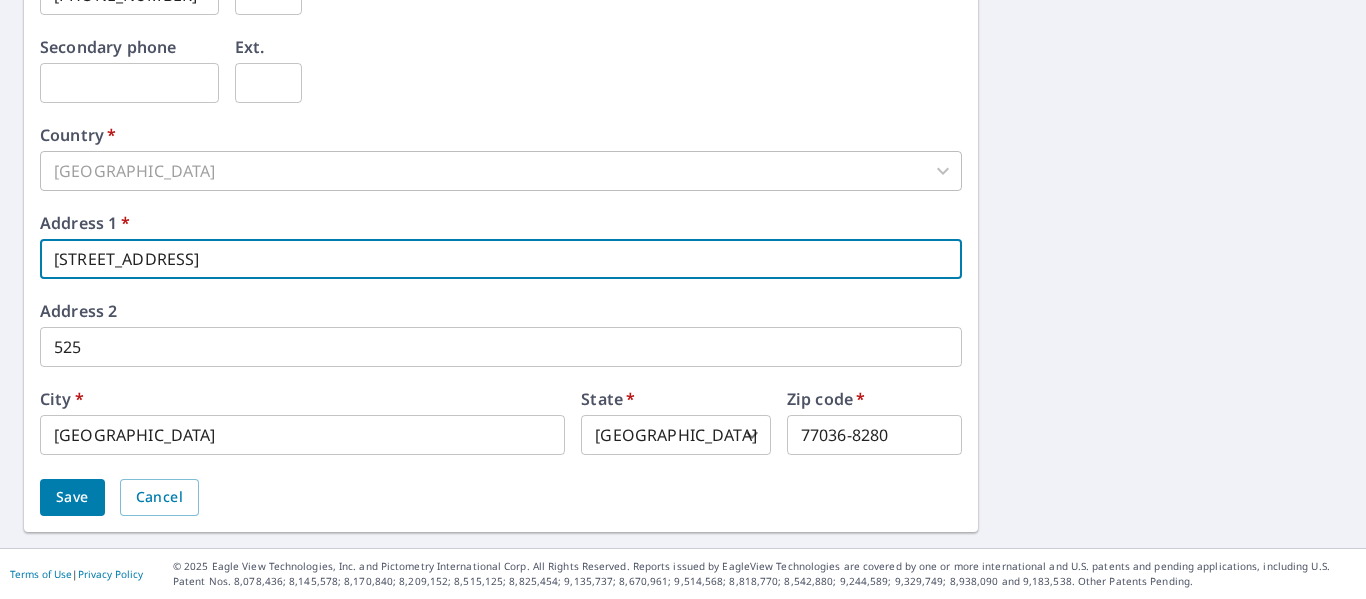 drag, startPoint x: 181, startPoint y: 255, endPoint x: 245, endPoint y: 260, distance: 64.195015 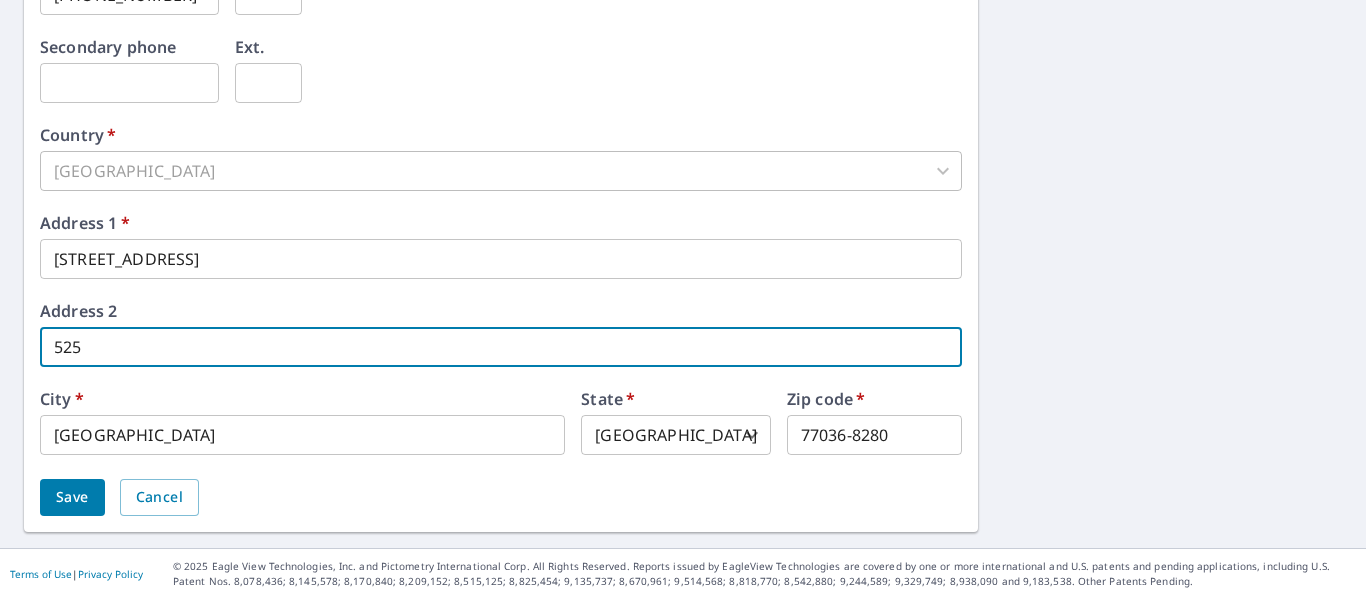 drag, startPoint x: 99, startPoint y: 345, endPoint x: 31, endPoint y: 339, distance: 68.26419 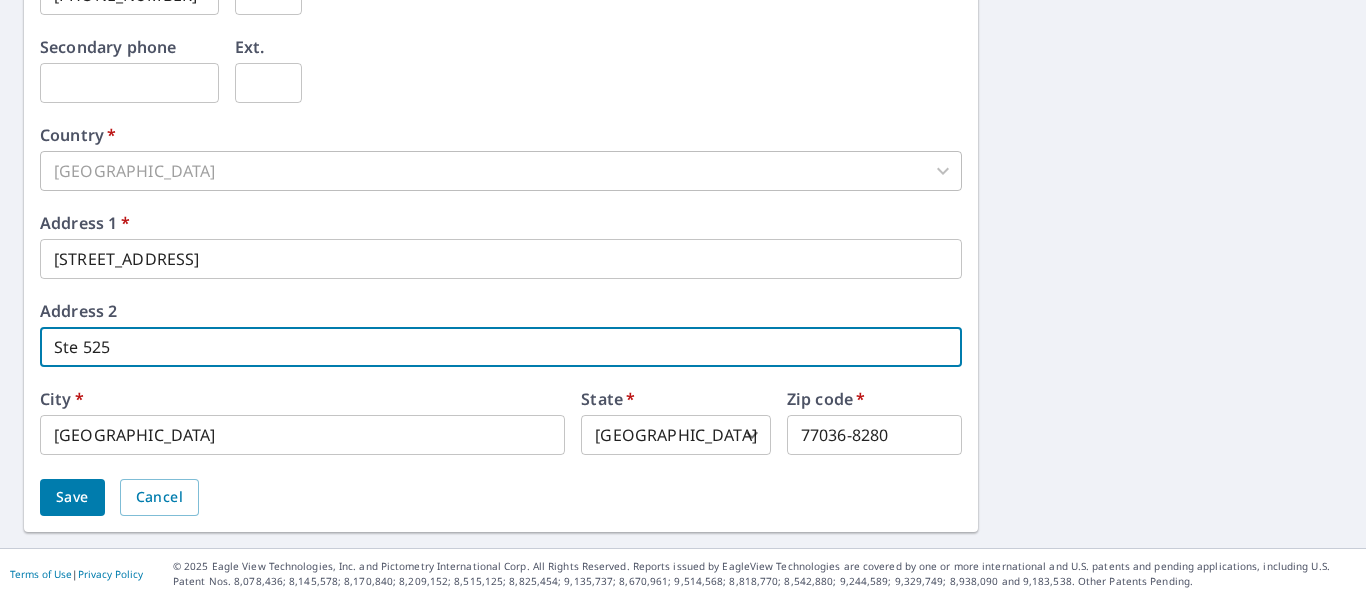 type on "Ste 525" 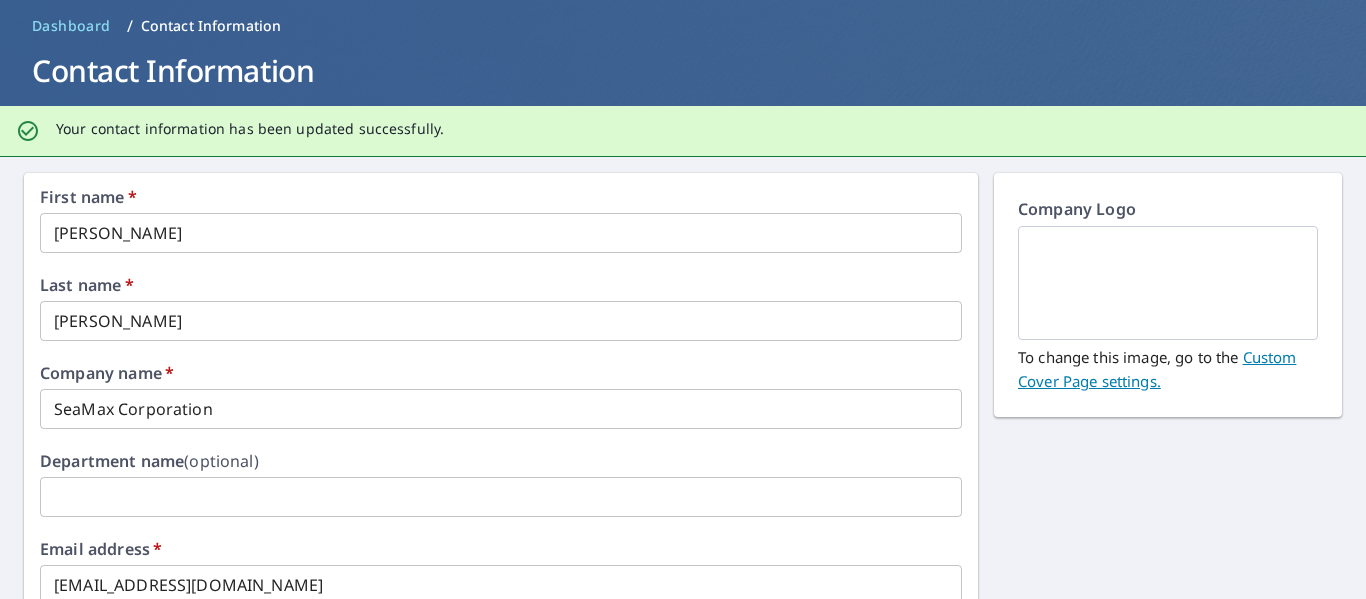 scroll, scrollTop: 0, scrollLeft: 0, axis: both 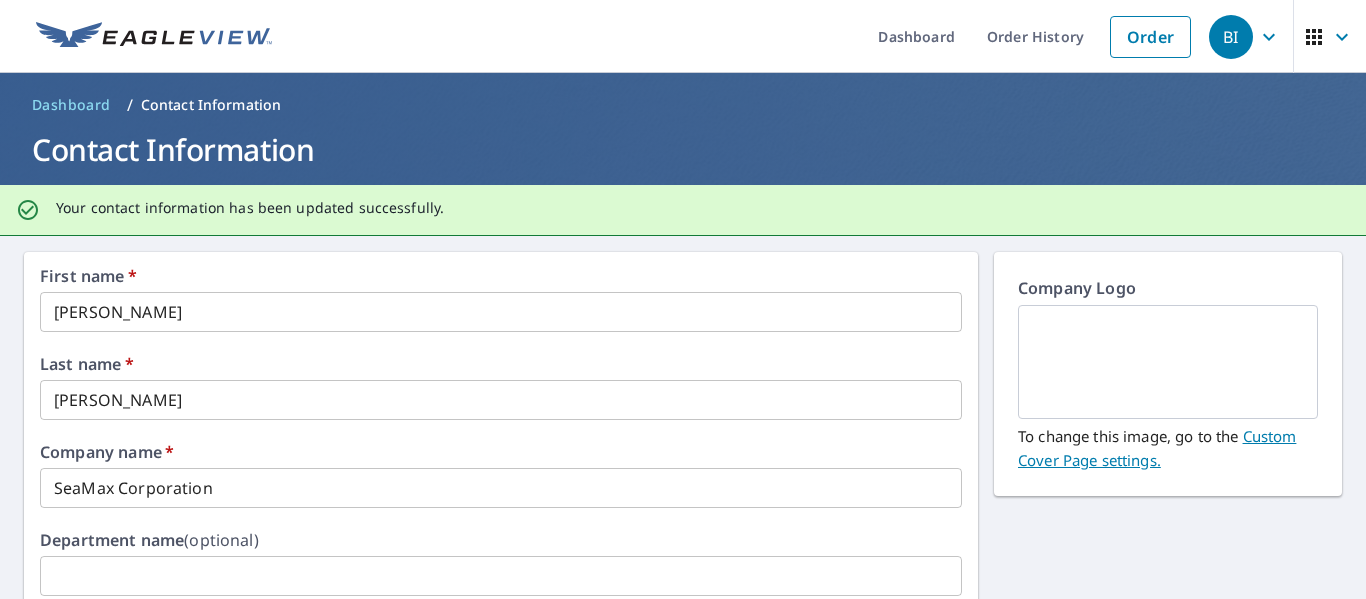 click on "Custom Cover Page settings." at bounding box center [1157, 448] 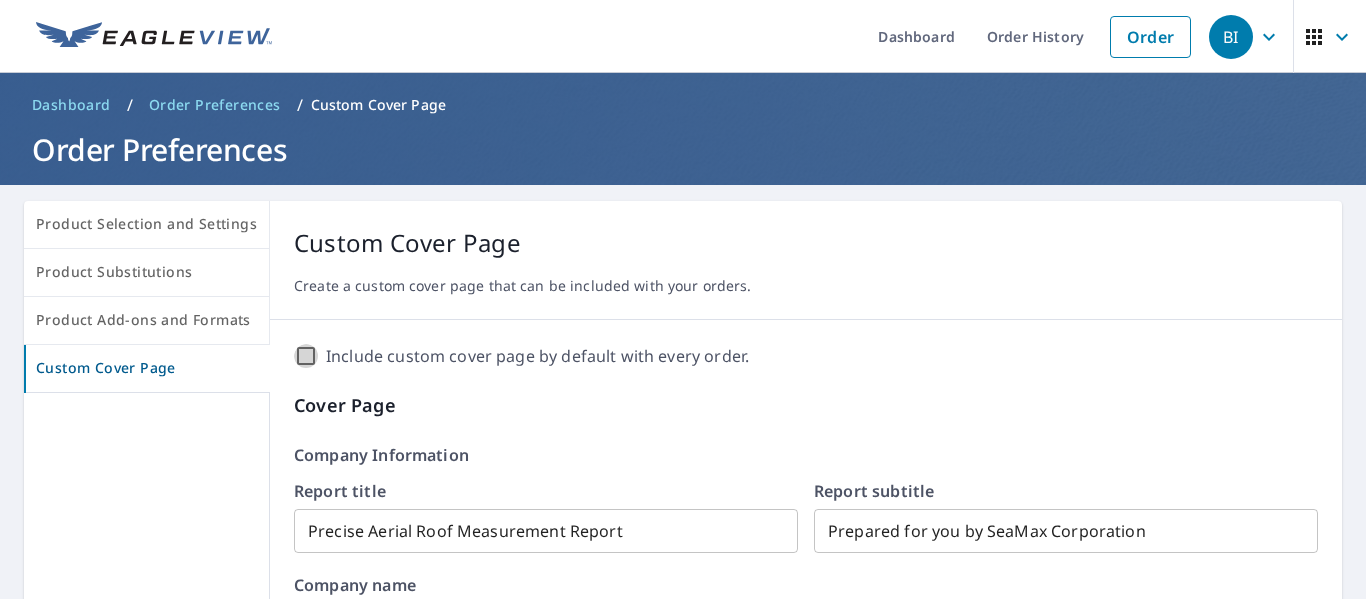 click on "Include custom cover page by default with every order." at bounding box center (306, 356) 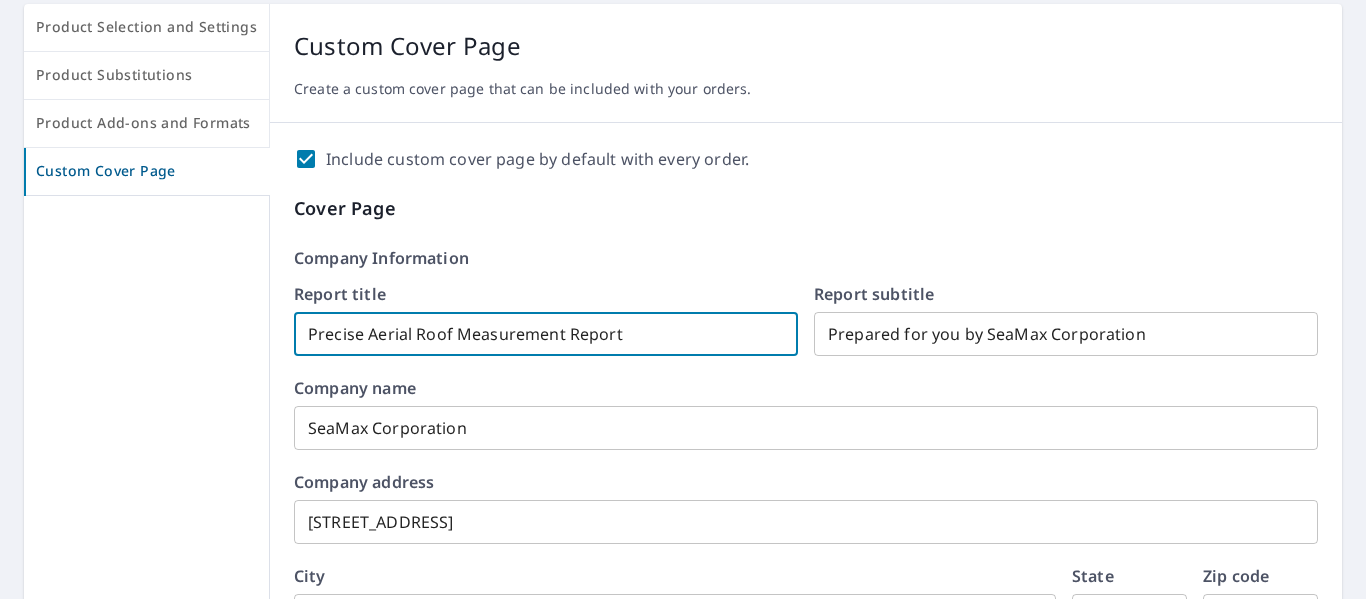 click on "Precise Aerial Roof Measurement Report" at bounding box center (546, 334) 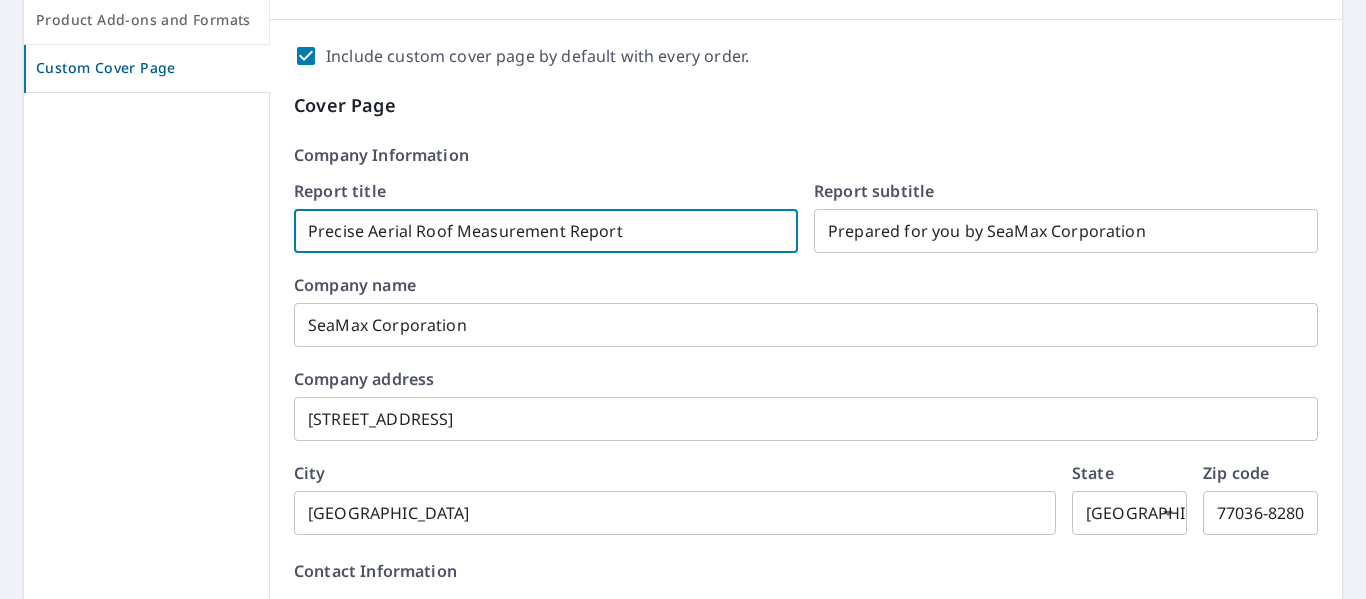 scroll, scrollTop: 299, scrollLeft: 0, axis: vertical 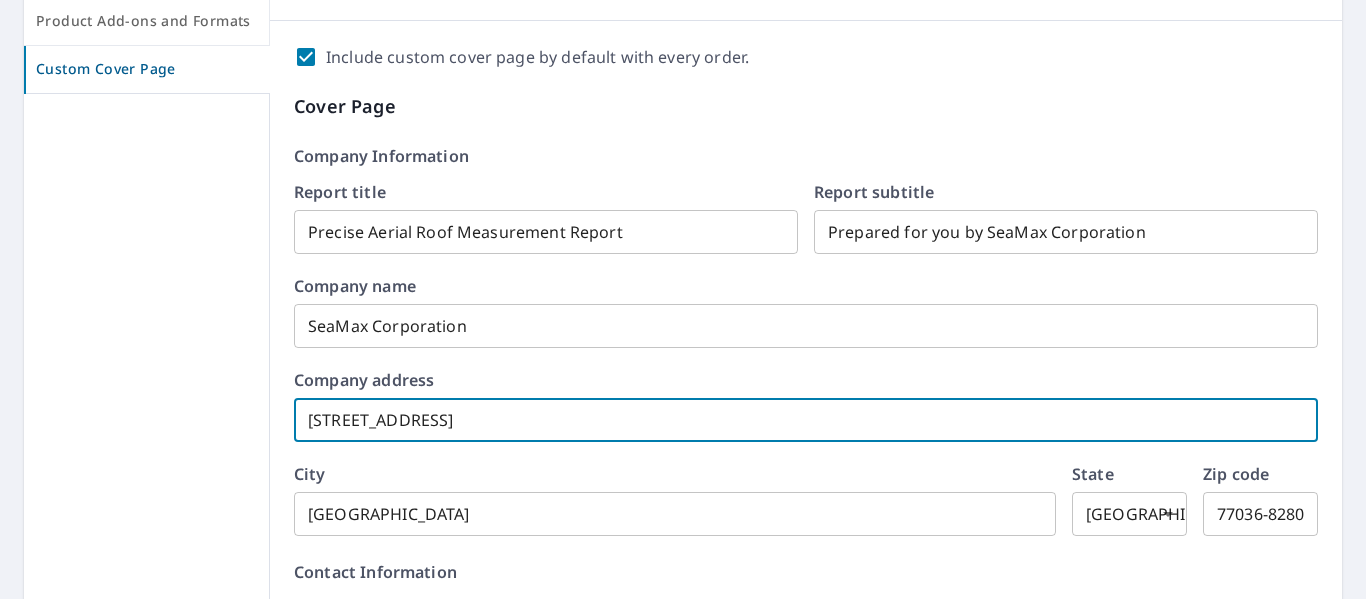 drag, startPoint x: 420, startPoint y: 422, endPoint x: 256, endPoint y: 416, distance: 164.10973 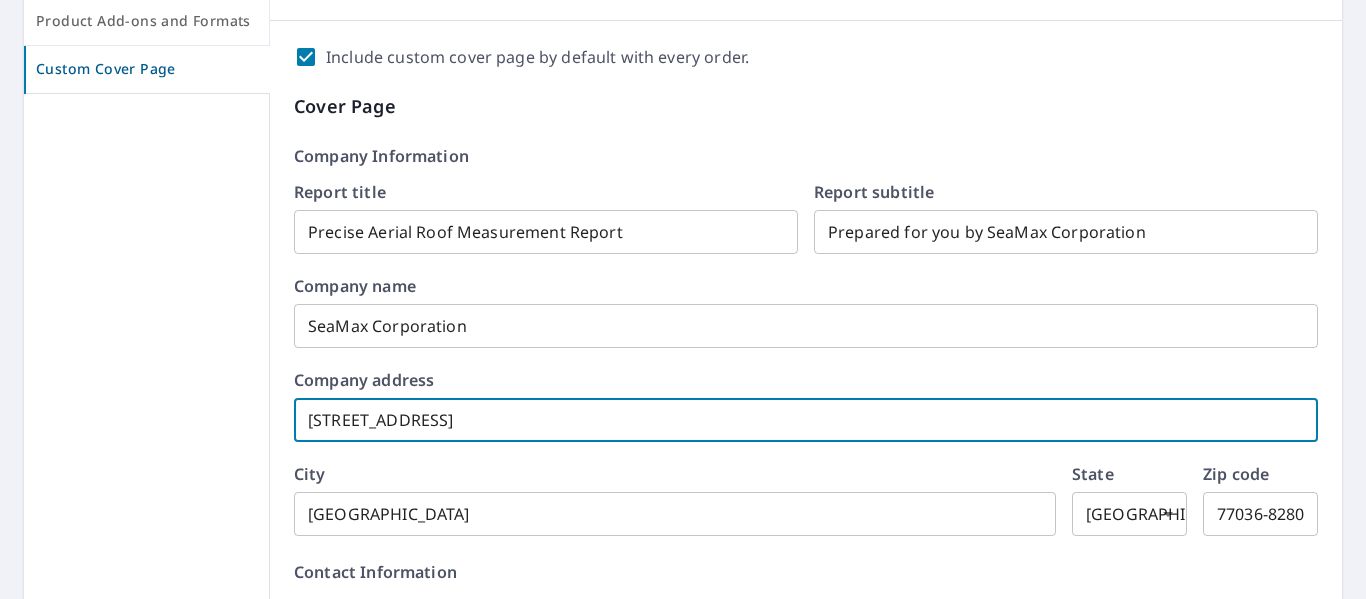 checkbox on "true" 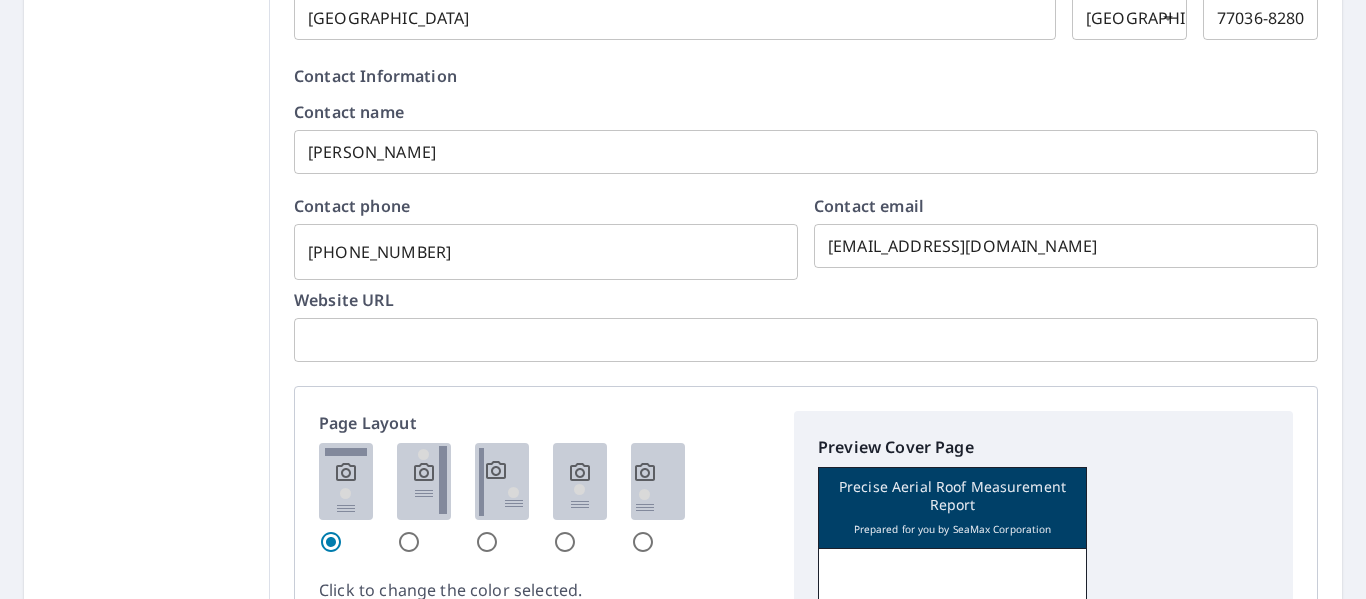 type on "10333 Harwin St Ste 375i" 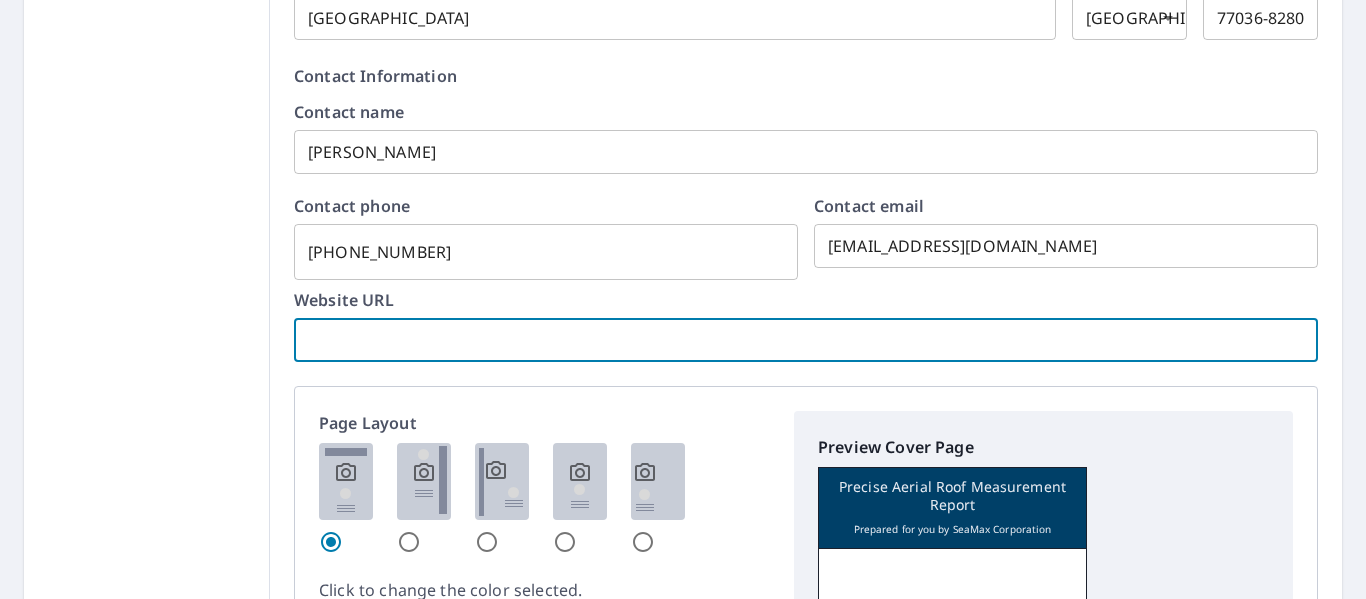 click at bounding box center (806, 340) 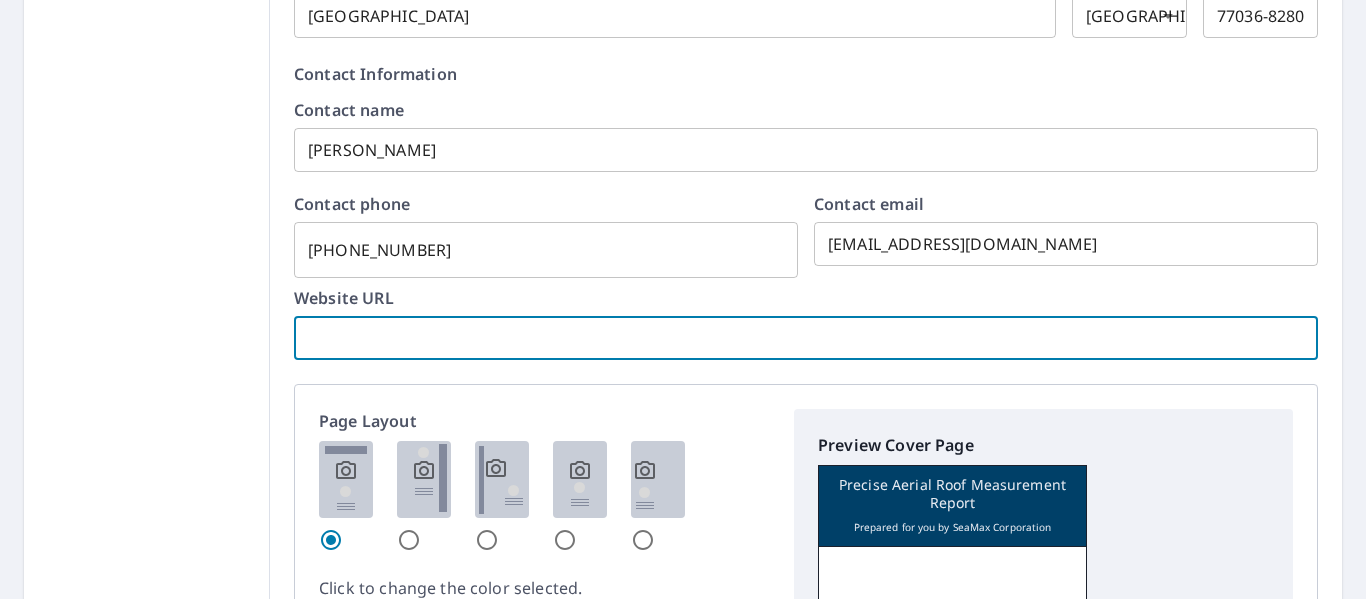 scroll, scrollTop: 798, scrollLeft: 0, axis: vertical 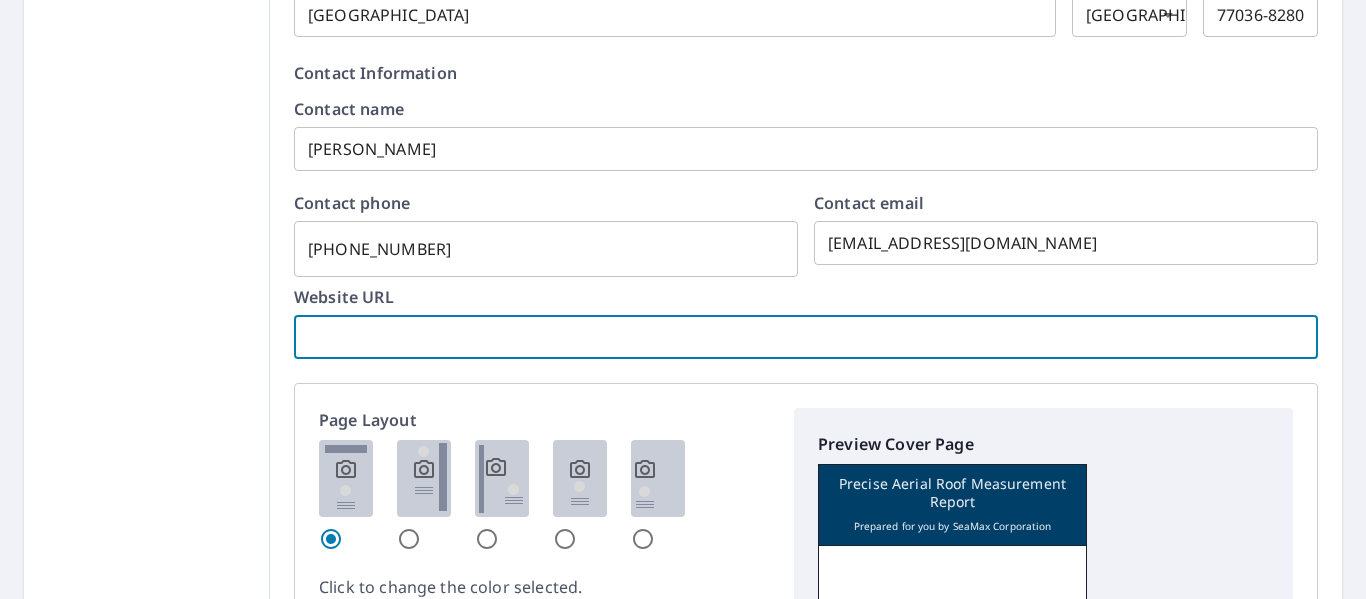 checkbox on "true" 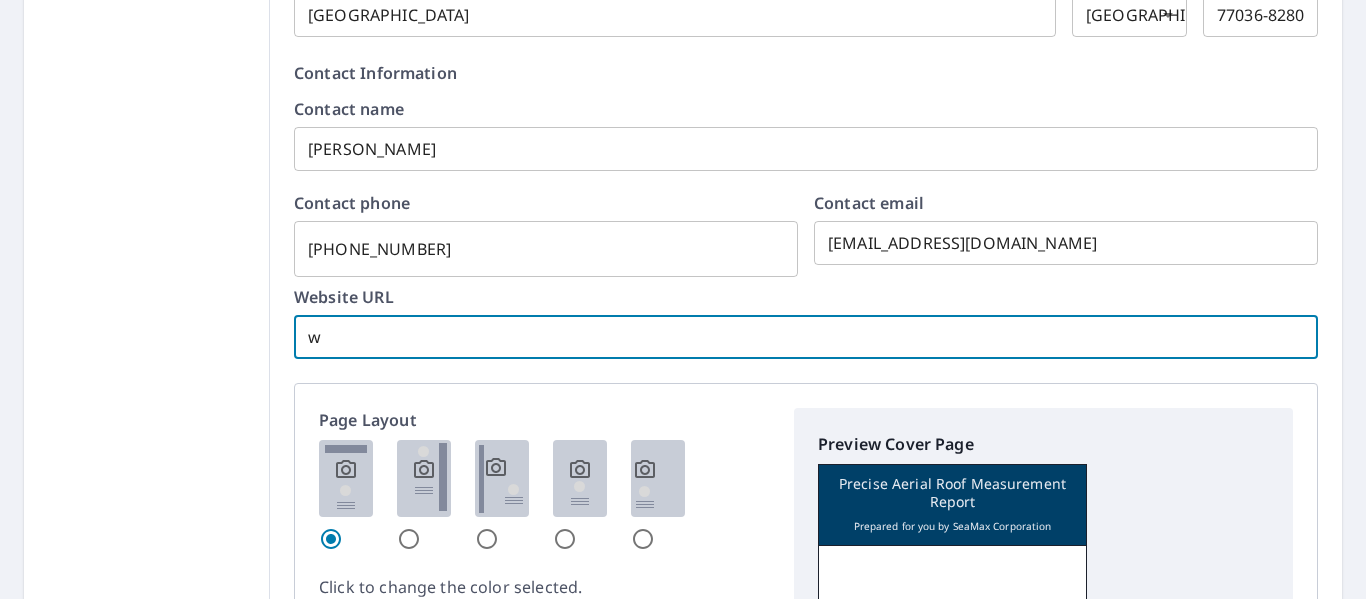 checkbox on "true" 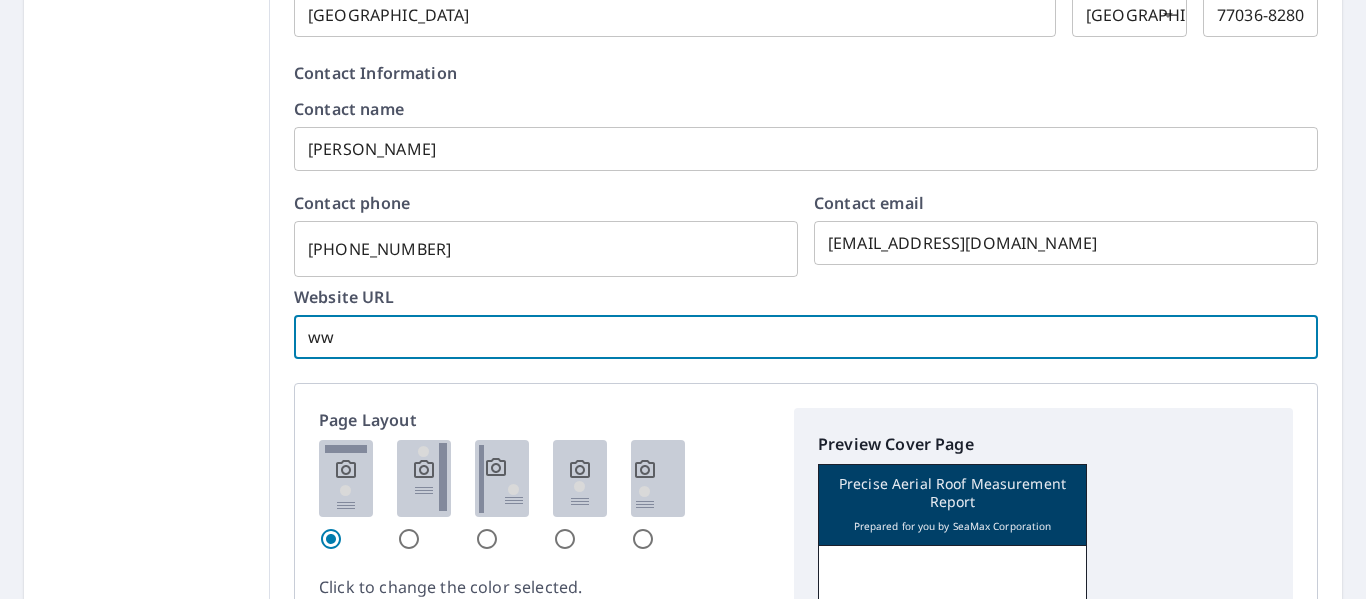checkbox on "true" 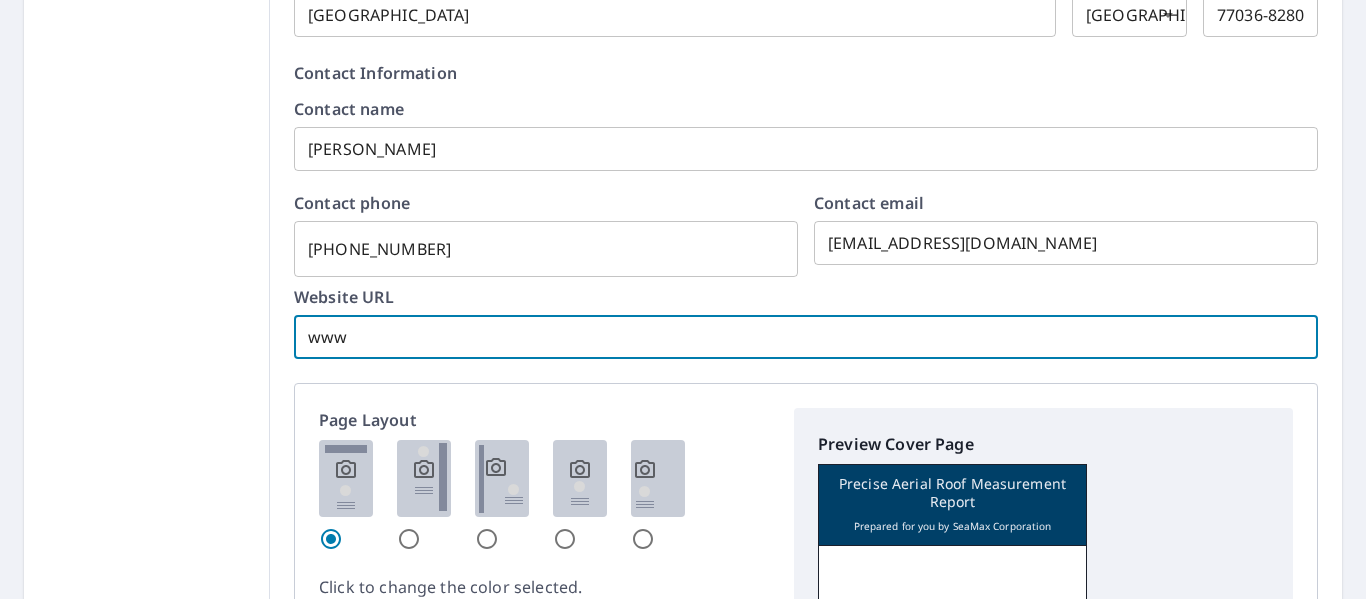 checkbox on "true" 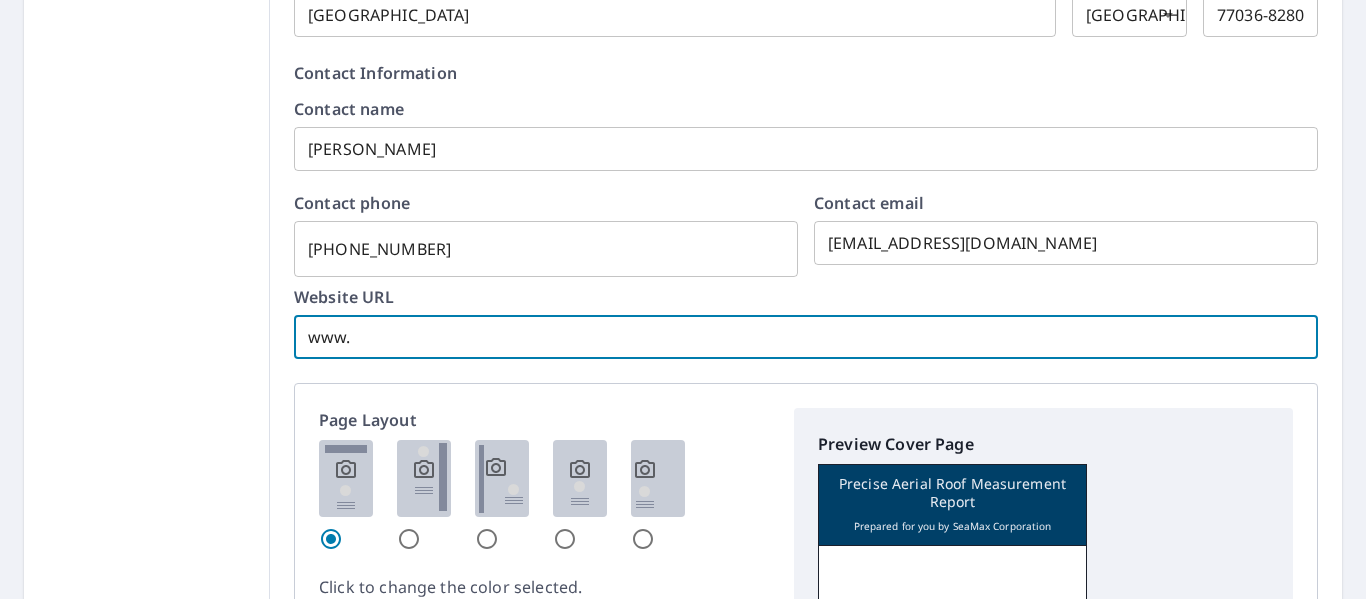 checkbox on "true" 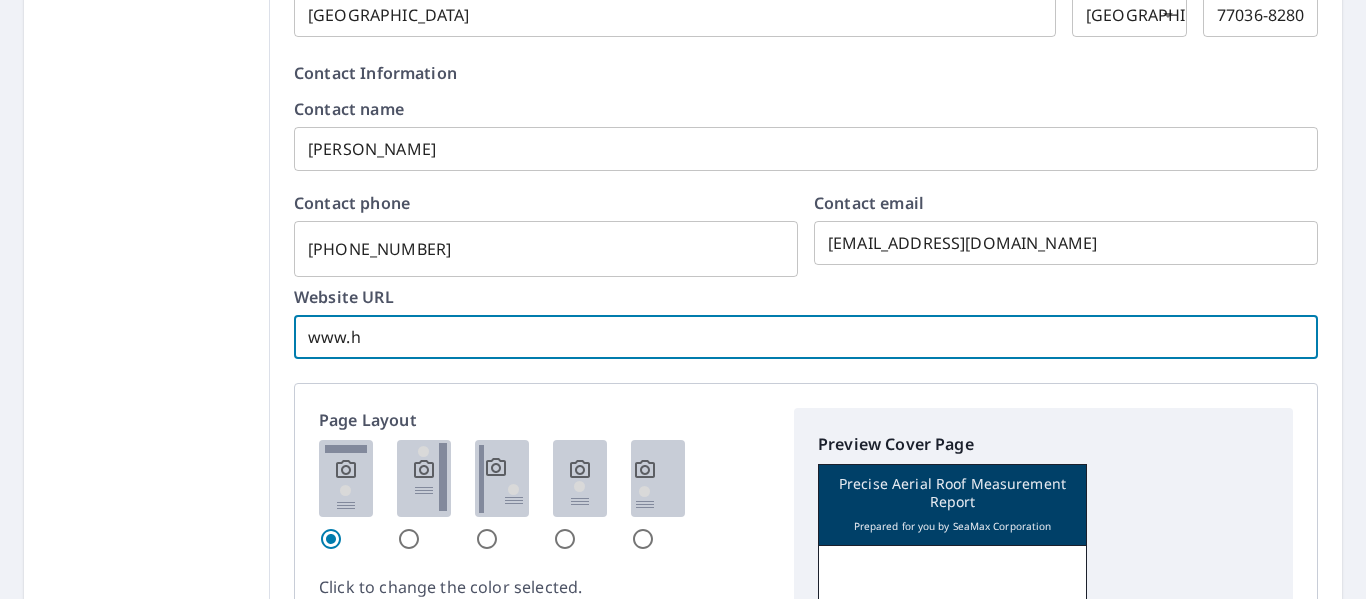 checkbox on "true" 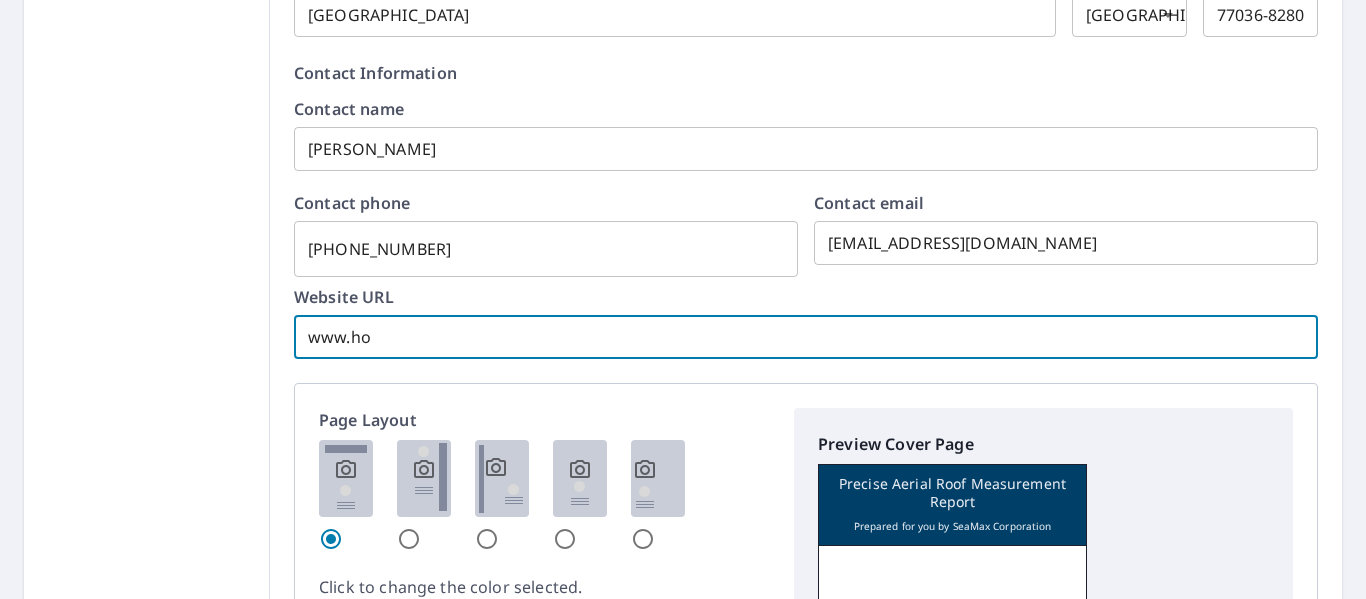 checkbox on "true" 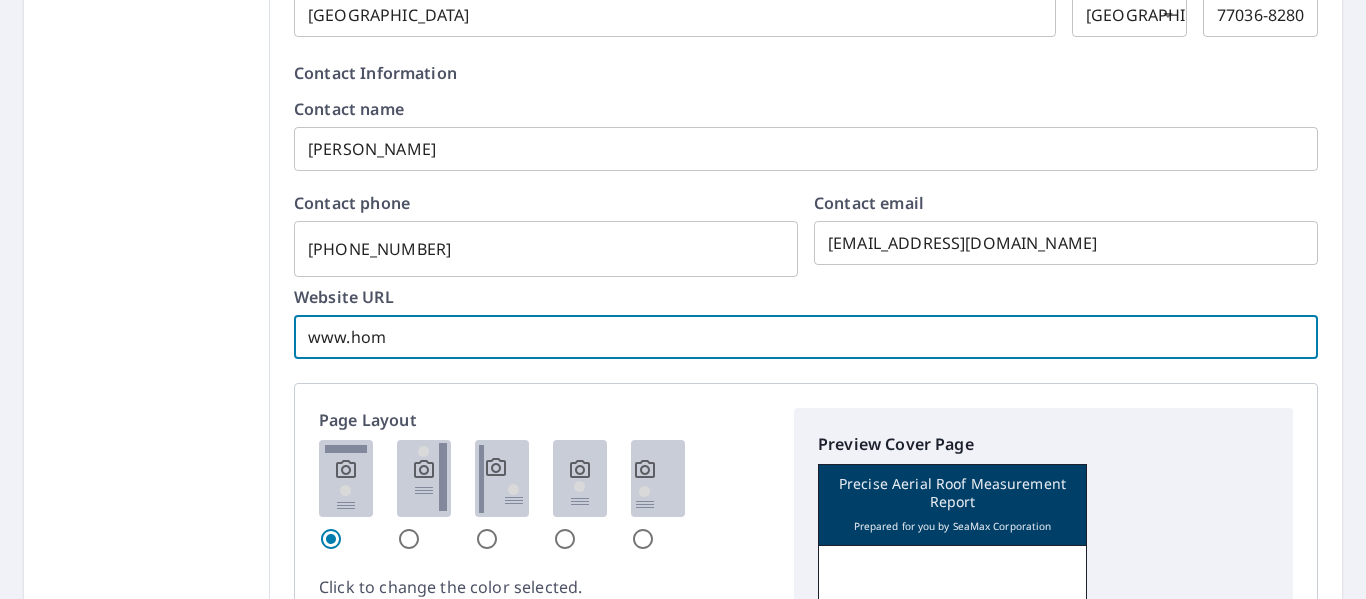 checkbox on "true" 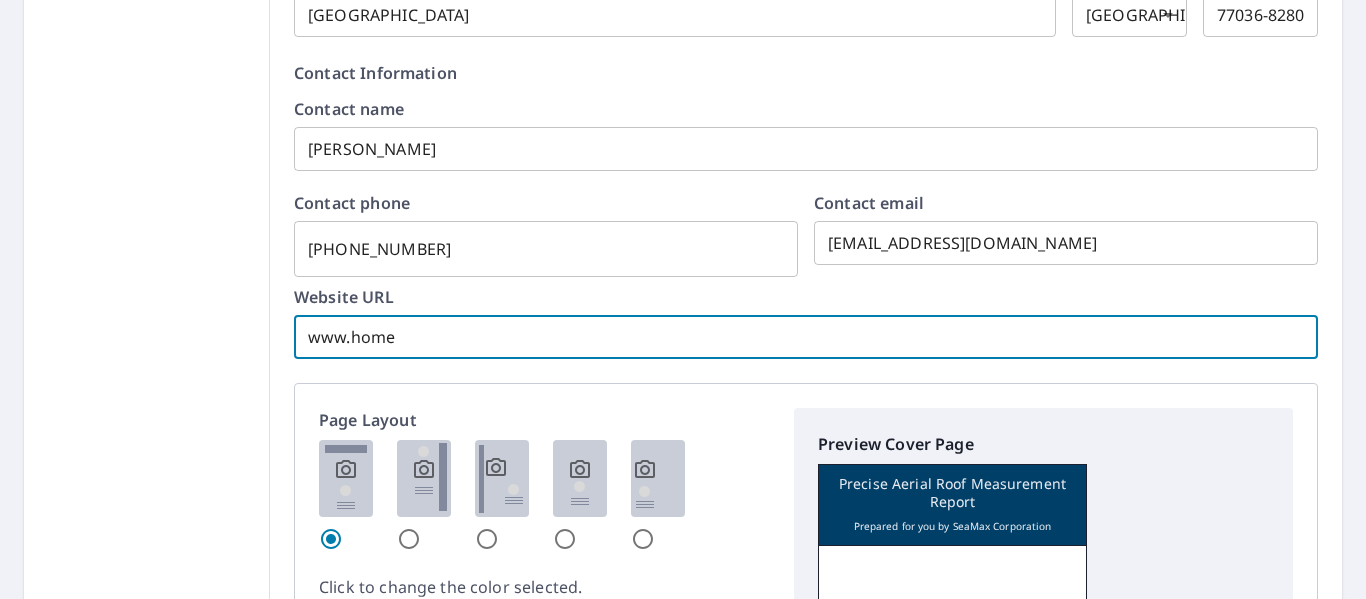 checkbox on "true" 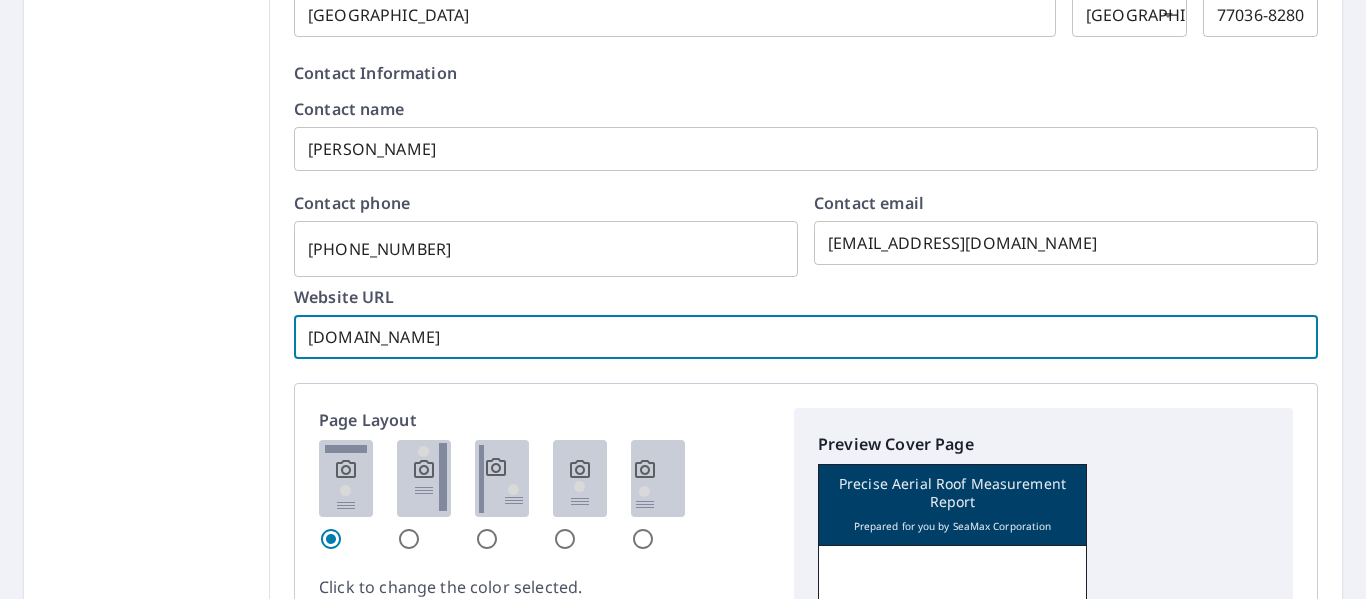 checkbox on "true" 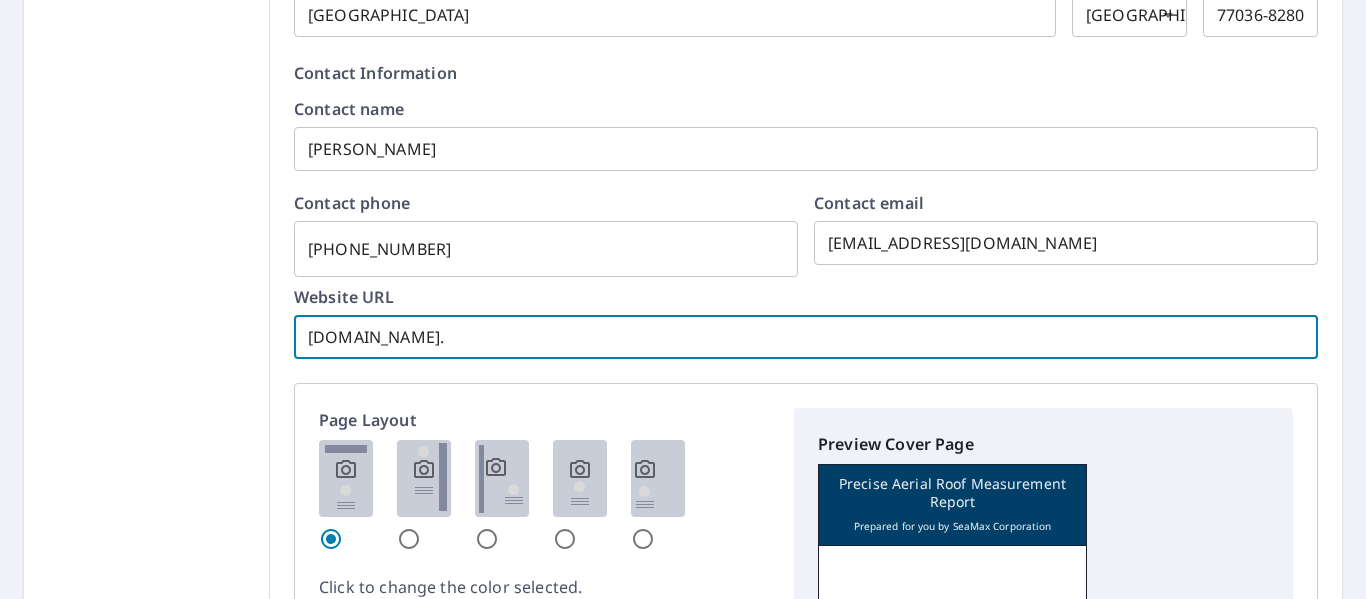 checkbox on "true" 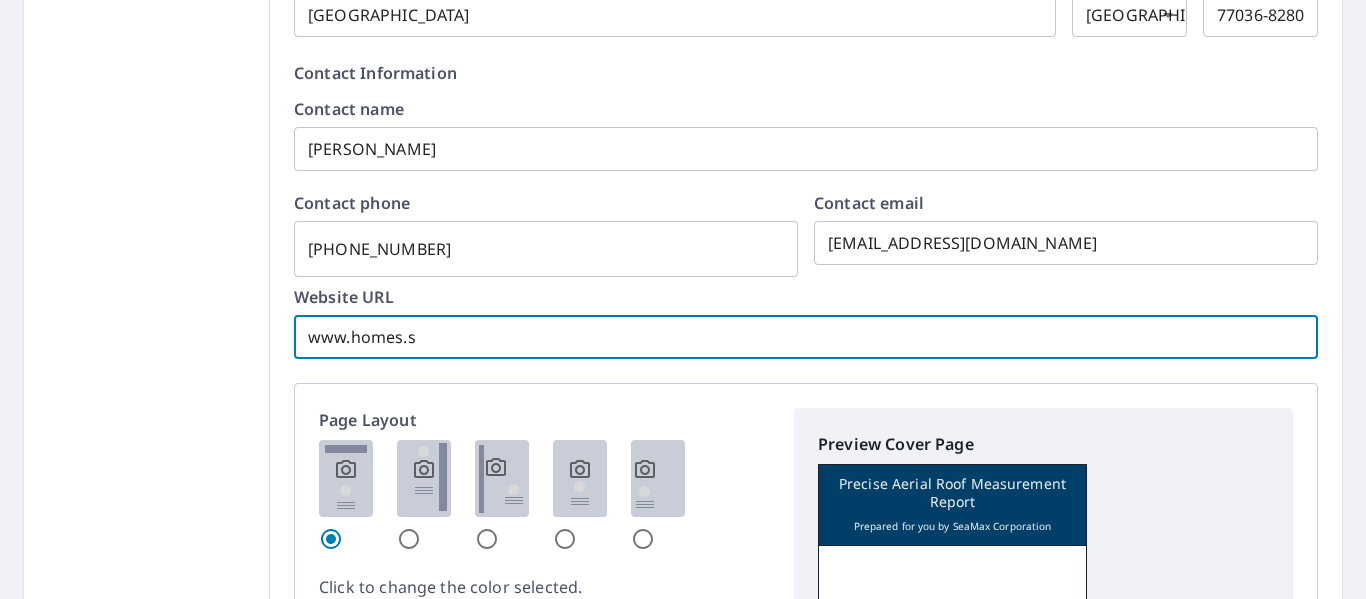checkbox on "true" 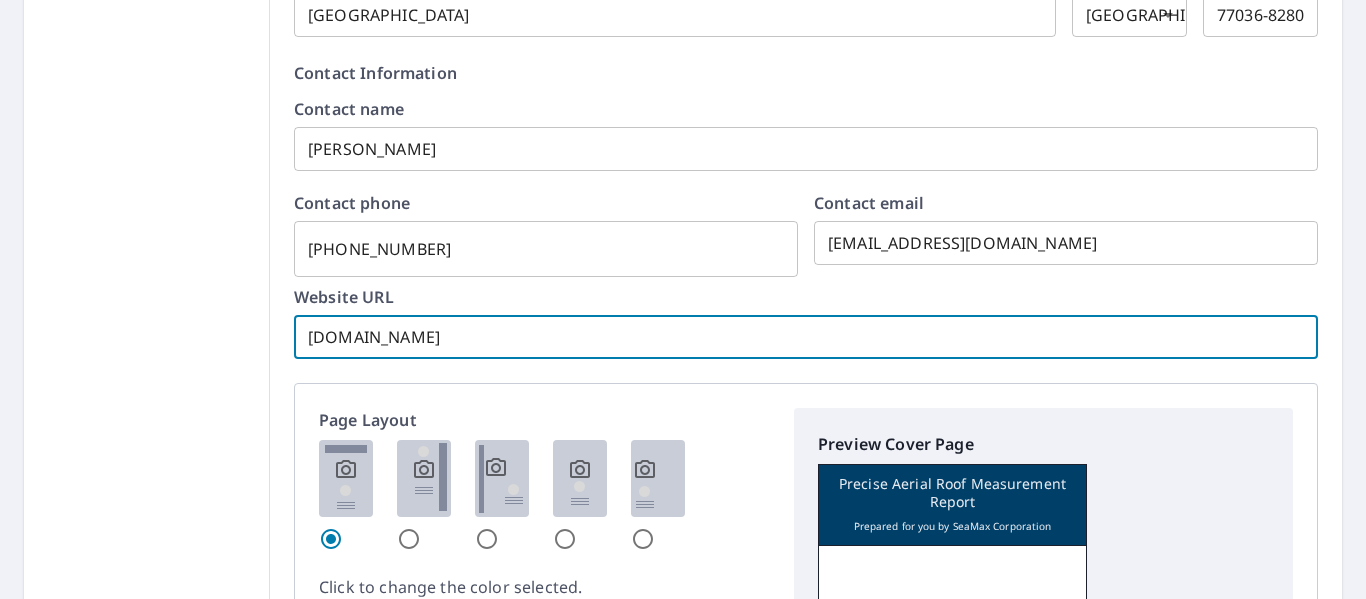 checkbox on "true" 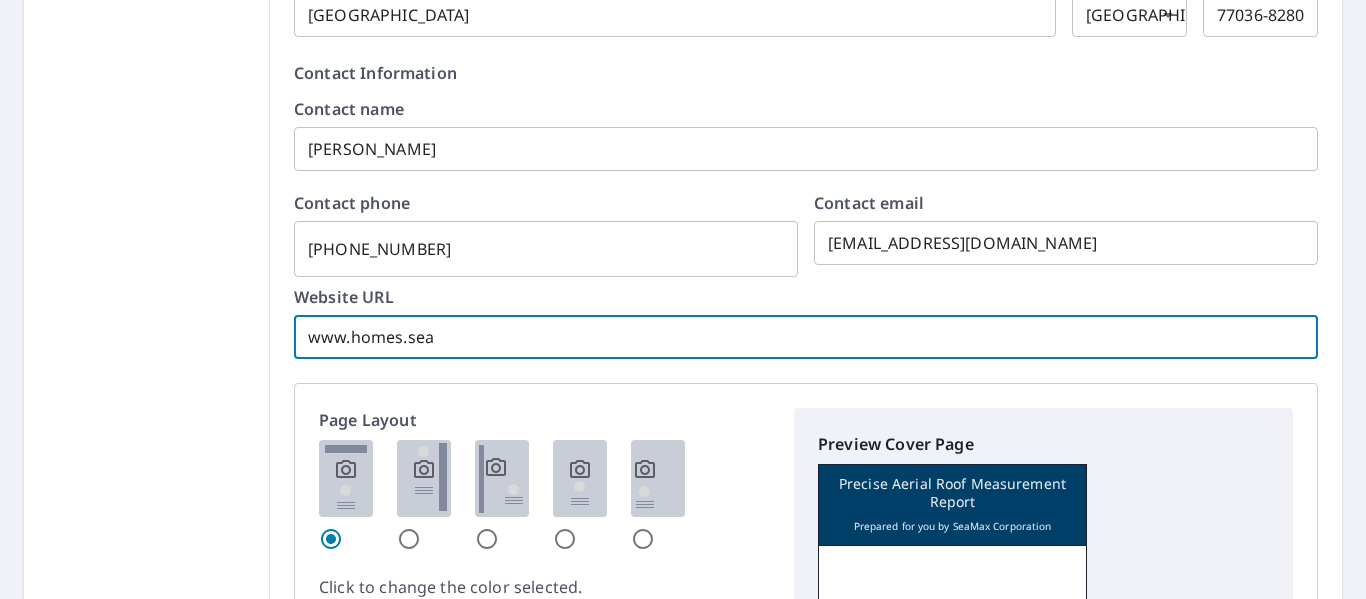checkbox on "true" 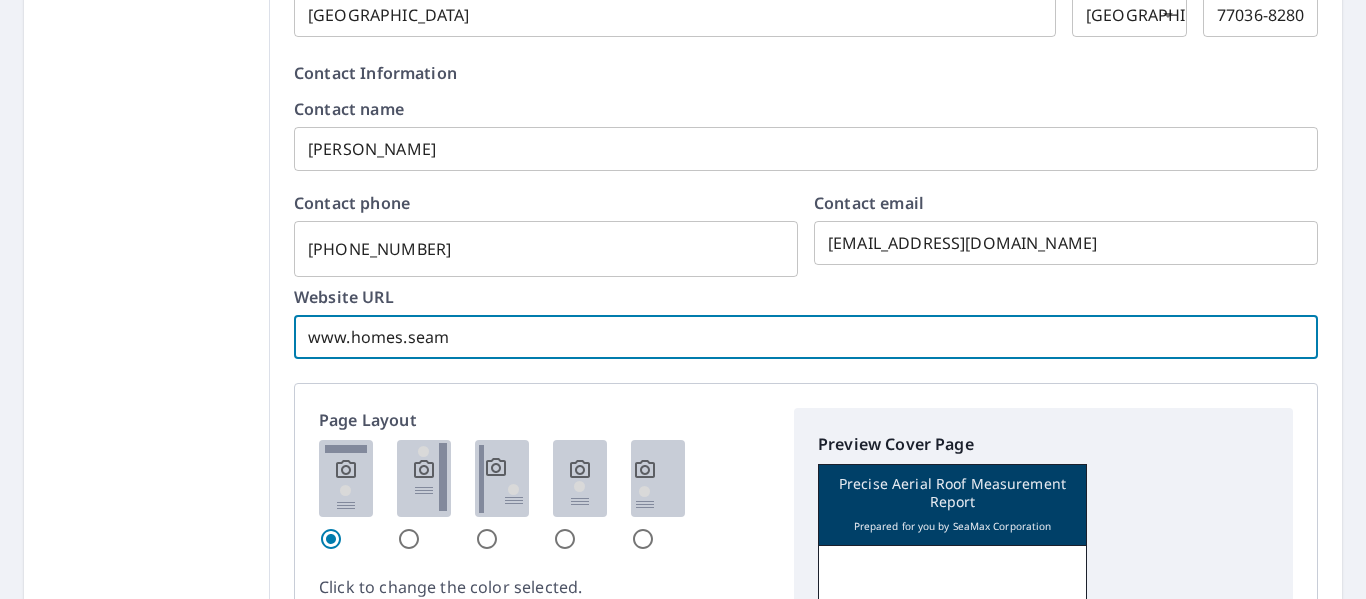 checkbox on "true" 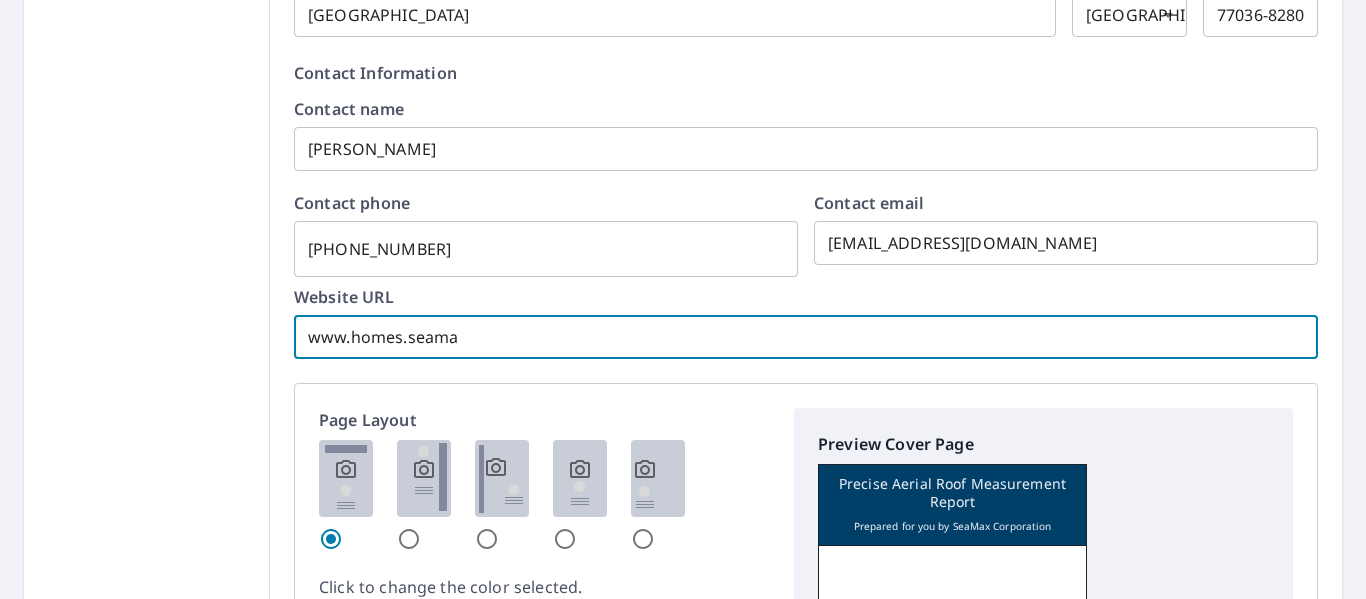 checkbox on "true" 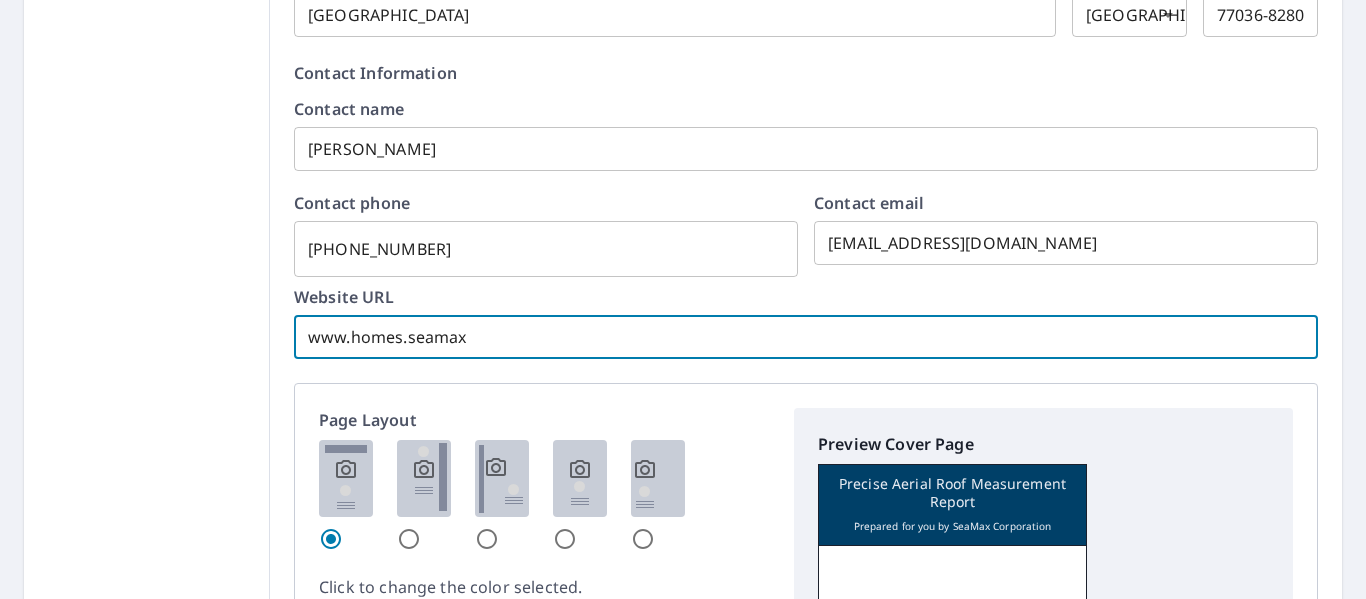 checkbox on "true" 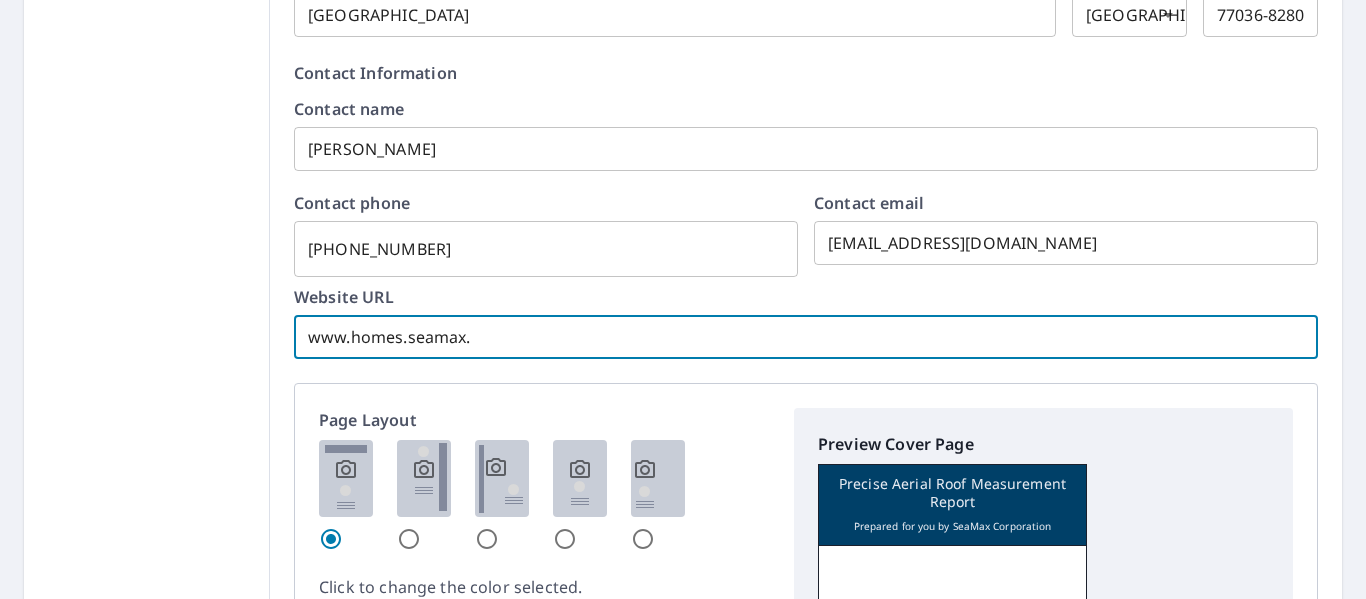 checkbox on "true" 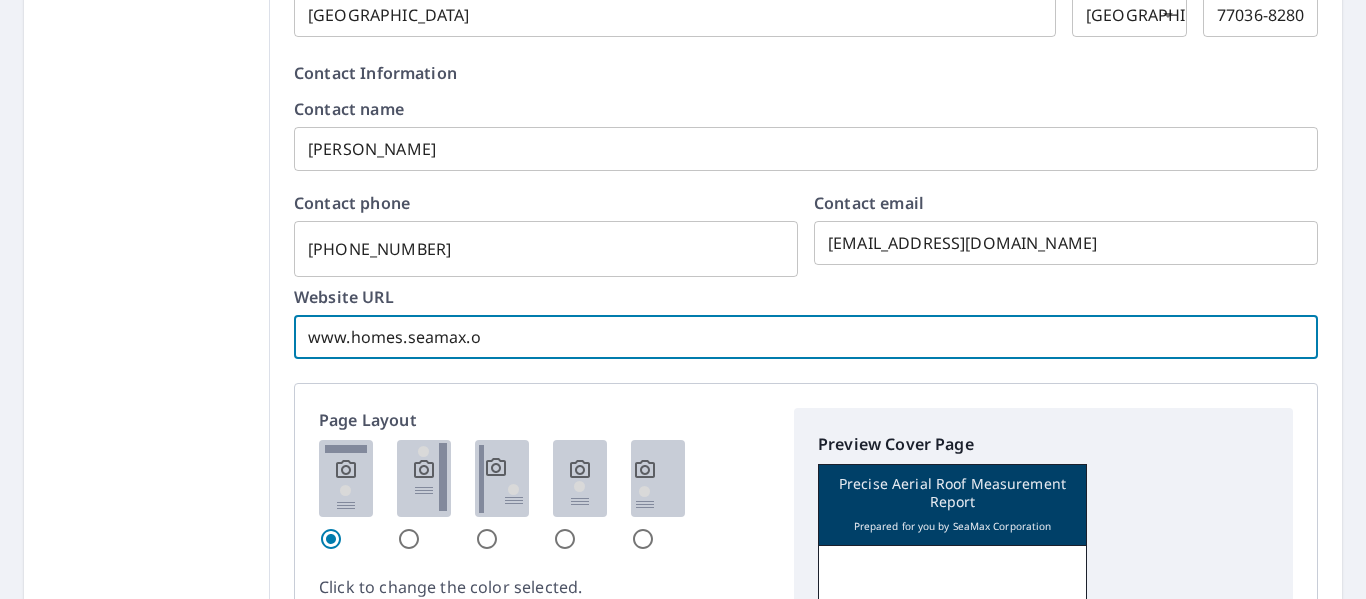 checkbox on "true" 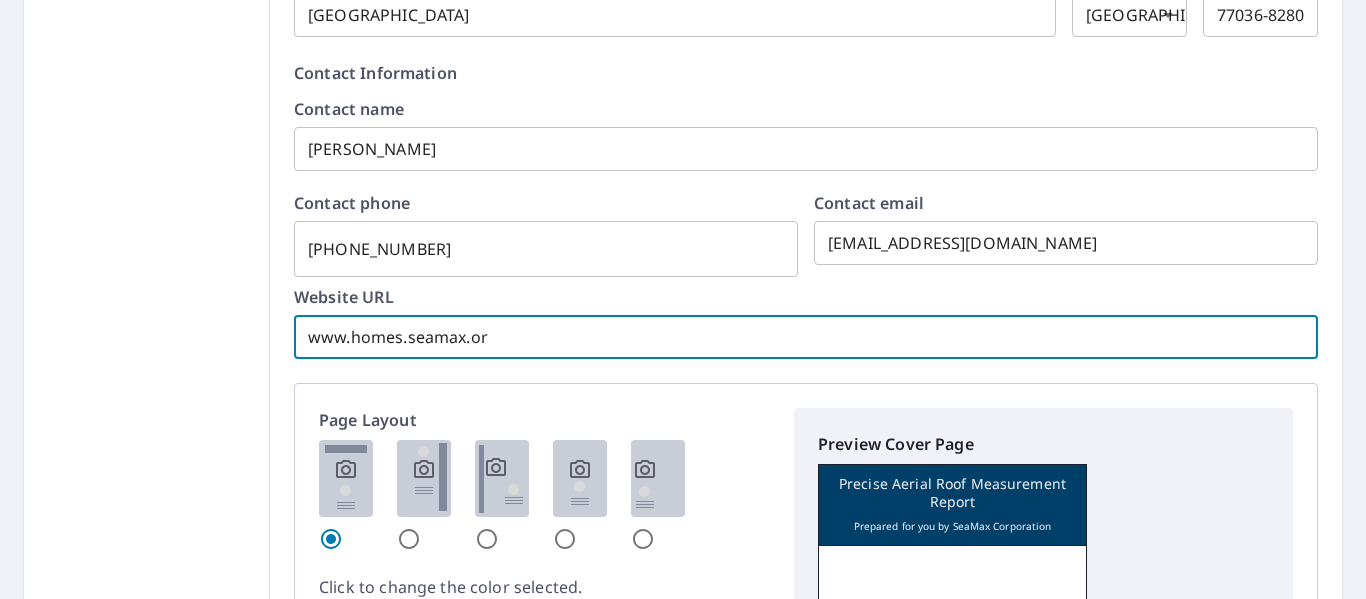 checkbox on "true" 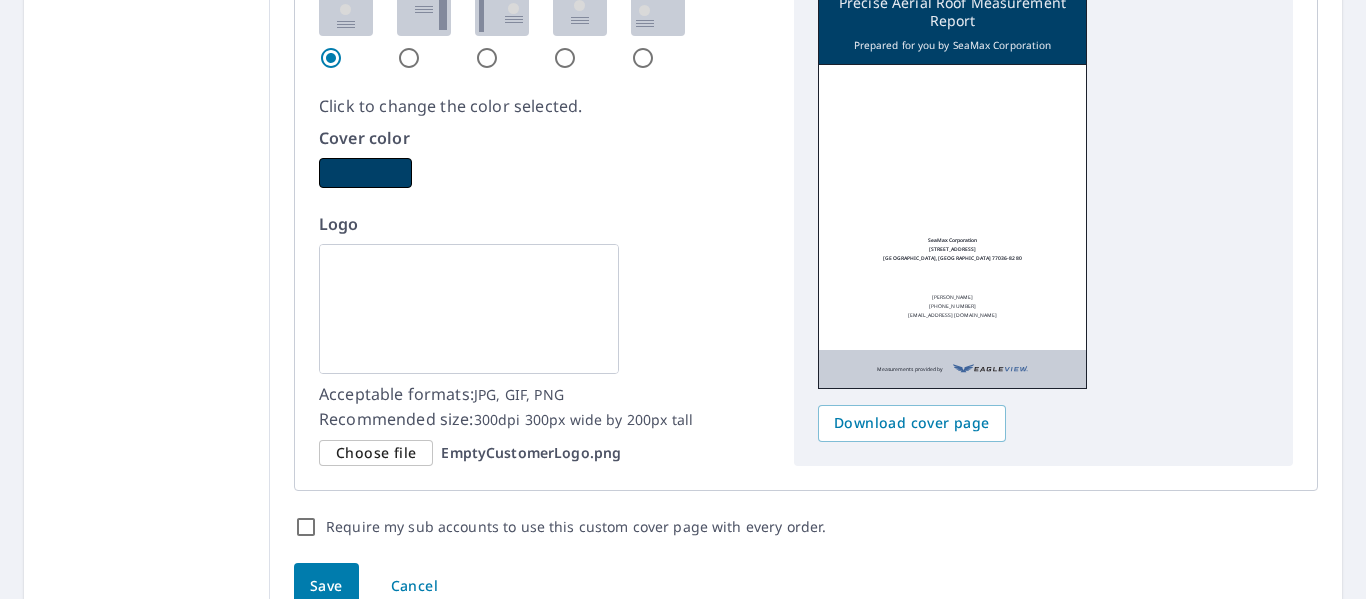 type on "www.homes.seamax.org" 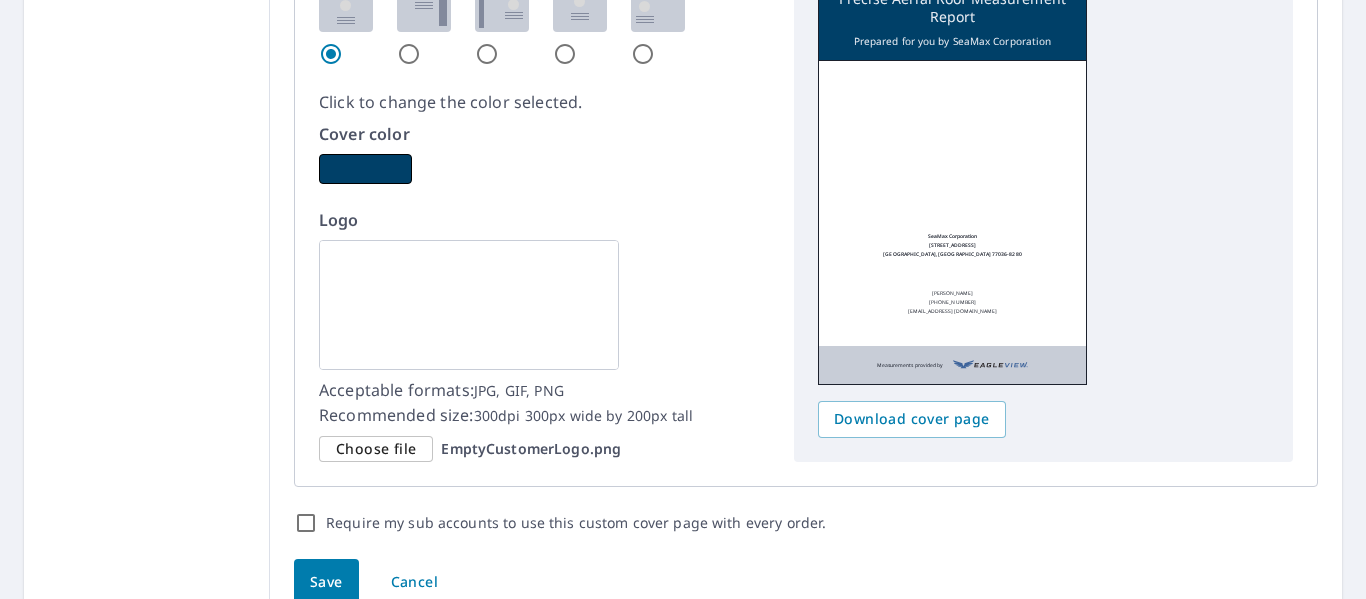 click at bounding box center [469, 305] 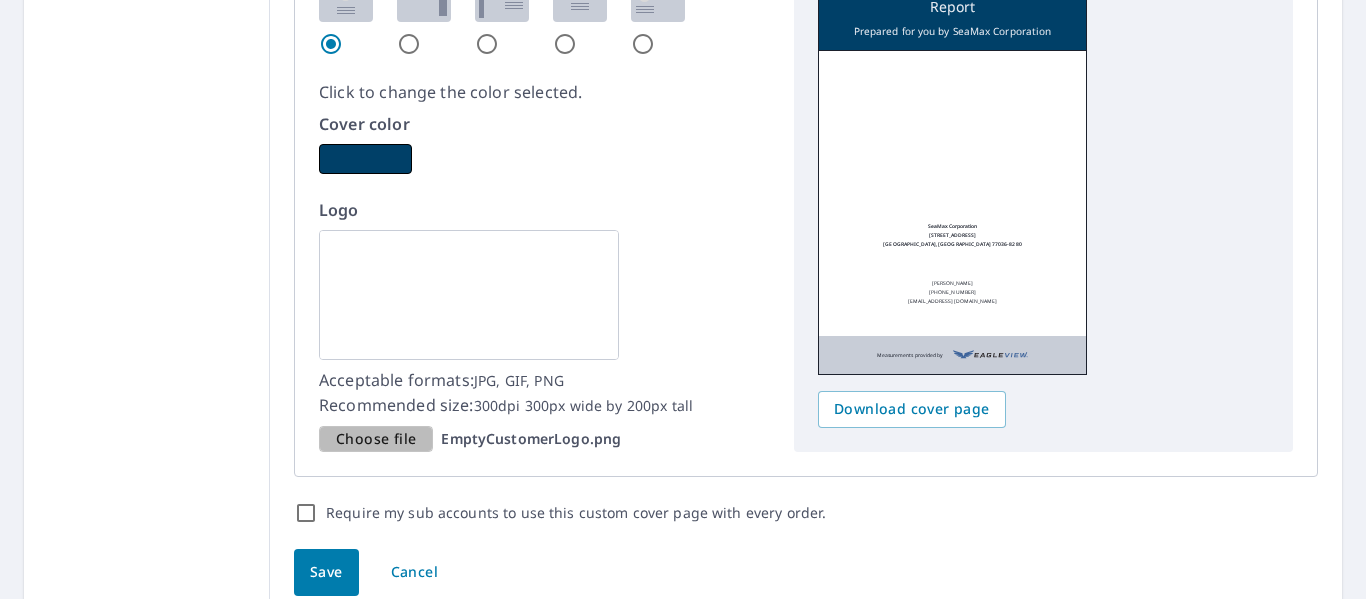 click on "Choose file" at bounding box center (376, 439) 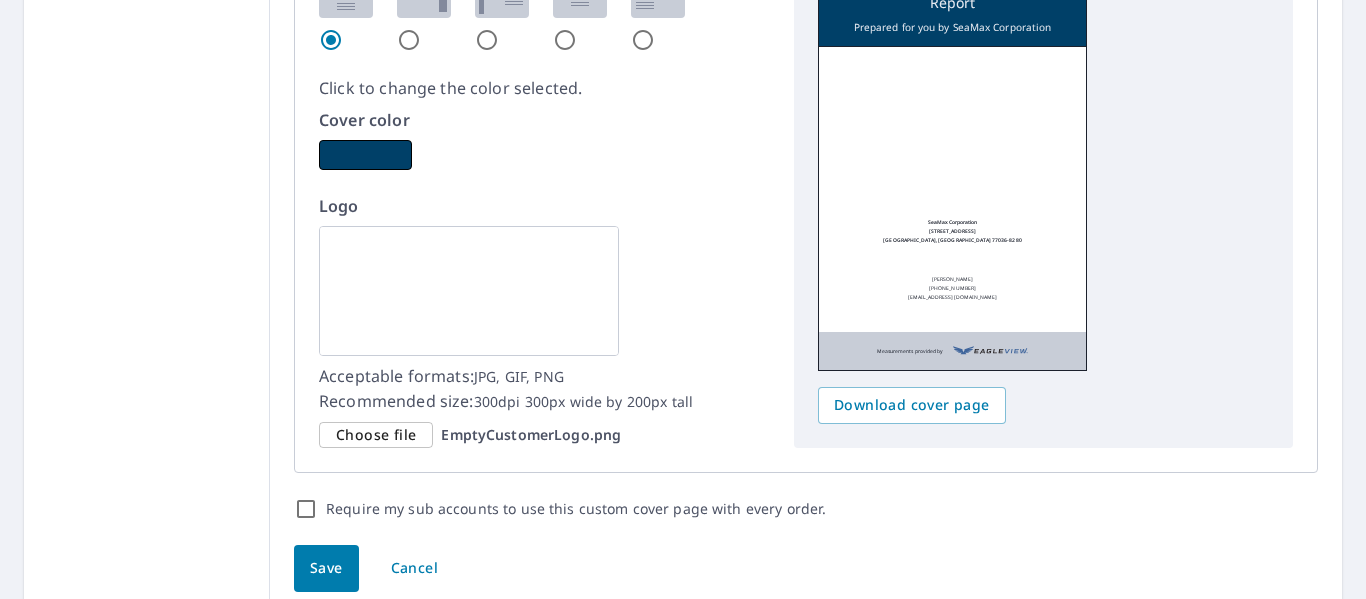 scroll, scrollTop: 1298, scrollLeft: 0, axis: vertical 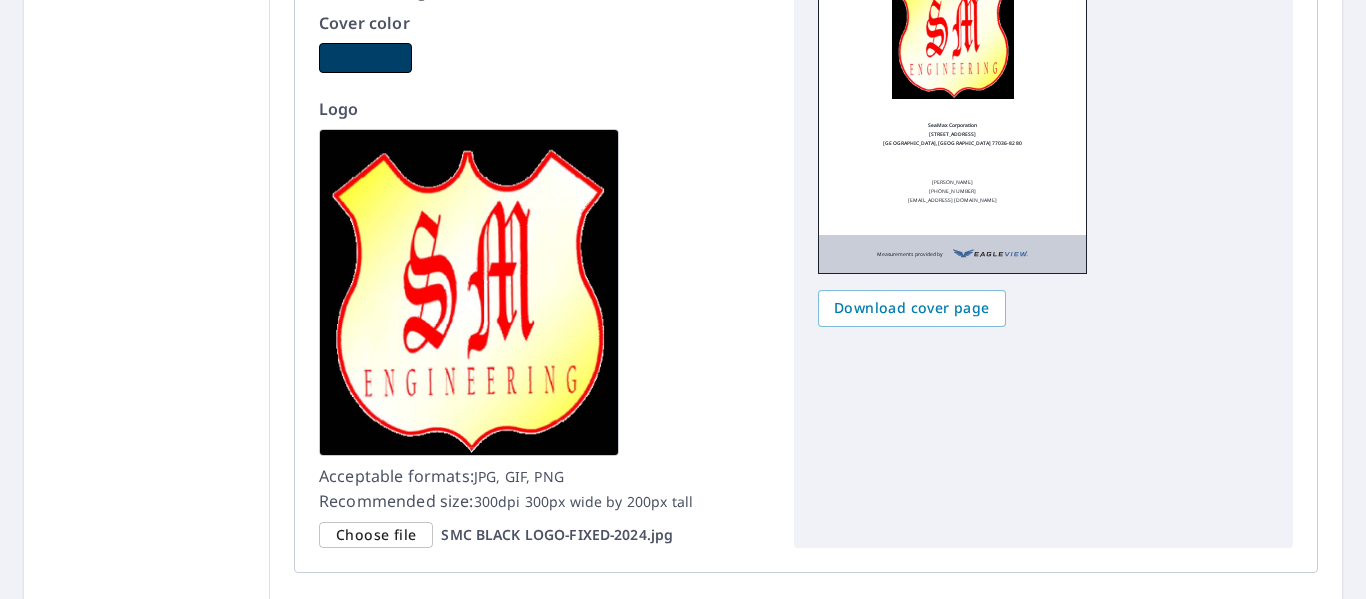 click on "Choose file" at bounding box center [376, 535] 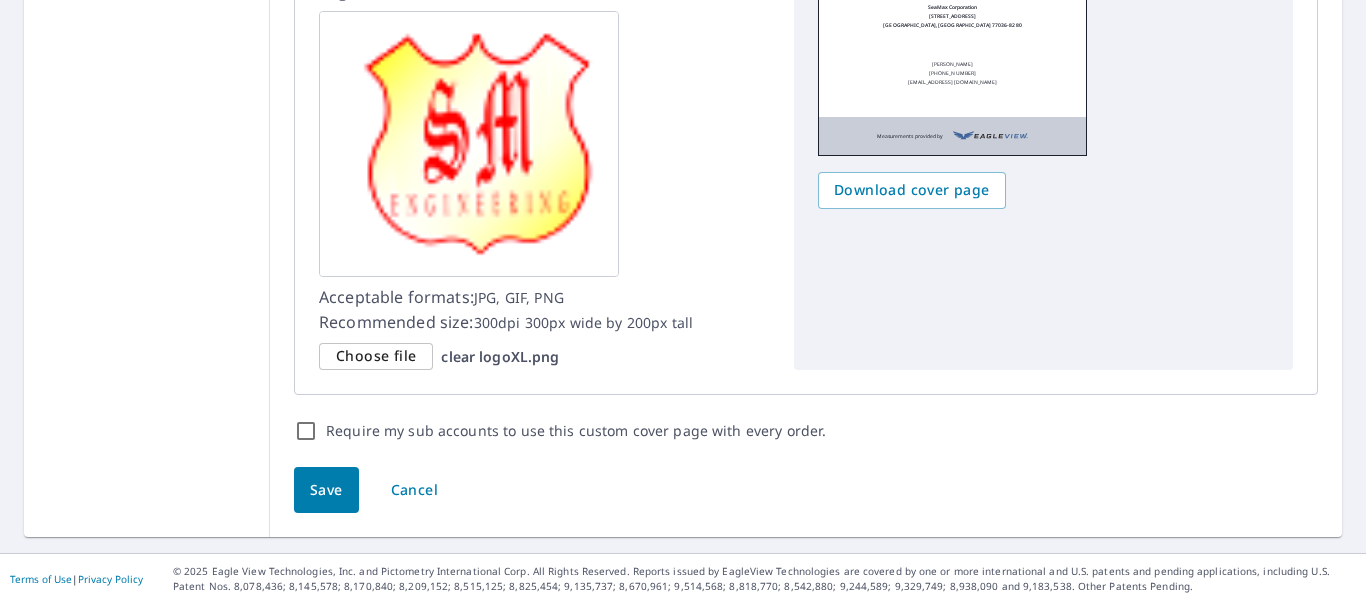 scroll, scrollTop: 1517, scrollLeft: 0, axis: vertical 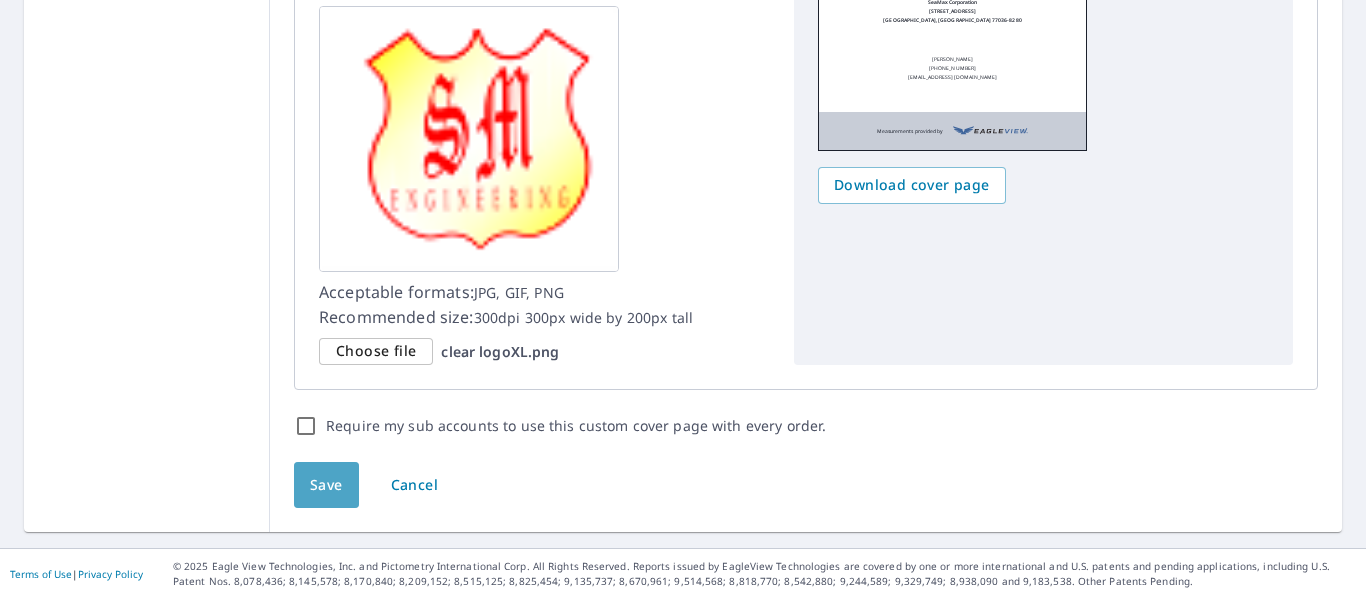 click on "Save" at bounding box center [326, 485] 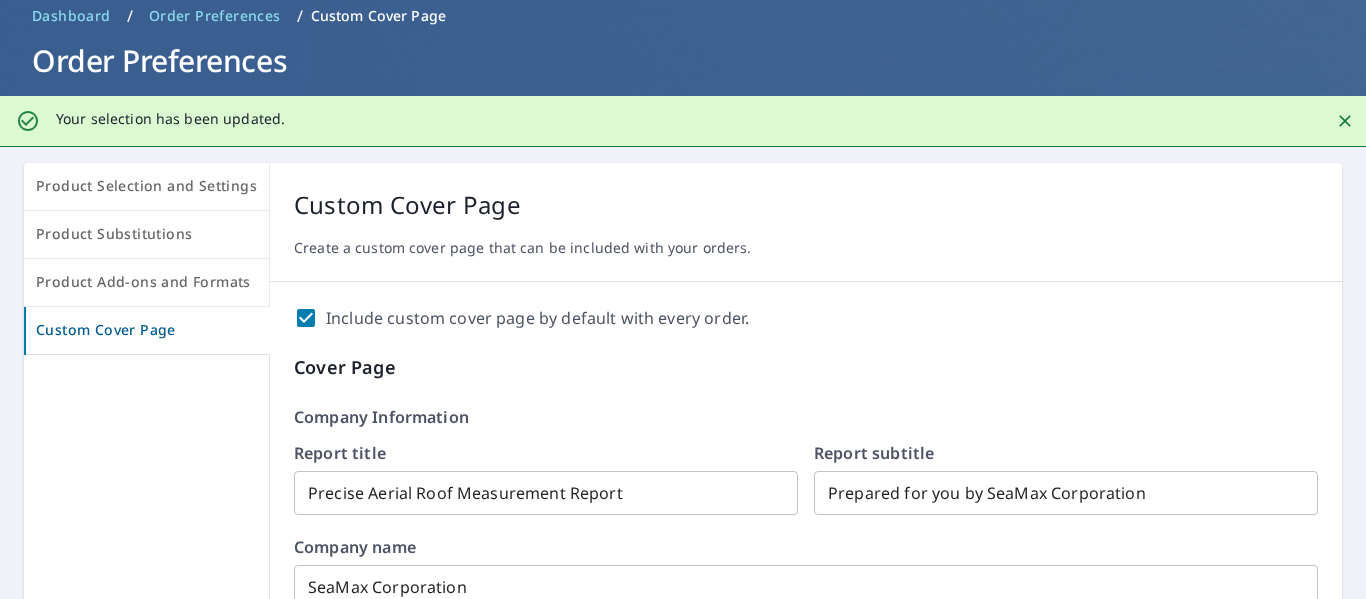 scroll, scrollTop: 0, scrollLeft: 0, axis: both 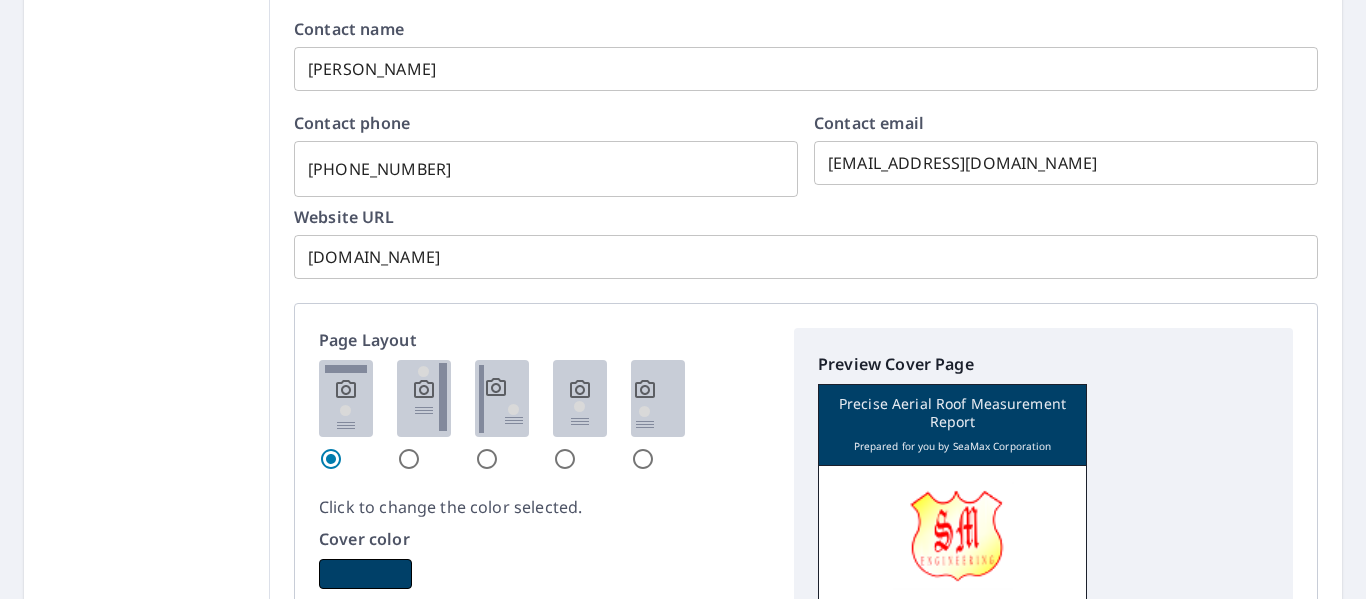 click at bounding box center (487, 459) 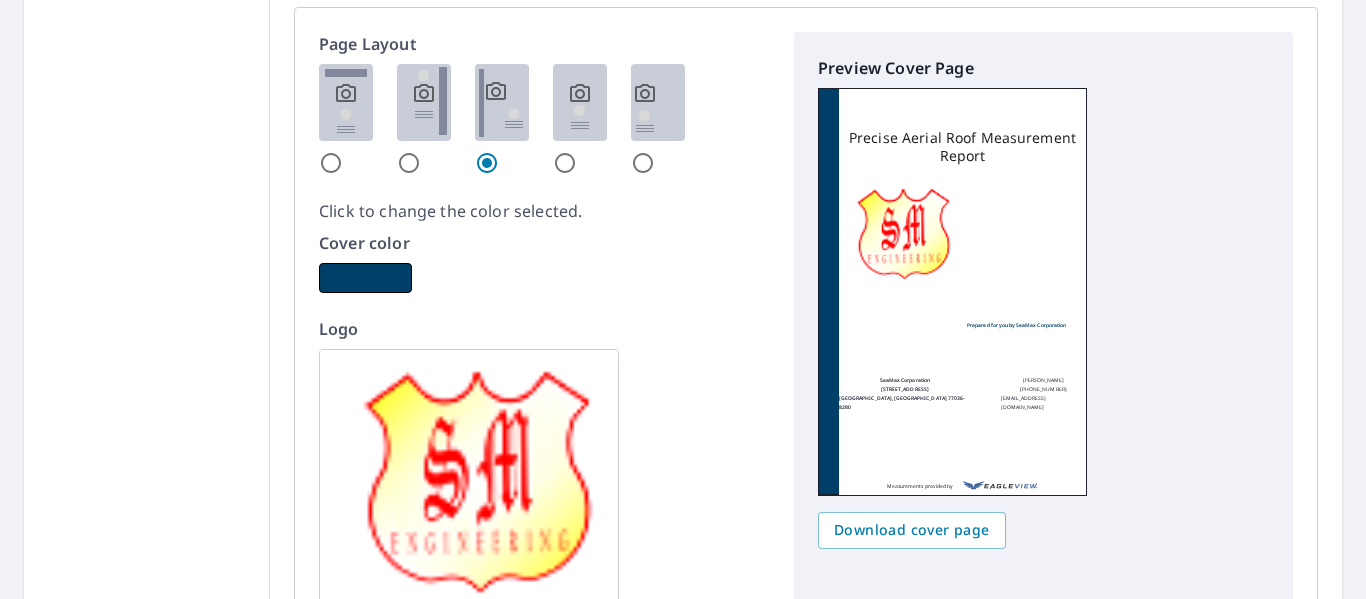 scroll, scrollTop: 1226, scrollLeft: 0, axis: vertical 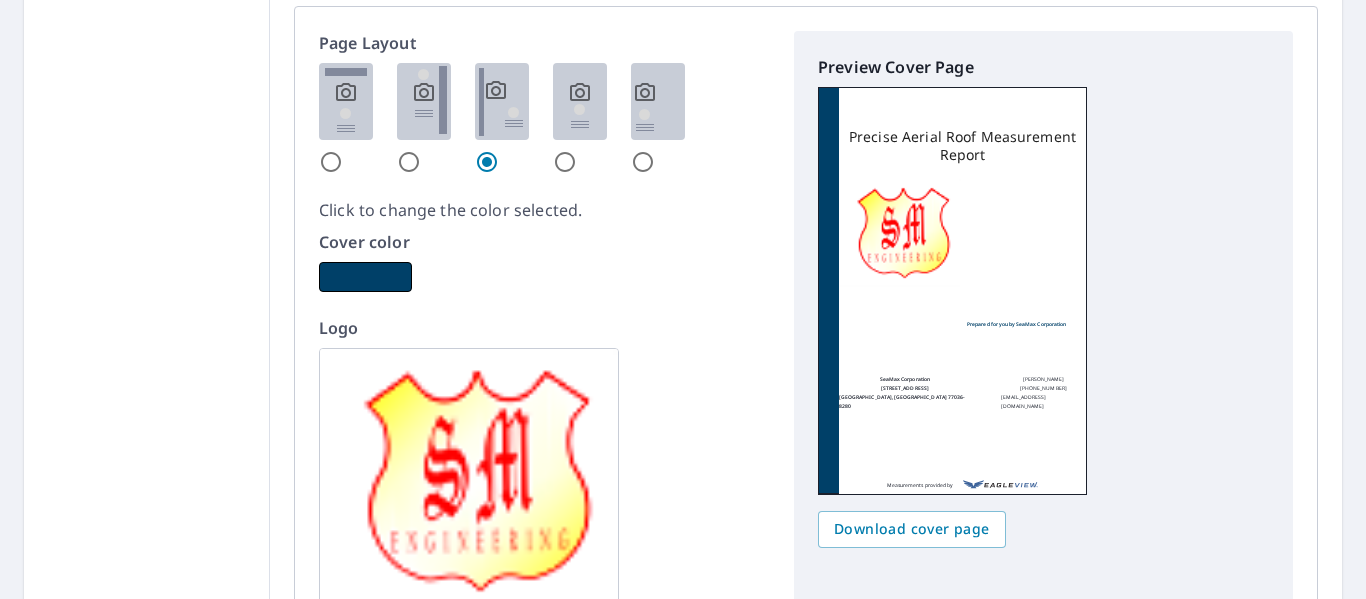 click at bounding box center (409, 162) 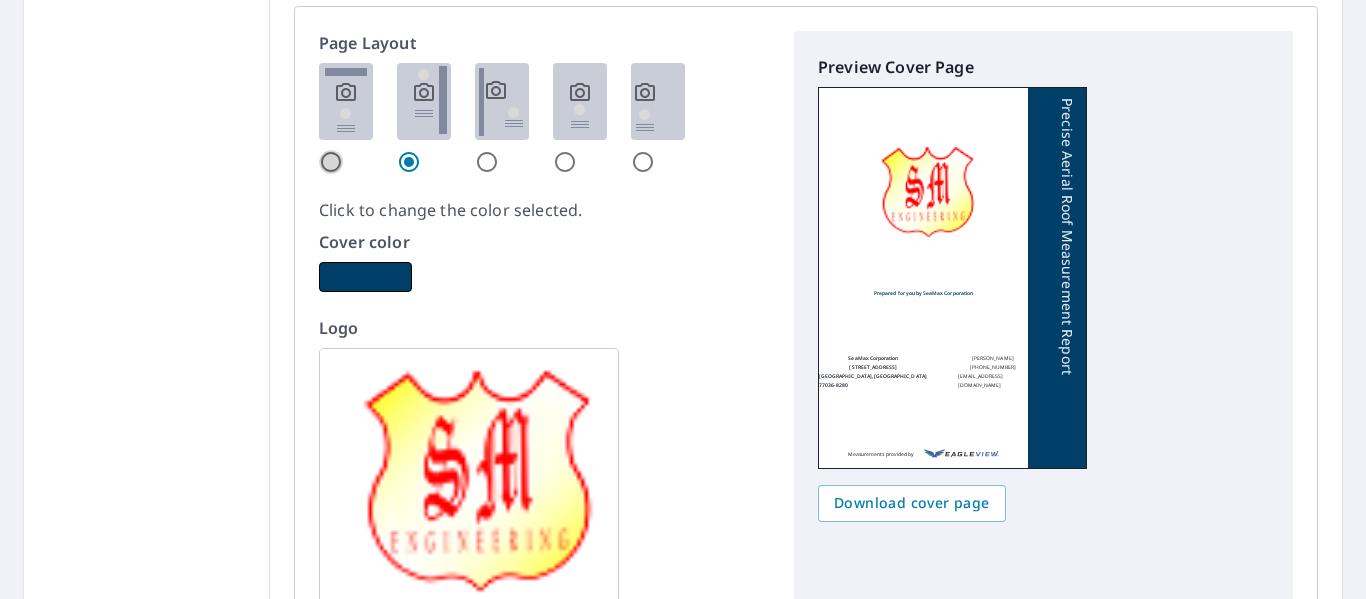 click at bounding box center [331, 162] 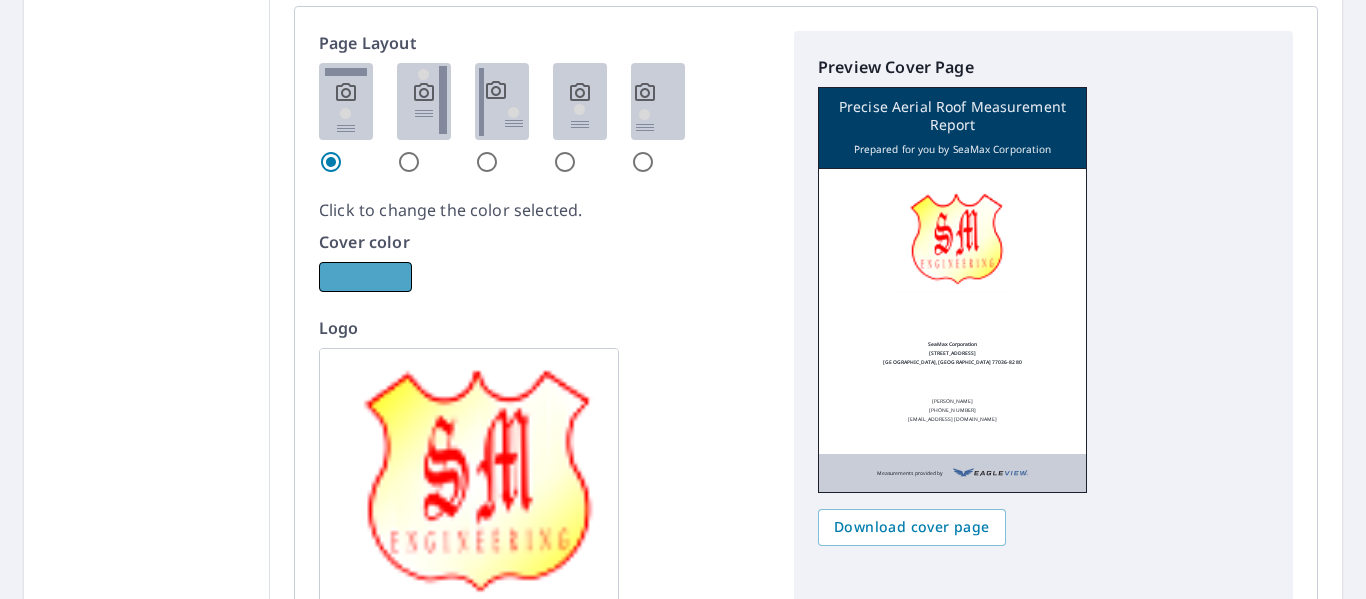 click at bounding box center (365, 277) 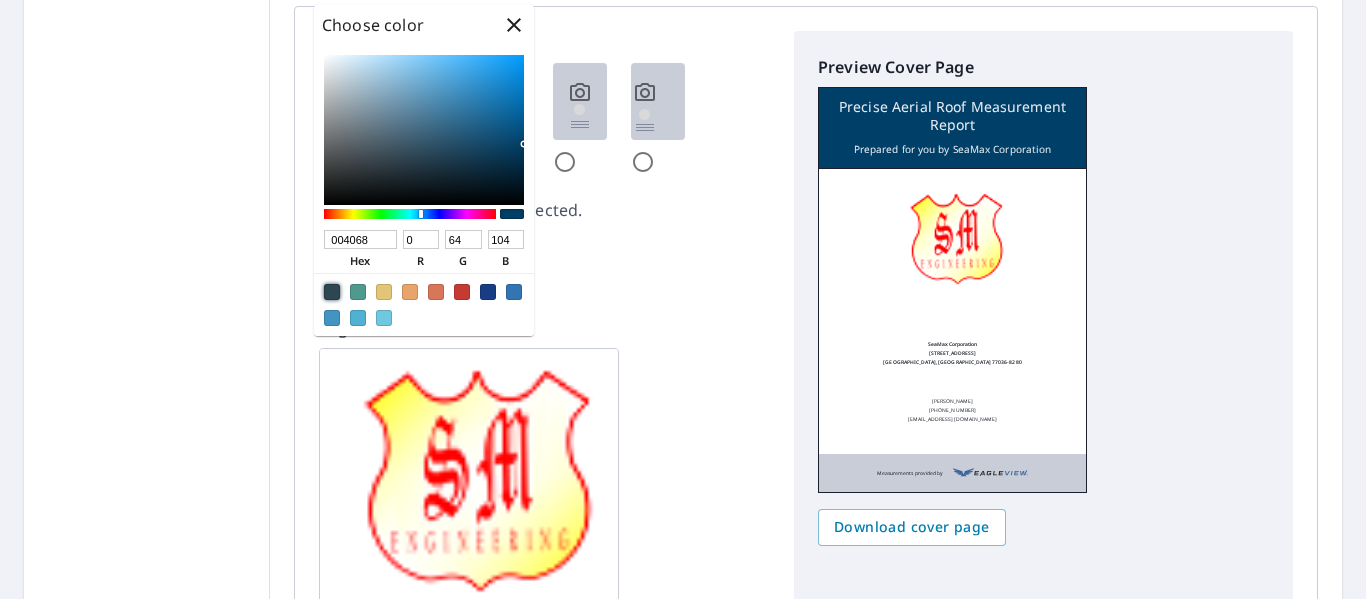 click at bounding box center (332, 292) 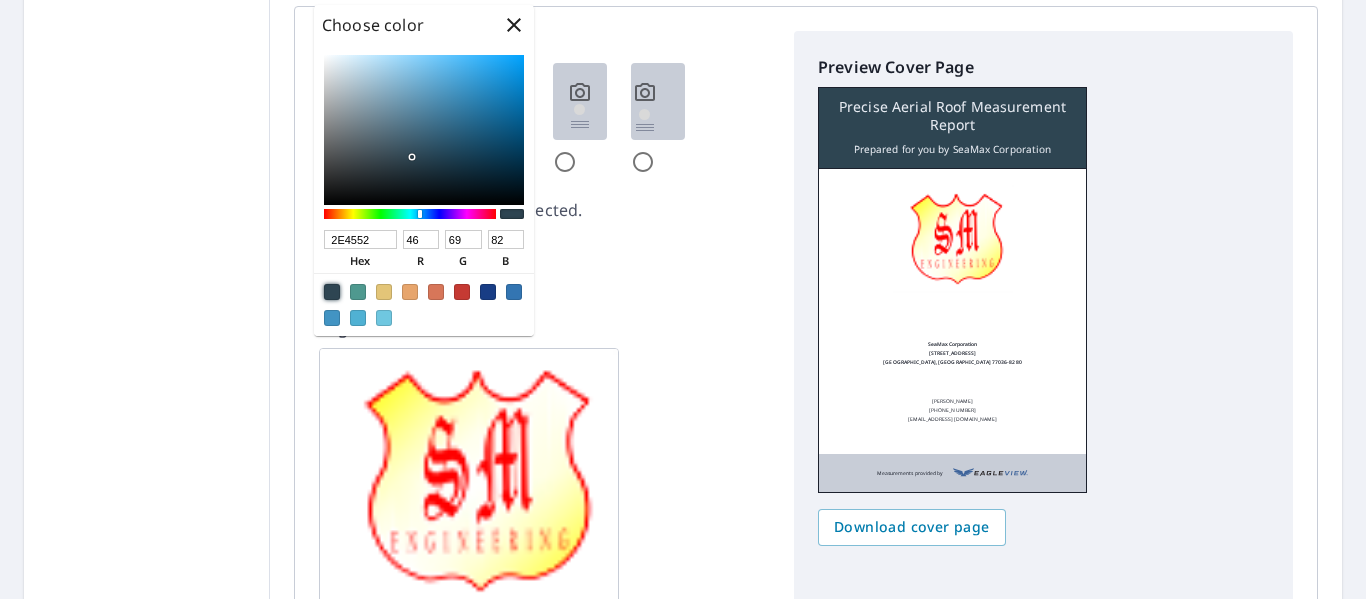 checkbox on "true" 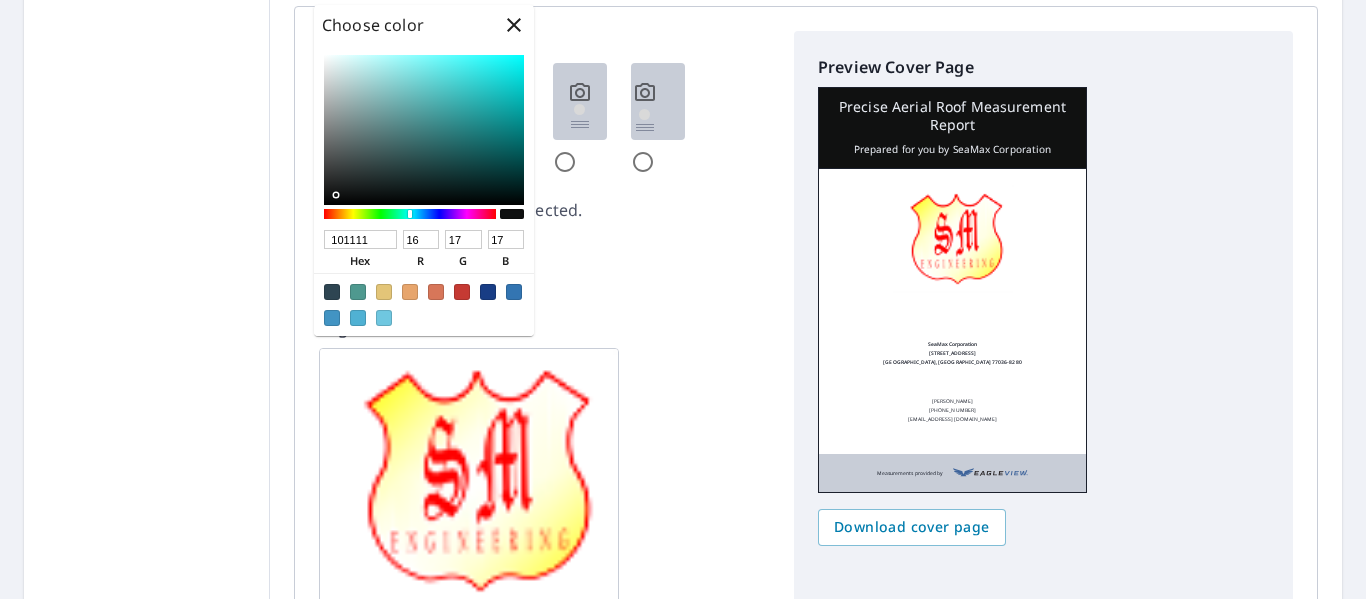 click at bounding box center (424, 130) 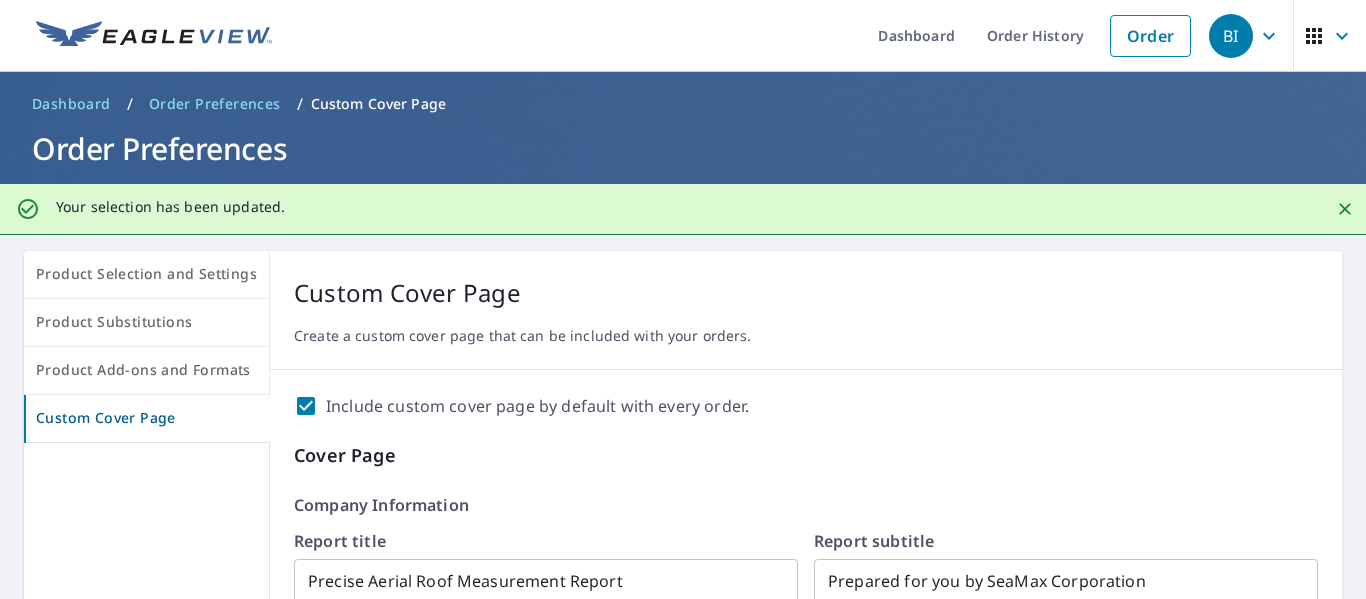 scroll, scrollTop: 0, scrollLeft: 0, axis: both 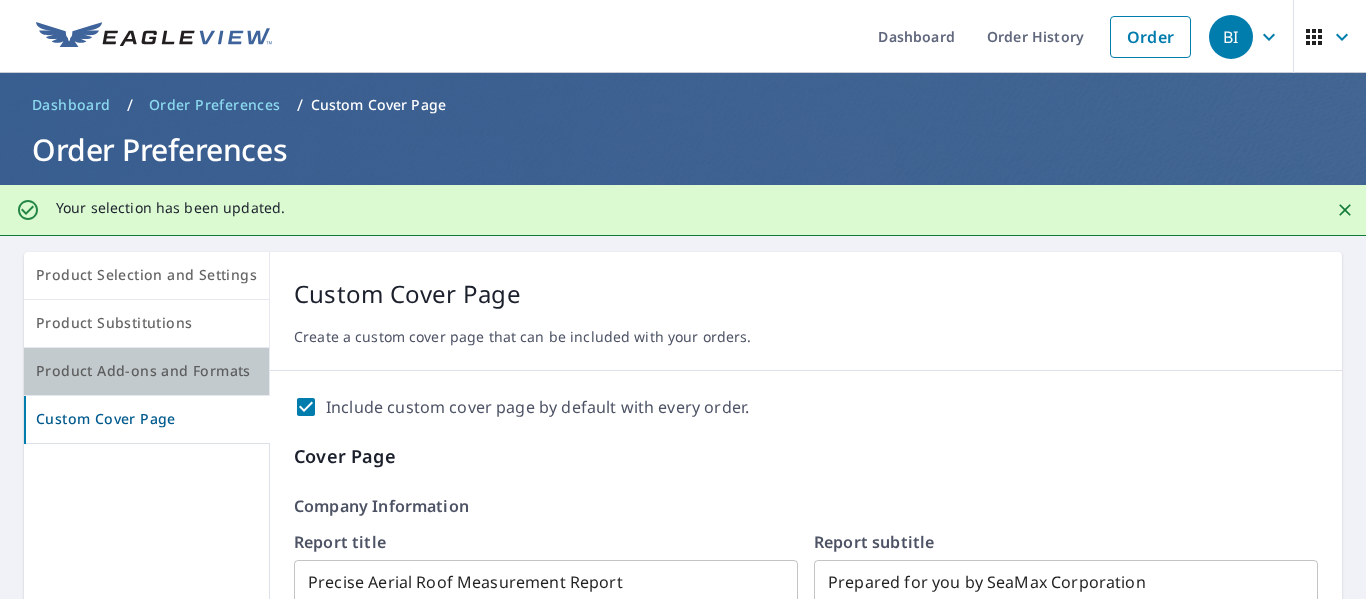 click on "Product Add-ons and Formats" at bounding box center [146, 371] 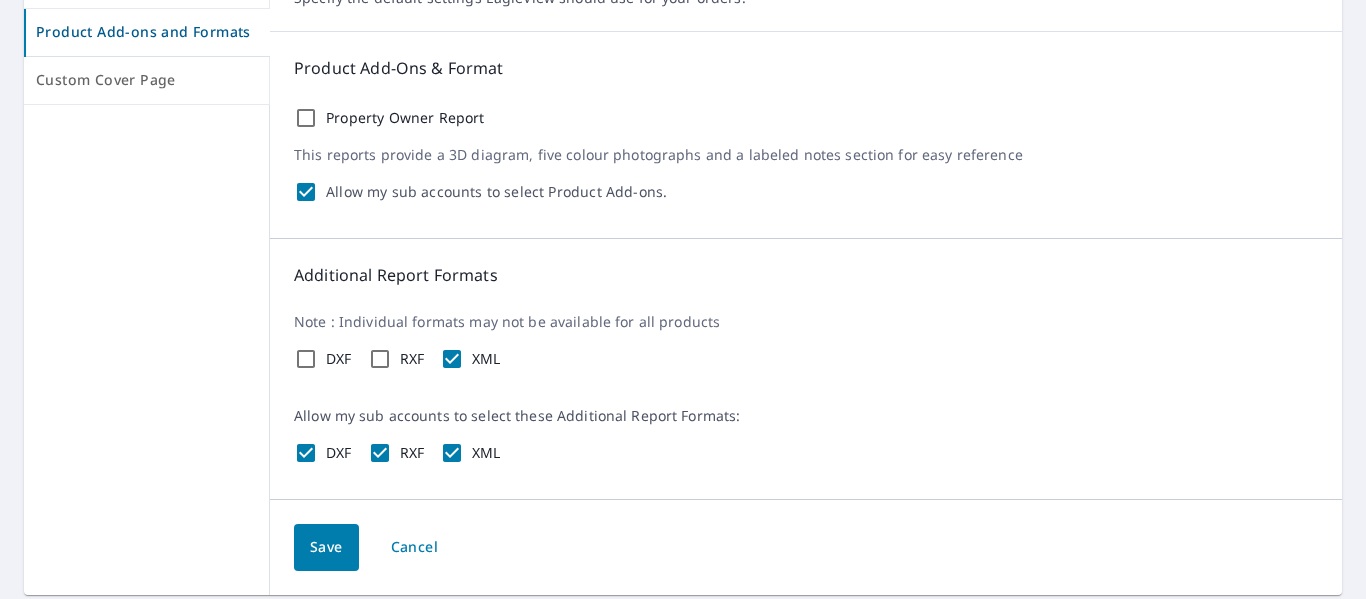 scroll, scrollTop: 351, scrollLeft: 0, axis: vertical 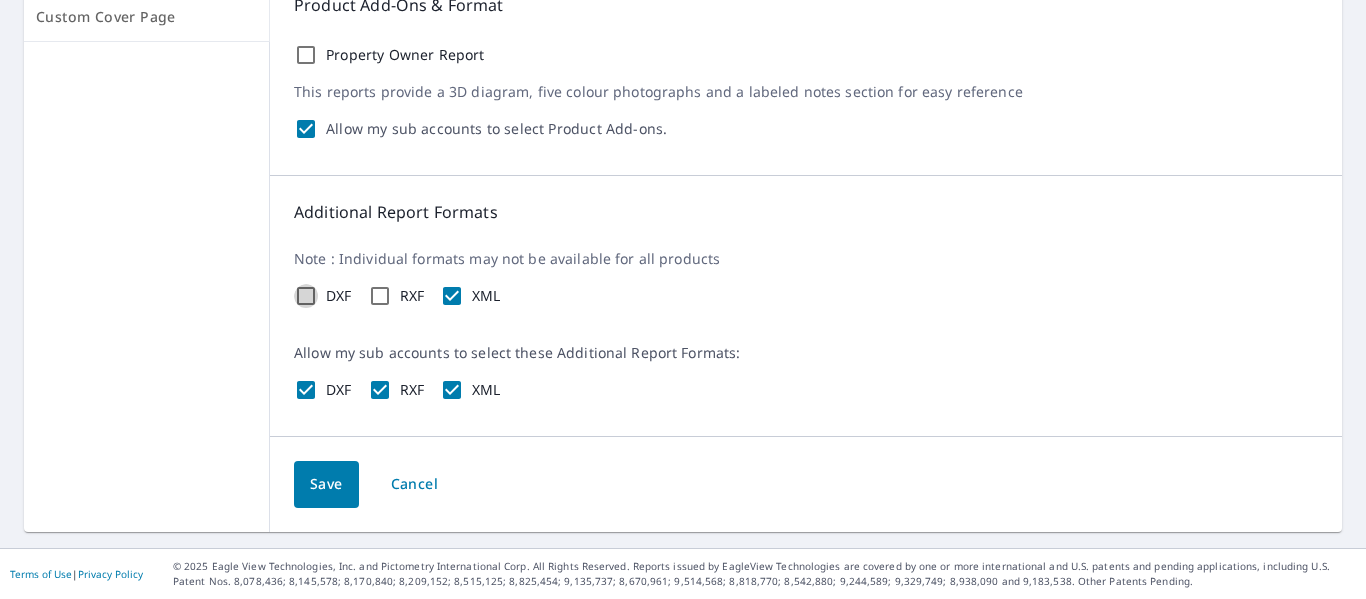 click on "DXF" at bounding box center [306, 296] 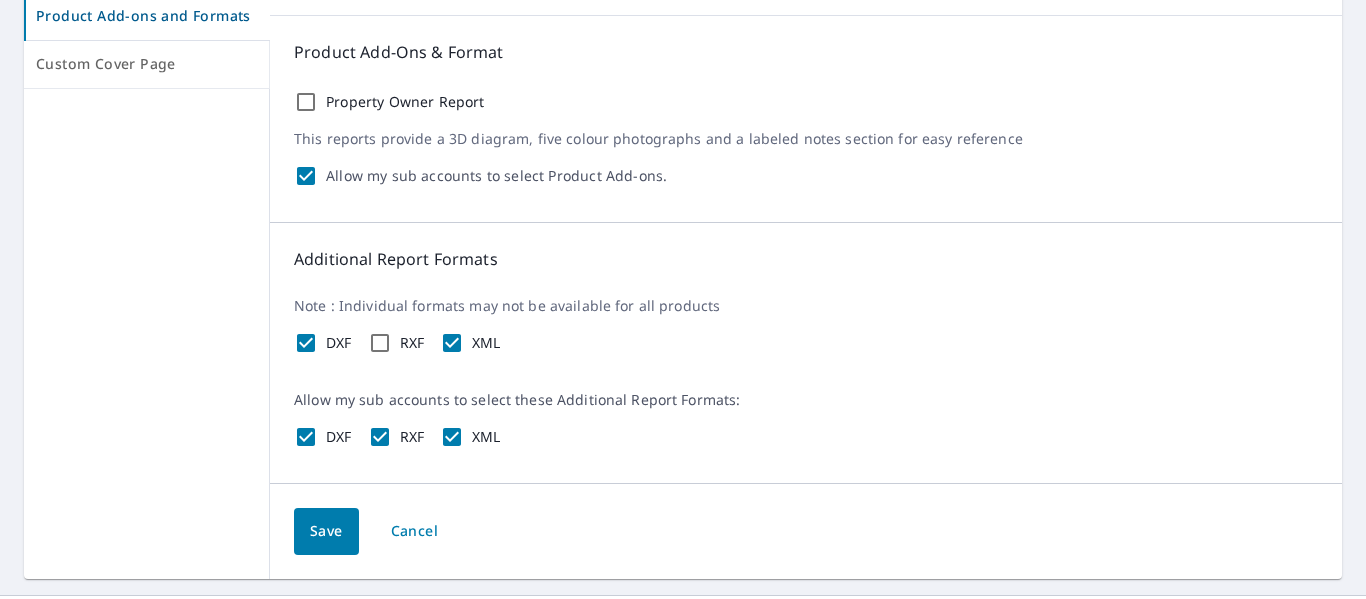 scroll, scrollTop: 351, scrollLeft: 0, axis: vertical 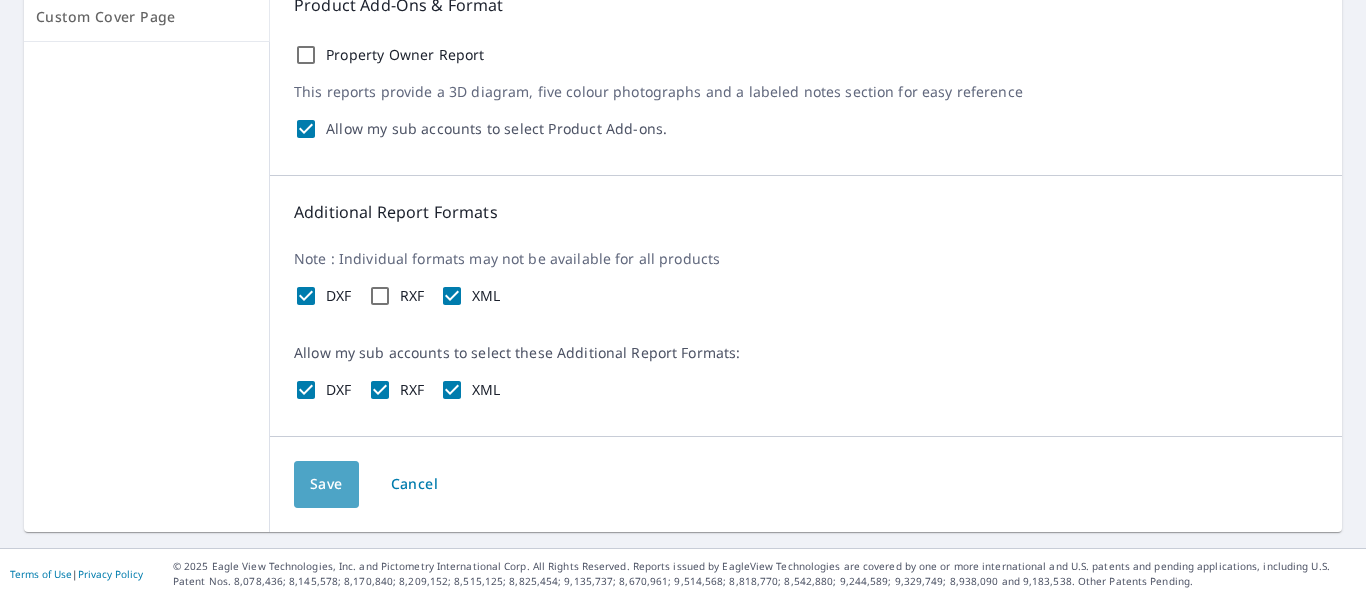 click on "Save" at bounding box center [326, 484] 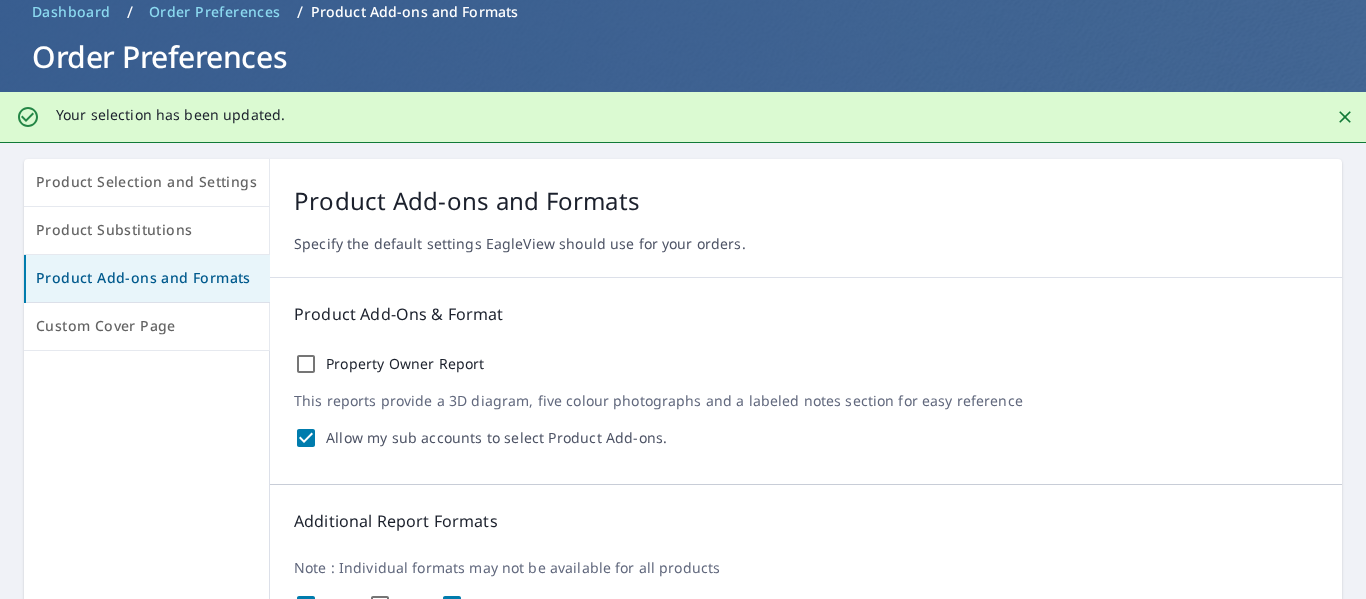 scroll, scrollTop: 0, scrollLeft: 0, axis: both 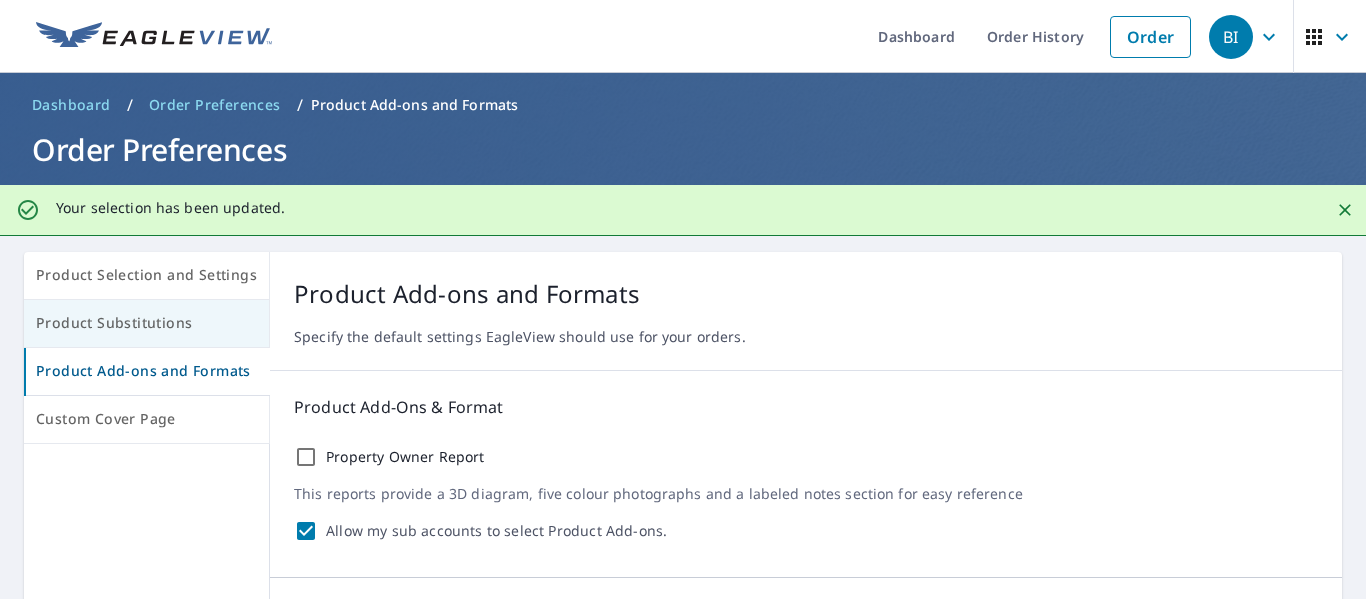 click on "Product Substitutions" at bounding box center (146, 323) 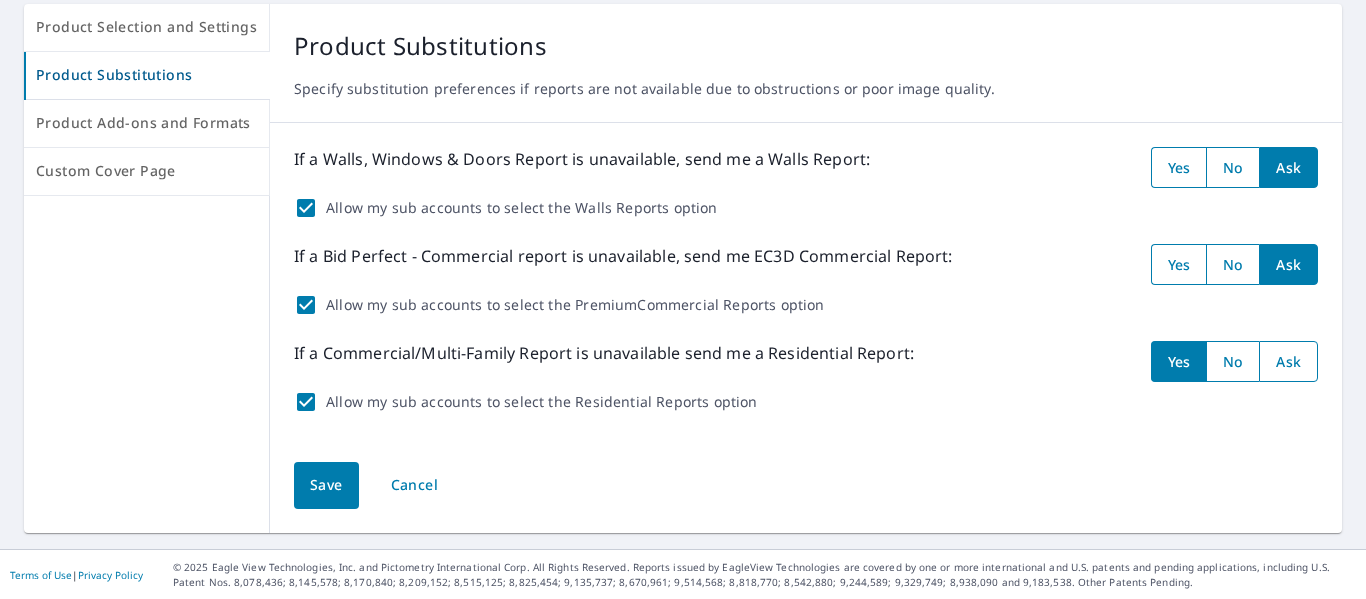 scroll, scrollTop: 198, scrollLeft: 0, axis: vertical 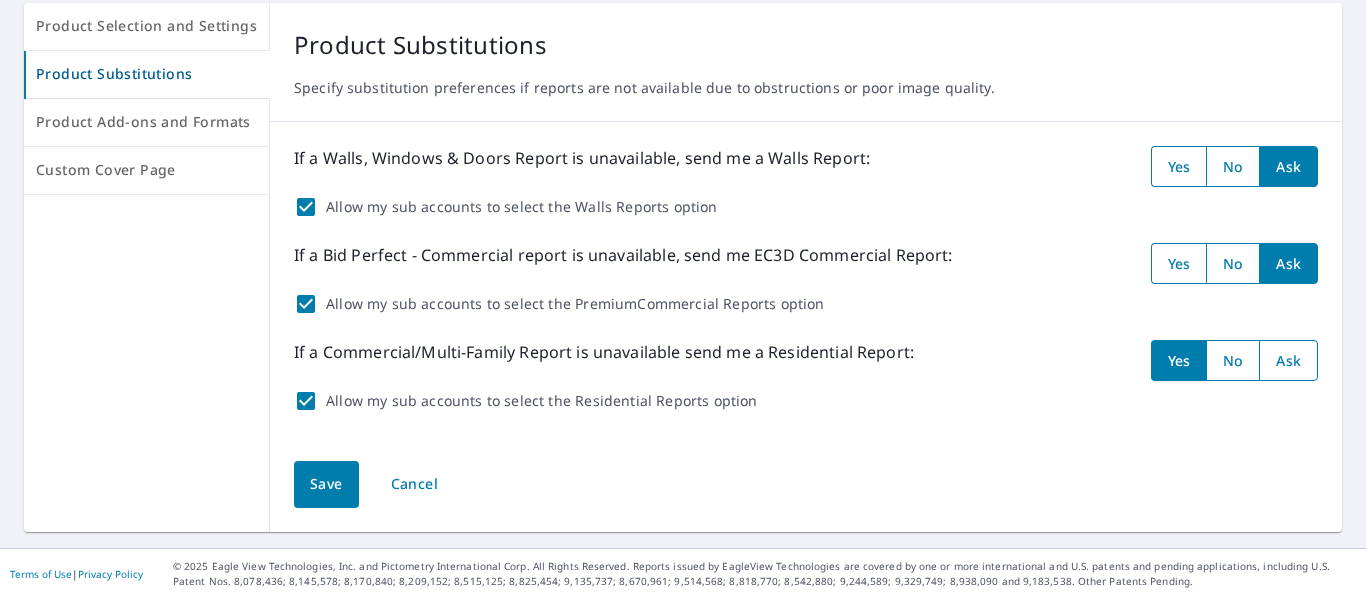 click at bounding box center (1179, 263) 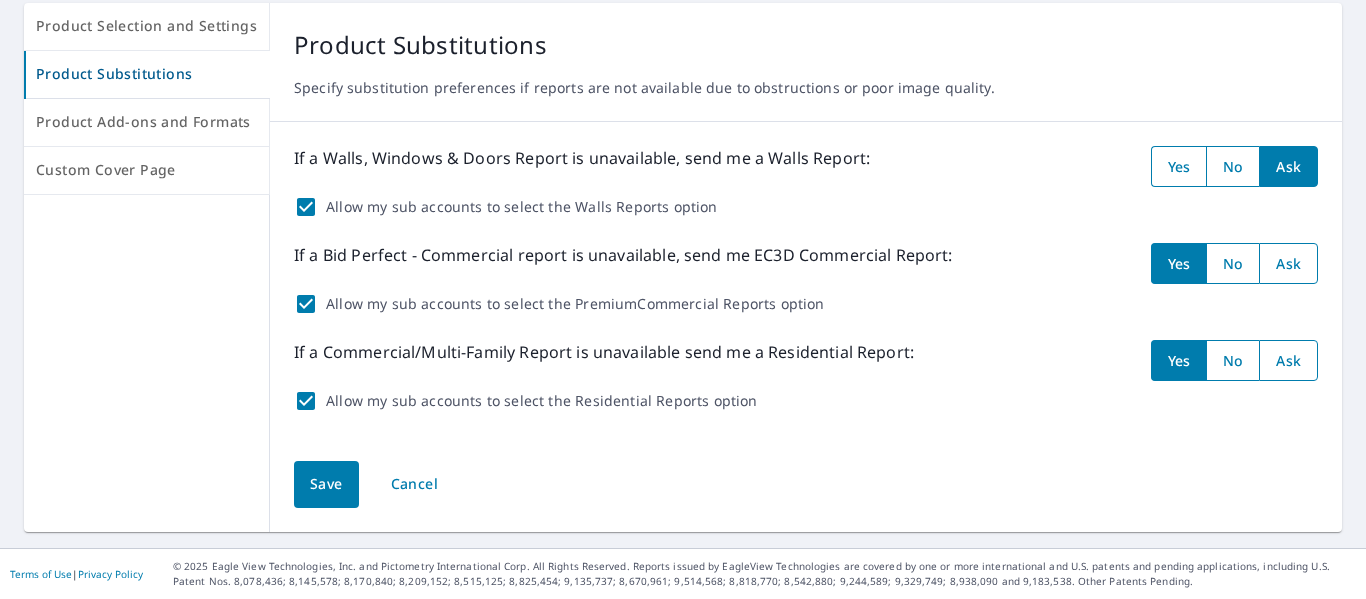click at bounding box center (1179, 166) 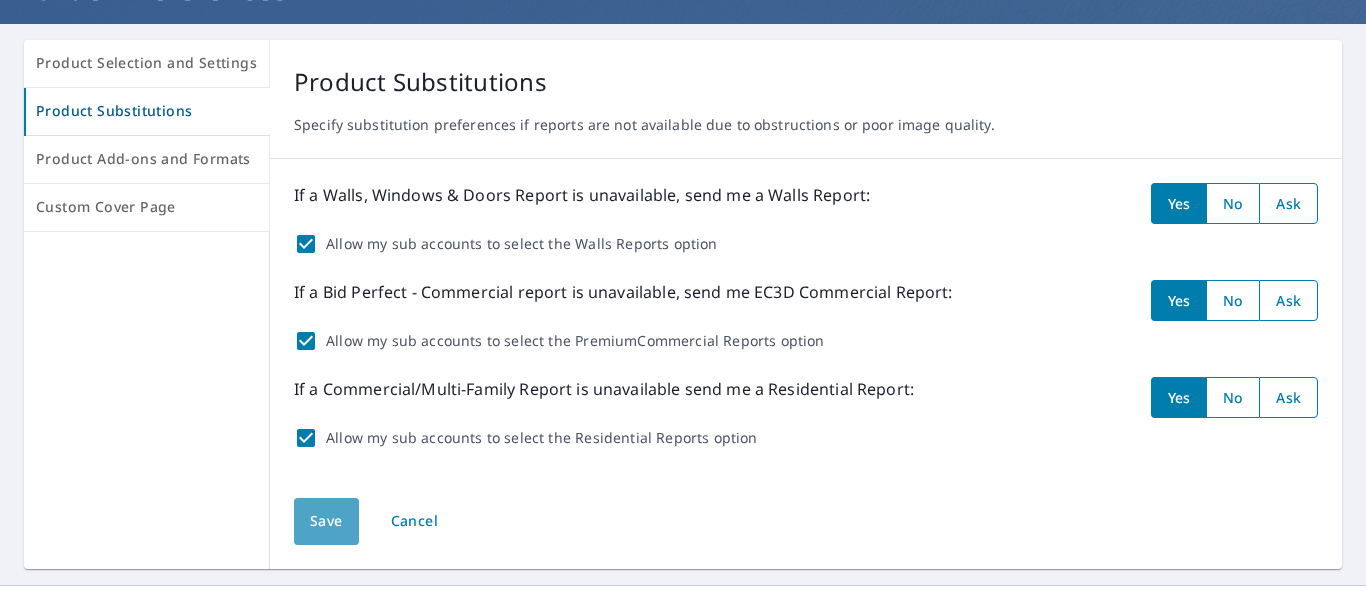 click on "Save" at bounding box center (326, 521) 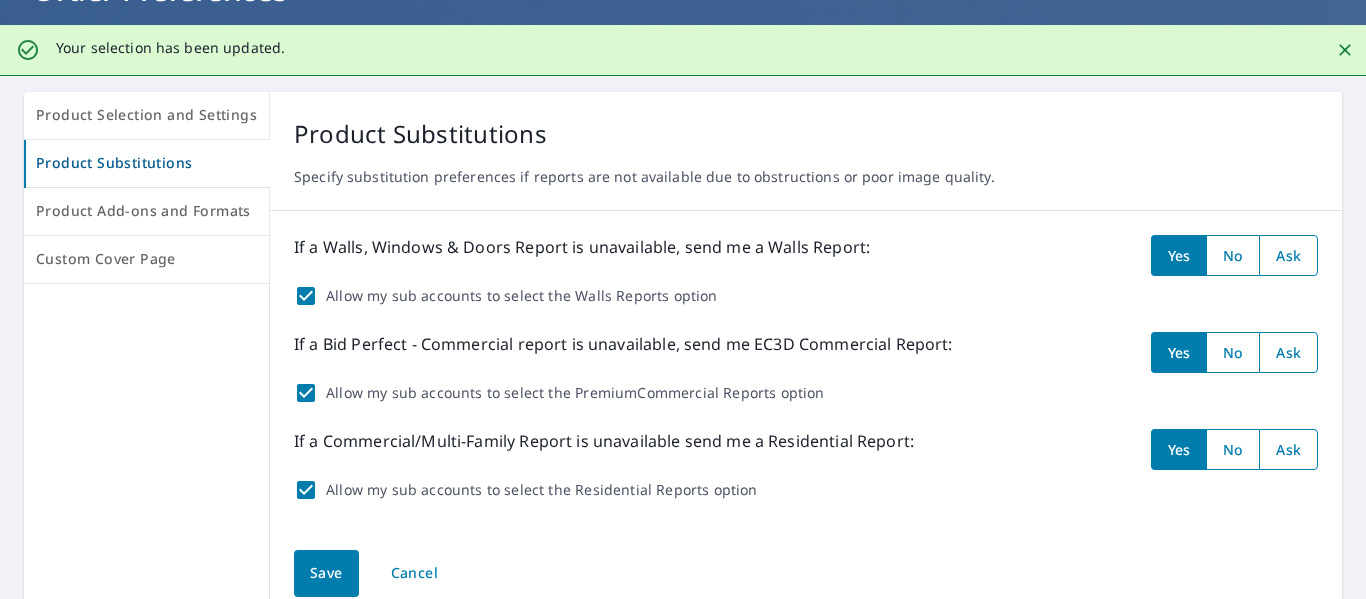 scroll, scrollTop: 0, scrollLeft: 0, axis: both 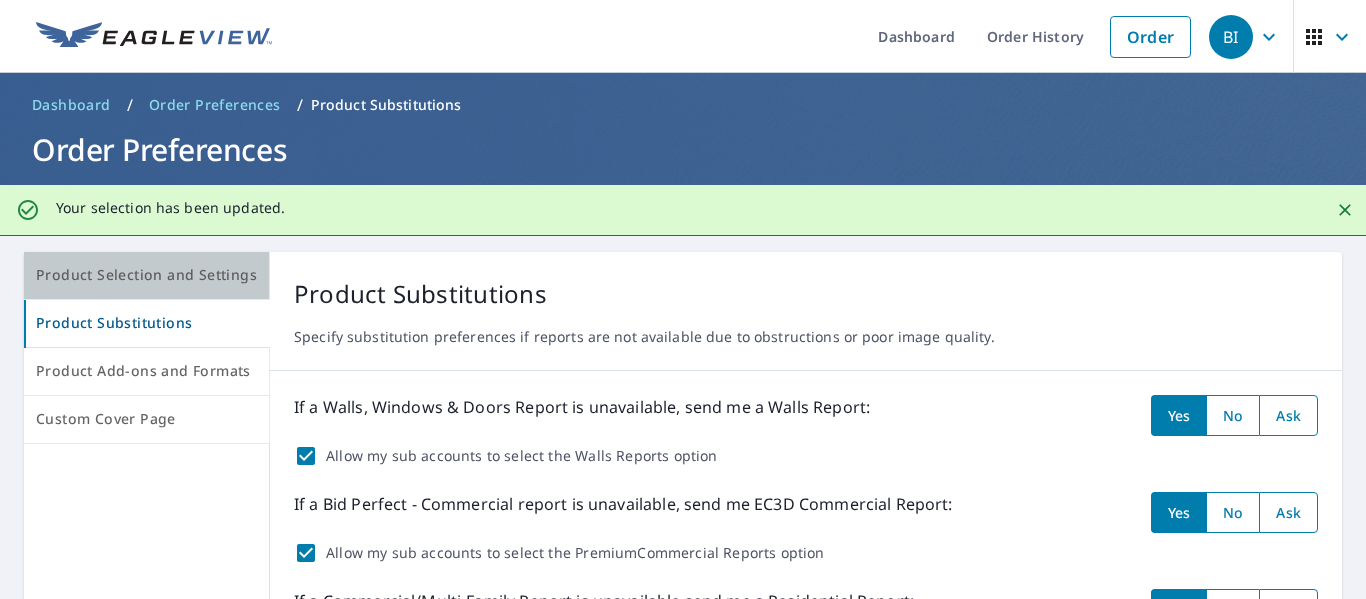 click on "Product Selection and Settings" at bounding box center [146, 275] 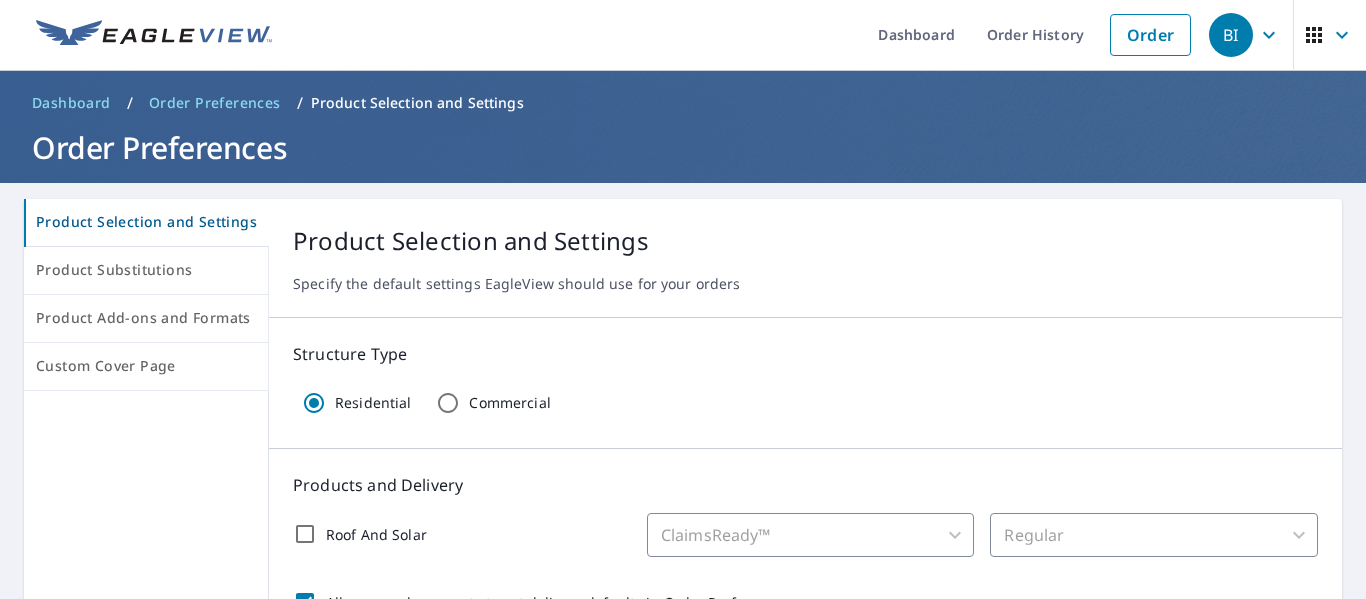scroll, scrollTop: 0, scrollLeft: 0, axis: both 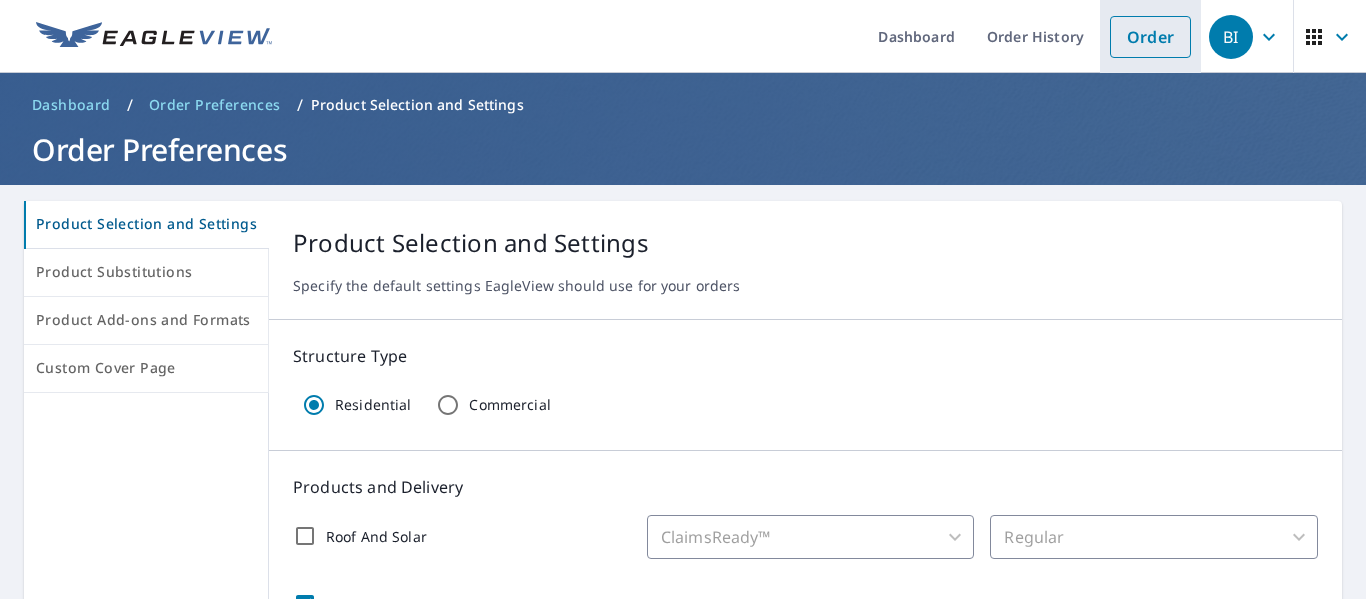 click on "Order" at bounding box center (1150, 37) 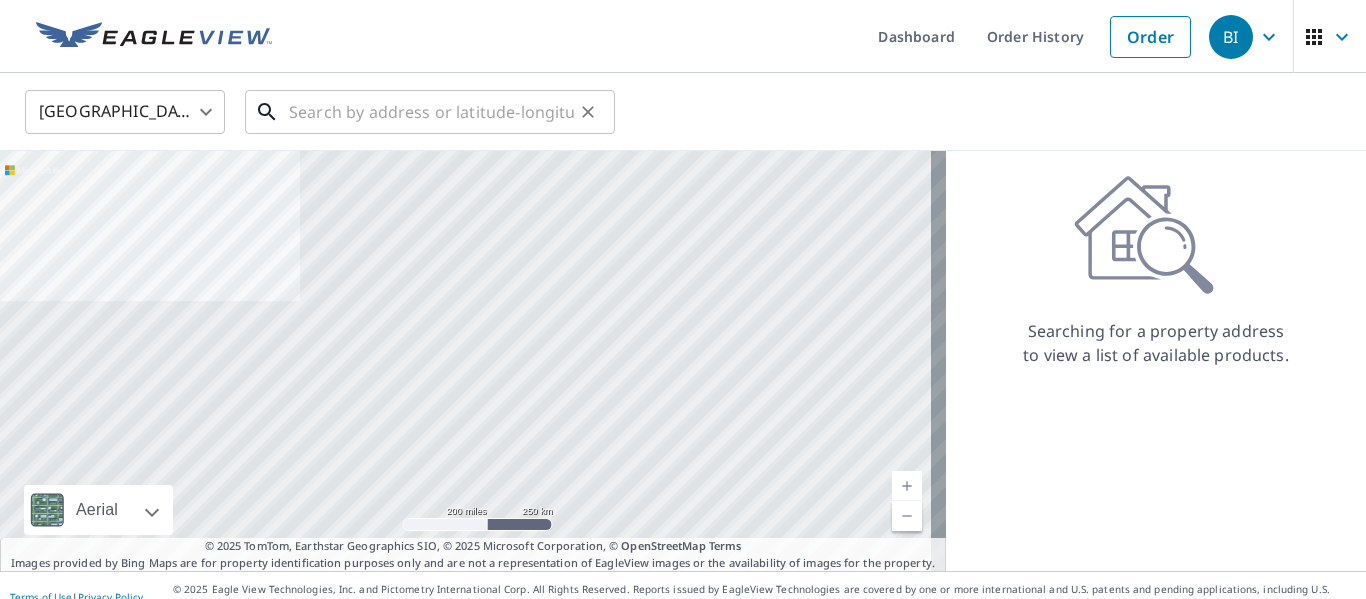 click at bounding box center (431, 112) 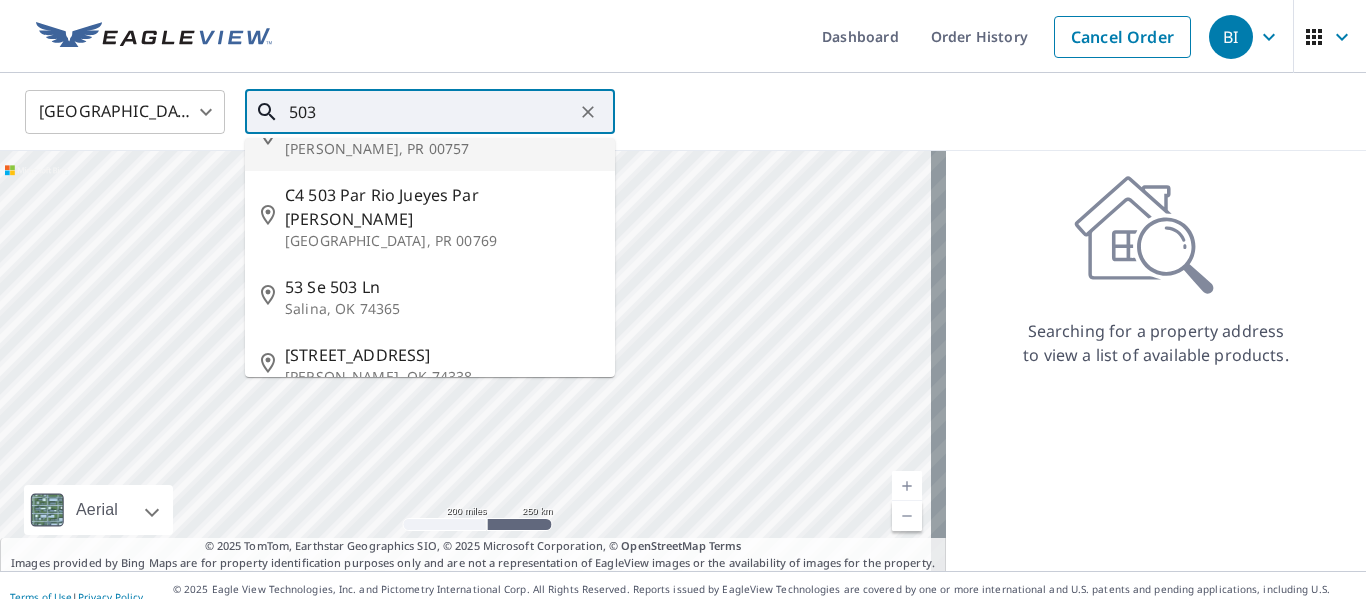scroll, scrollTop: 116, scrollLeft: 0, axis: vertical 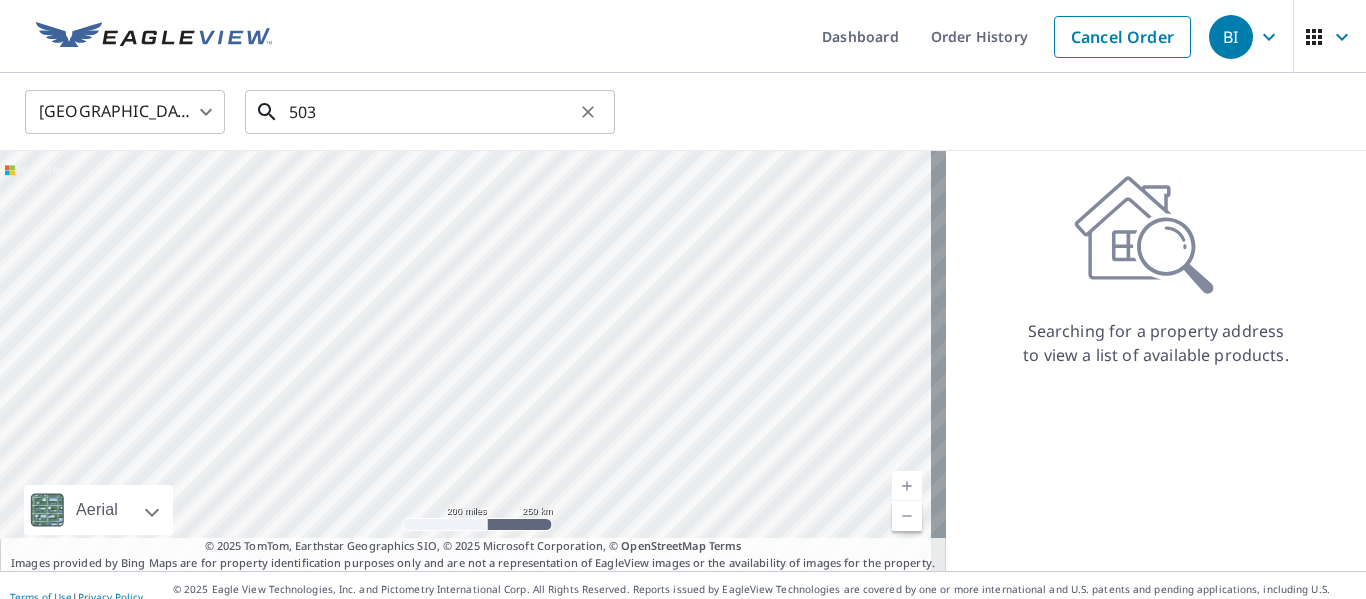 click on "503" at bounding box center [431, 112] 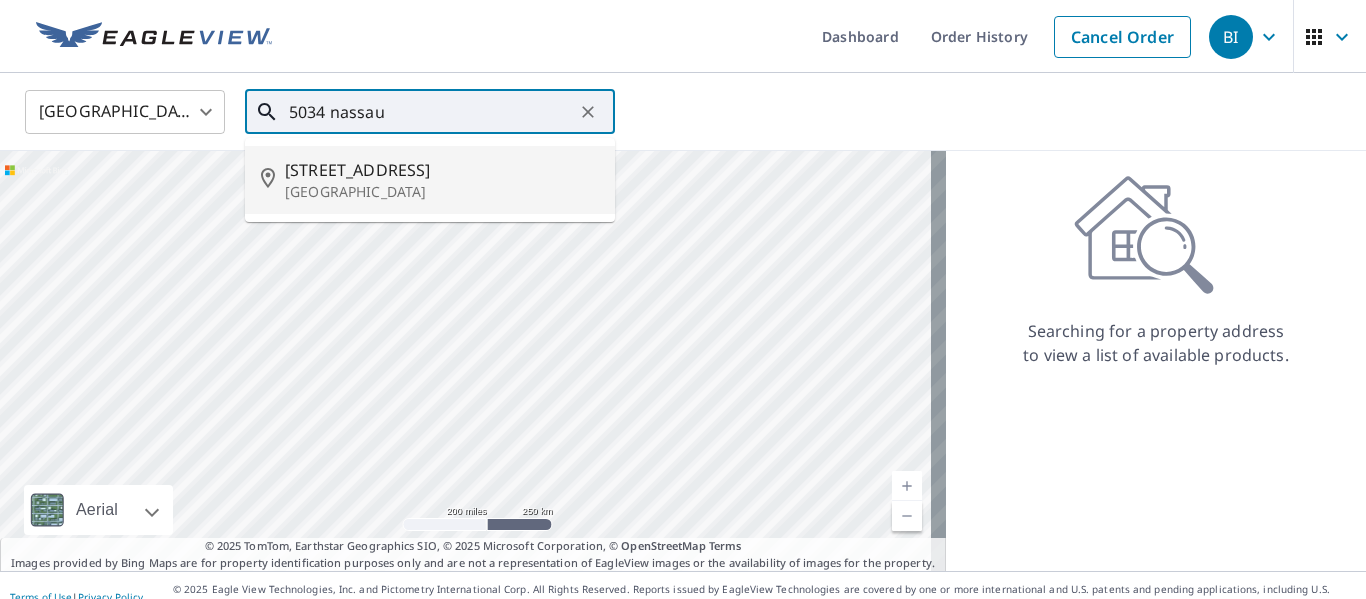 click on "Houston, TX 77021" at bounding box center [442, 192] 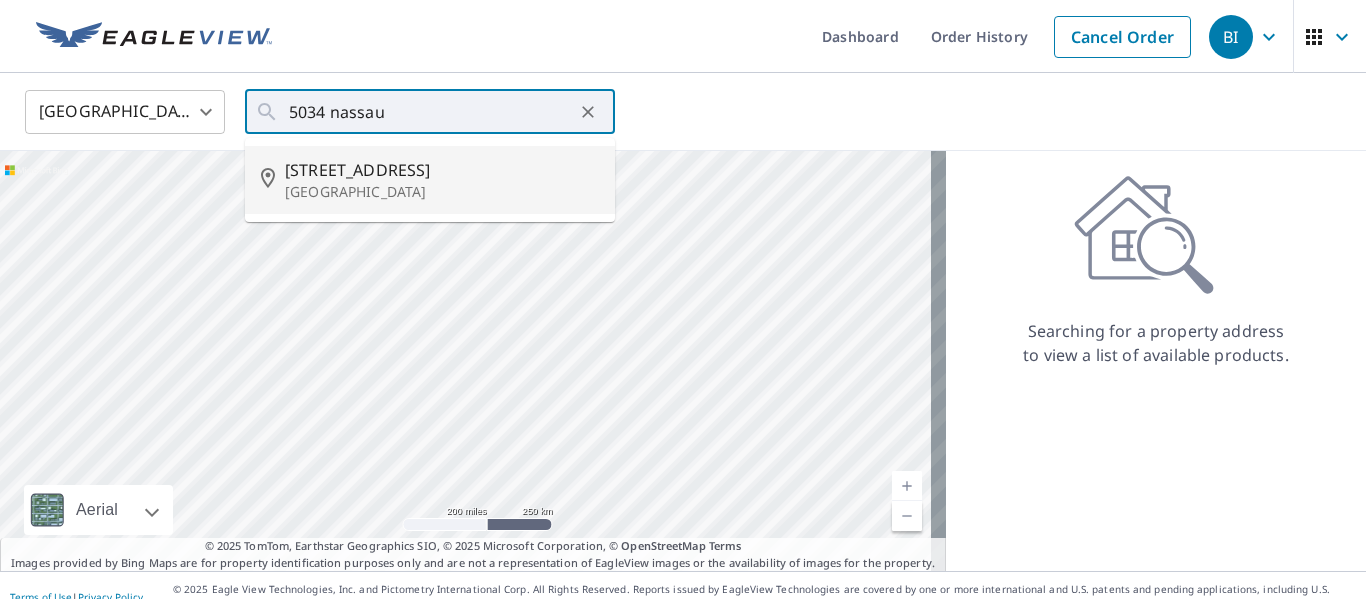 type on "5034 Nassau Rd Houston, TX 77021" 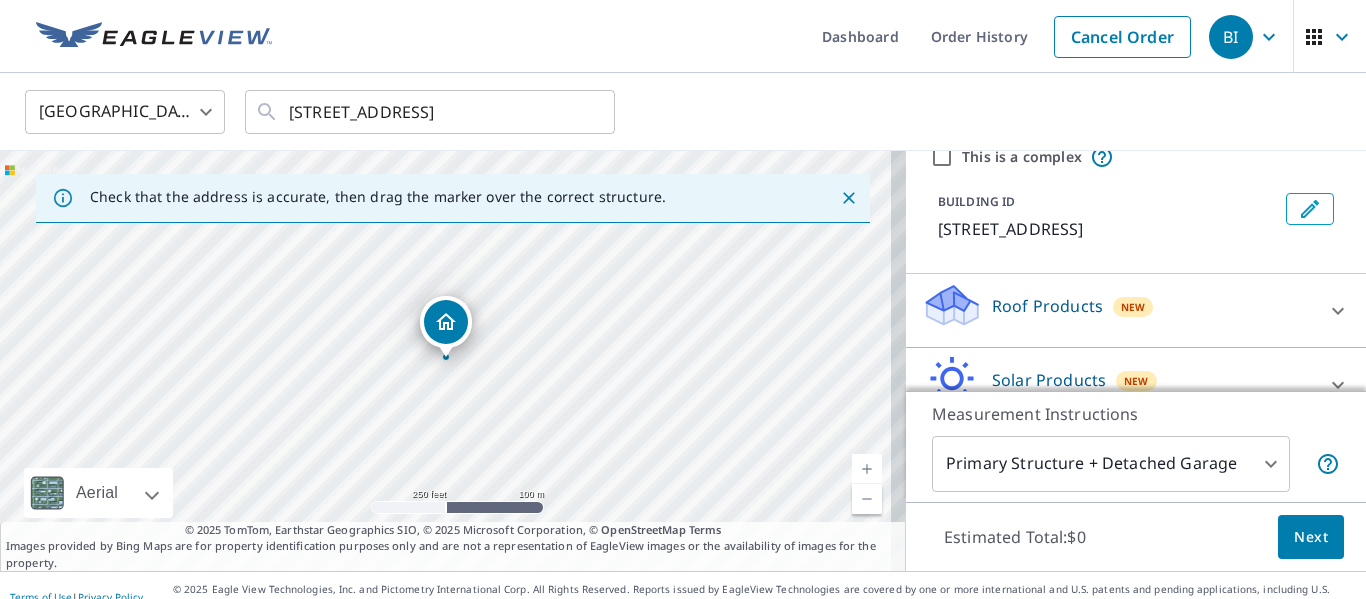 scroll, scrollTop: 115, scrollLeft: 0, axis: vertical 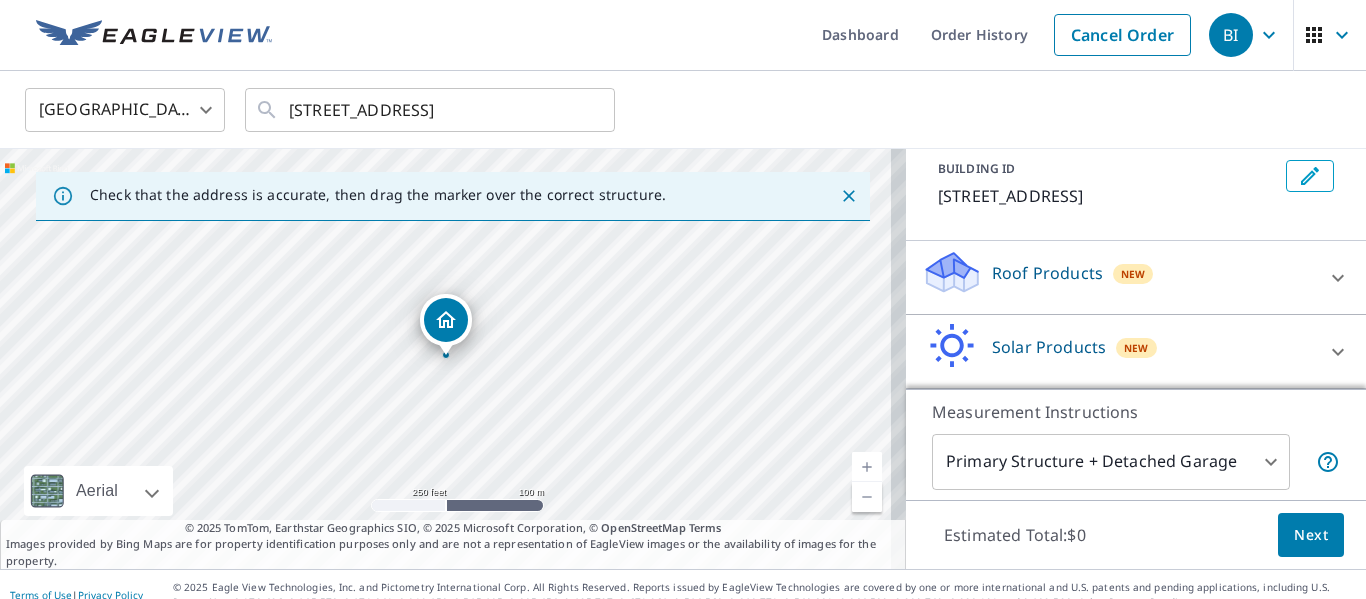 click on "BI BI
Dashboard Order History Cancel Order BI United States US ​ 5034 Nassau Rd Houston, TX 77021 ​ Check that the address is accurate, then drag the marker over the correct structure. 5034 Nassau Rd Houston, TX 77021 Aerial Road A standard road map Aerial A detailed look from above Labels Labels 250 feet 100 m © 2025 TomTom, © Vexcel Imaging, © 2025 Microsoft Corporation,  © OpenStreetMap Terms © 2025 TomTom, Earthstar Geographics SIO, © 2025 Microsoft Corporation, ©   OpenStreetMap   Terms Images provided by Bing Maps are for property identification purposes only and are not a representation of EagleView images or the availability of images for the property. PROPERTY TYPE Residential Commercial This is a complex BUILDING ID 5034 Nassau Rd, Houston, TX, 77021 Roof Products New ClaimsReady™ $33.25 - $83.25 Solar Products New TrueDesign for Sales $30 TrueDesign for Planning $105.5 Measurement Instructions Primary Structure + Detached Garage 1 ​ Estimated Total:  $0 Next Terms of Use  |" at bounding box center (683, 299) 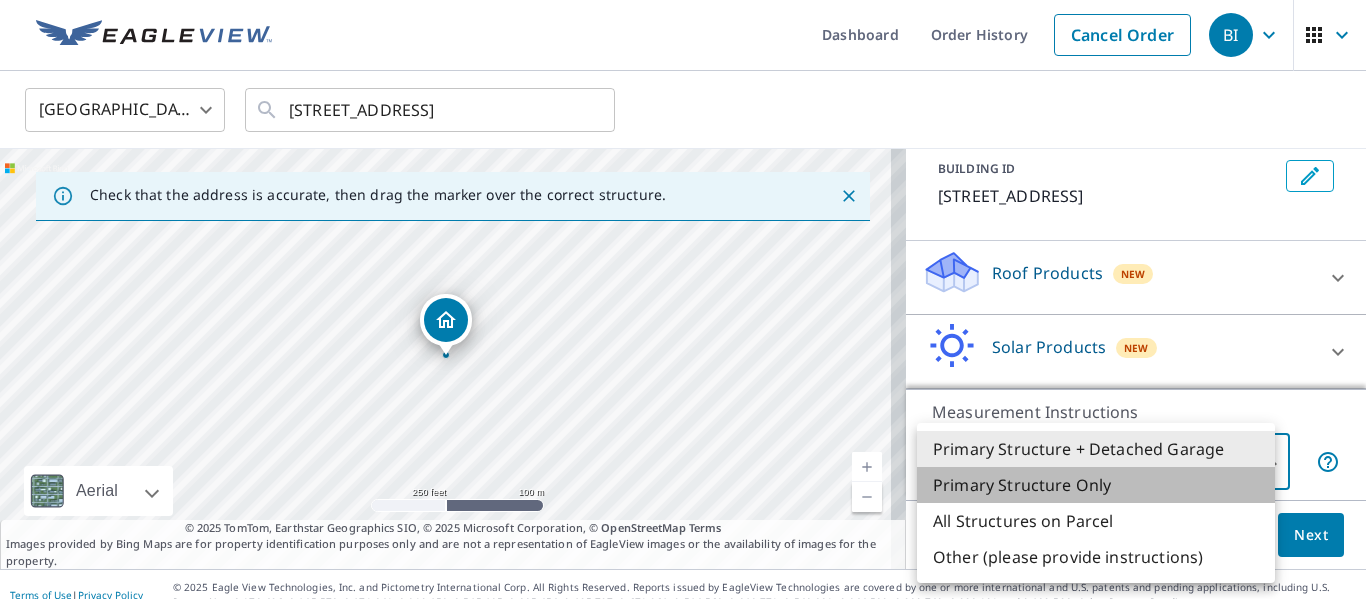 click on "Primary Structure Only" at bounding box center [1096, 485] 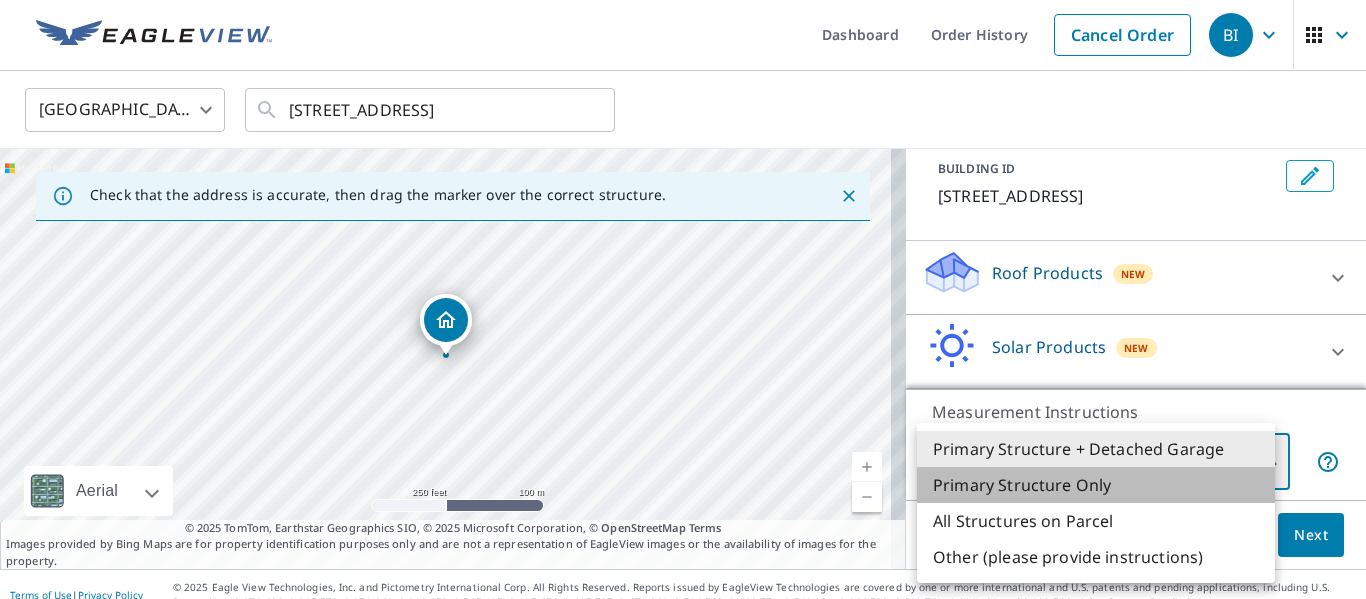 type on "2" 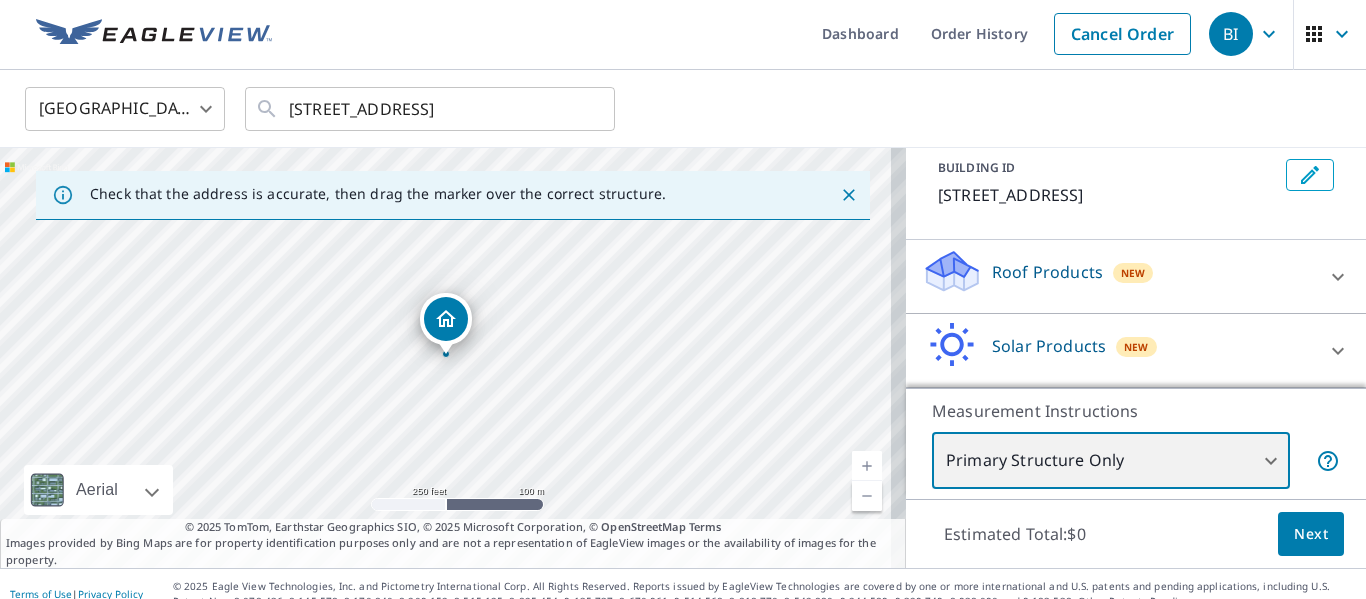 scroll, scrollTop: 0, scrollLeft: 0, axis: both 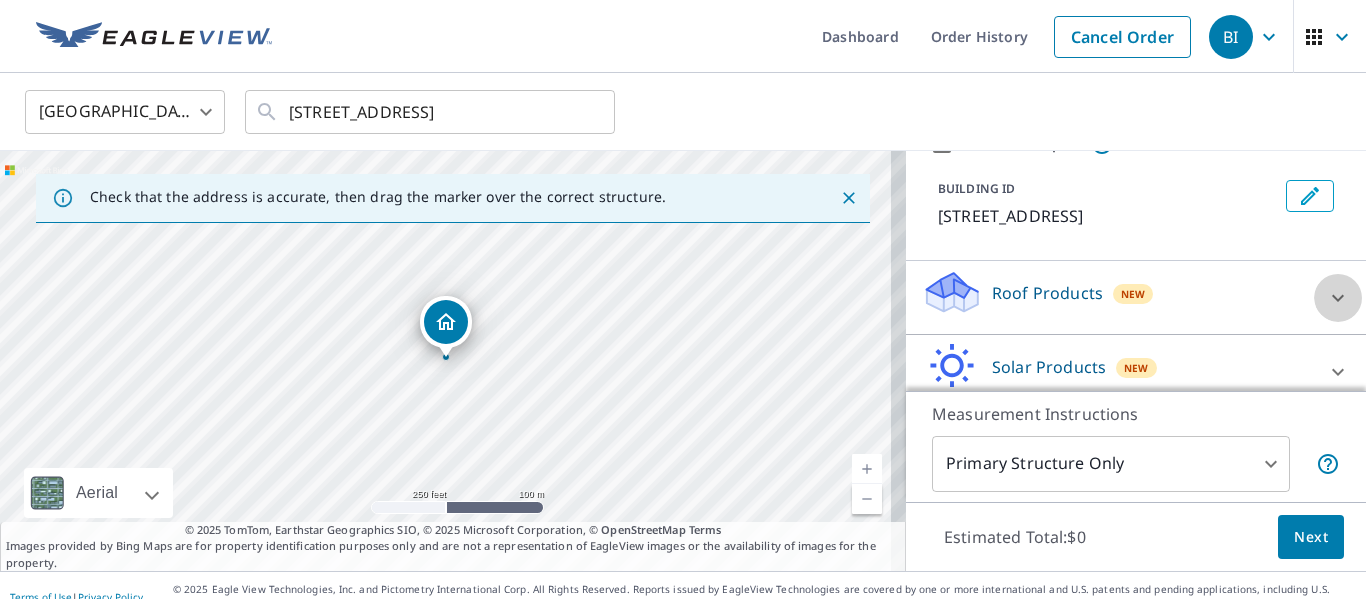 click 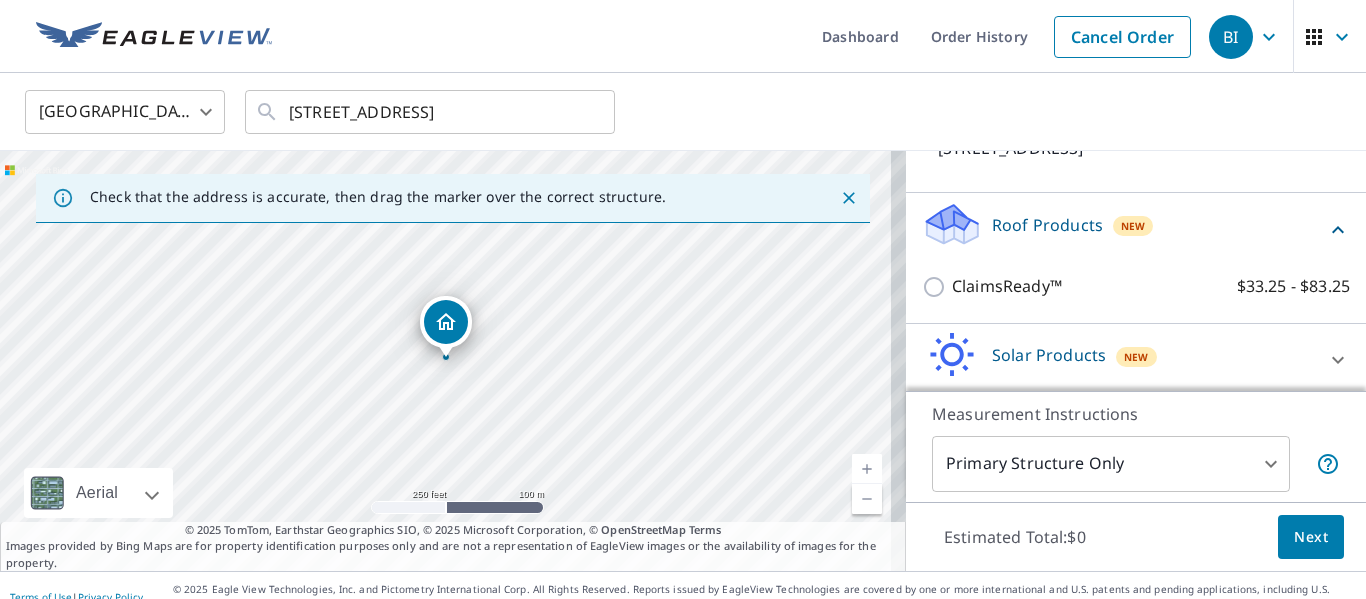 scroll, scrollTop: 172, scrollLeft: 0, axis: vertical 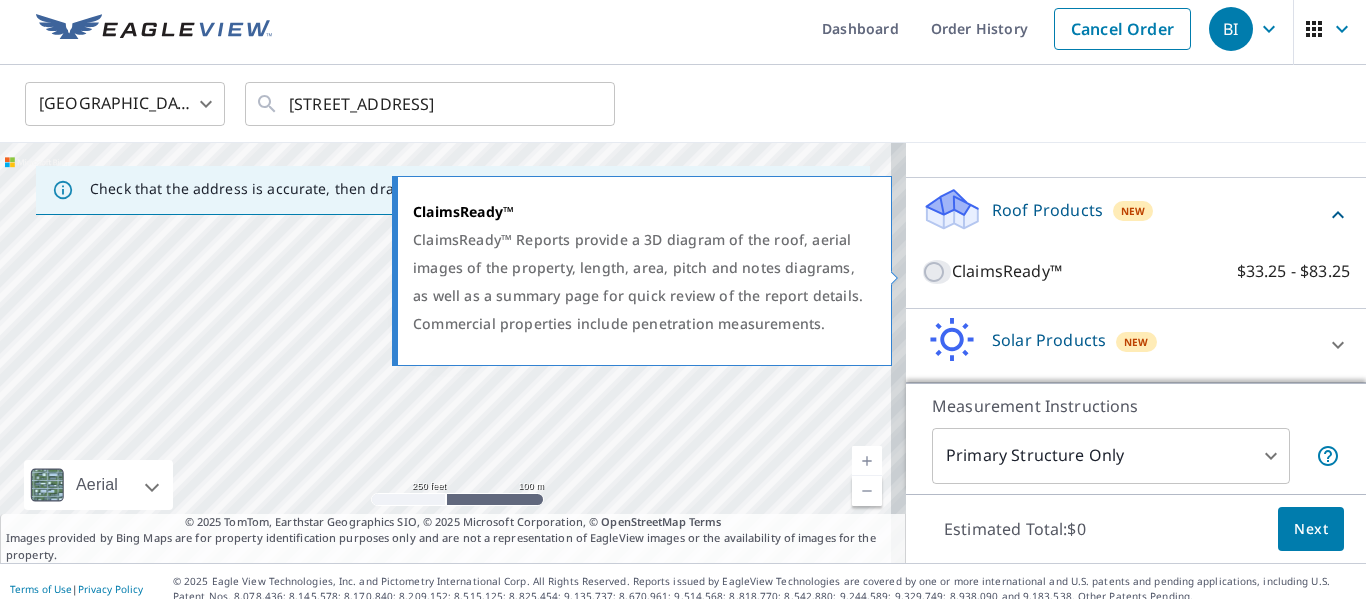click on "ClaimsReady™ $33.25 - $83.25" at bounding box center (937, 272) 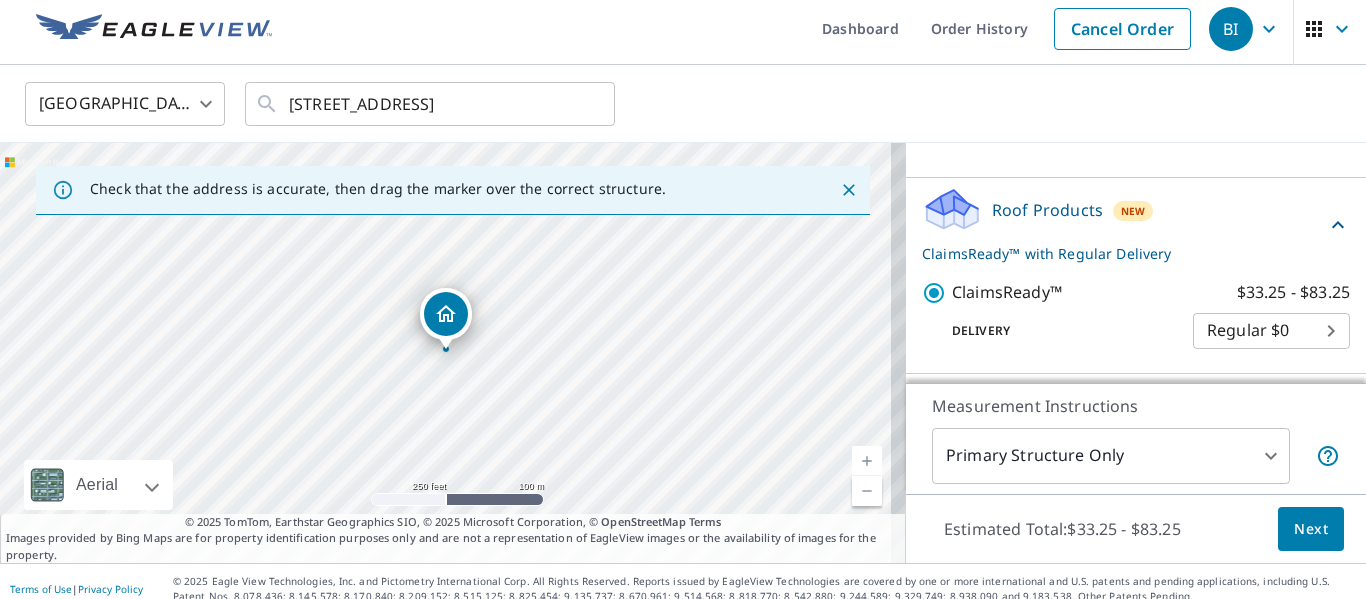 click on "BI BI
Dashboard Order History Cancel Order BI United States US ​ 5034 Nassau Rd Houston, TX 77021 ​ Check that the address is accurate, then drag the marker over the correct structure. 5034 Nassau Rd Houston, TX 77021 Aerial Road A standard road map Aerial A detailed look from above Labels Labels 250 feet 100 m © 2025 TomTom, © Vexcel Imaging, © 2025 Microsoft Corporation,  © OpenStreetMap Terms © 2025 TomTom, Earthstar Geographics SIO, © 2025 Microsoft Corporation, ©   OpenStreetMap   Terms Images provided by Bing Maps are for property identification purposes only and are not a representation of EagleView images or the availability of images for the property. PROPERTY TYPE Residential Commercial This is a complex BUILDING ID 5034 Nassau Rd, Houston, TX, 77021 Roof Products New ClaimsReady™ with Regular Delivery ClaimsReady™ $33.25 - $83.25 Delivery Regular $0 8 ​ Solar Products New TrueDesign for Sales $30 TrueDesign for Planning $105.5 Measurement Instructions Primary Structure Only 2" at bounding box center [683, 299] 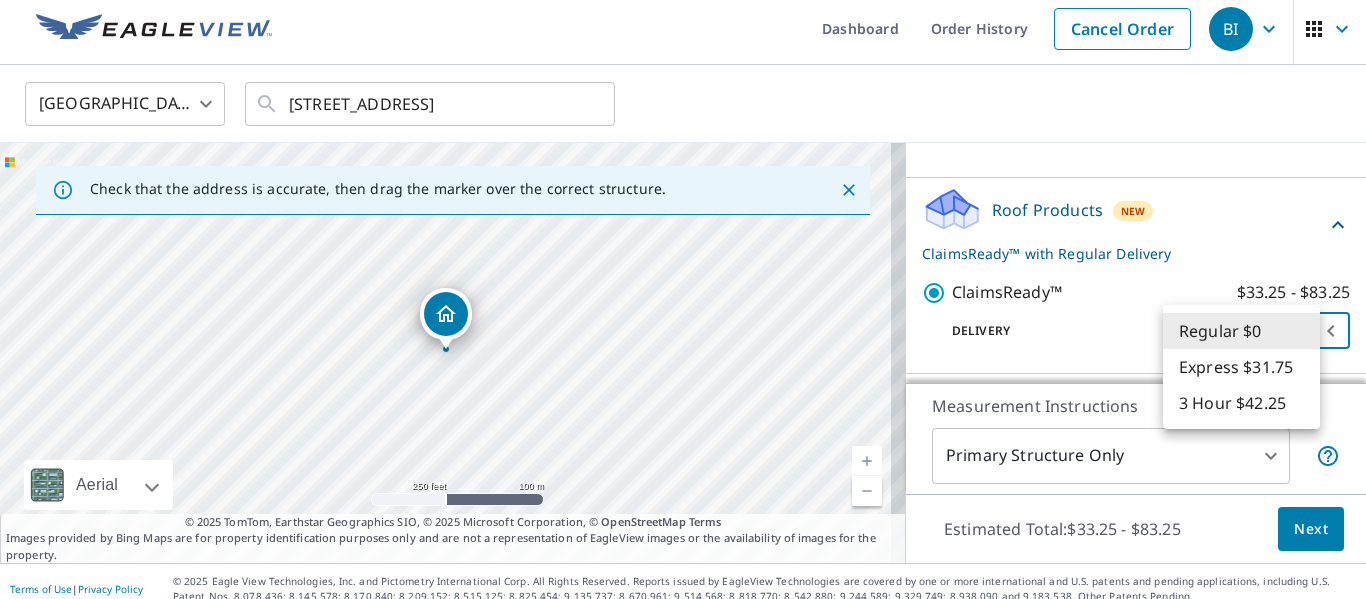 click on "3 Hour $42.25" at bounding box center [1241, 403] 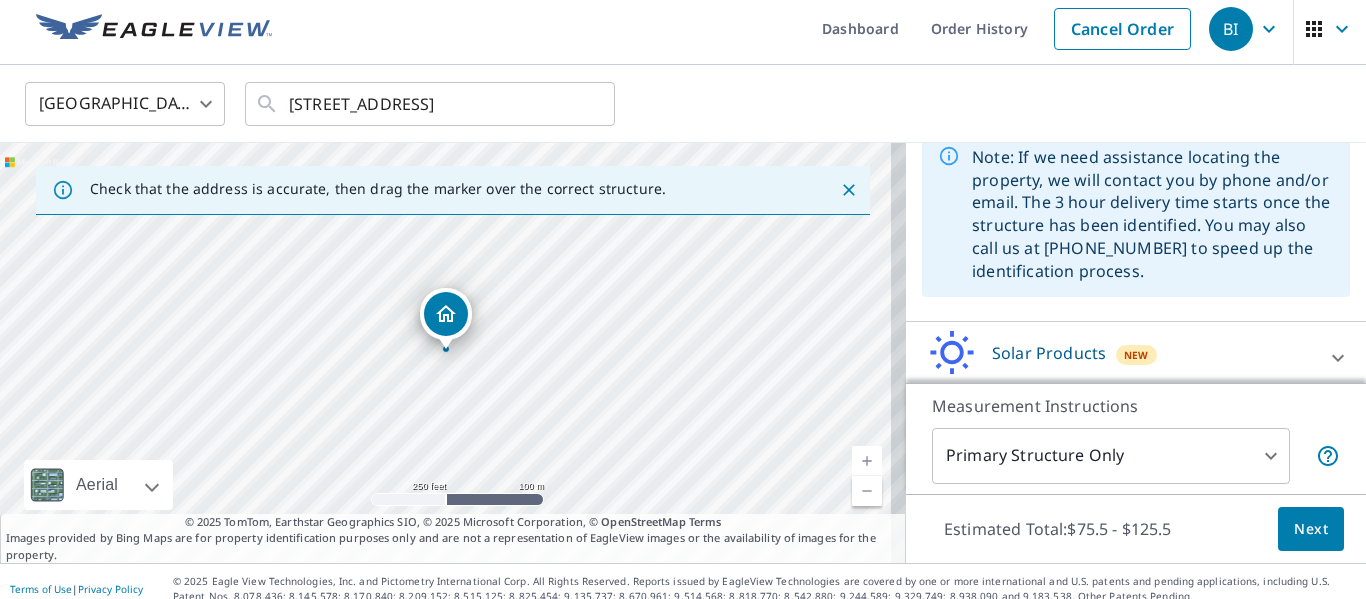 scroll, scrollTop: 410, scrollLeft: 0, axis: vertical 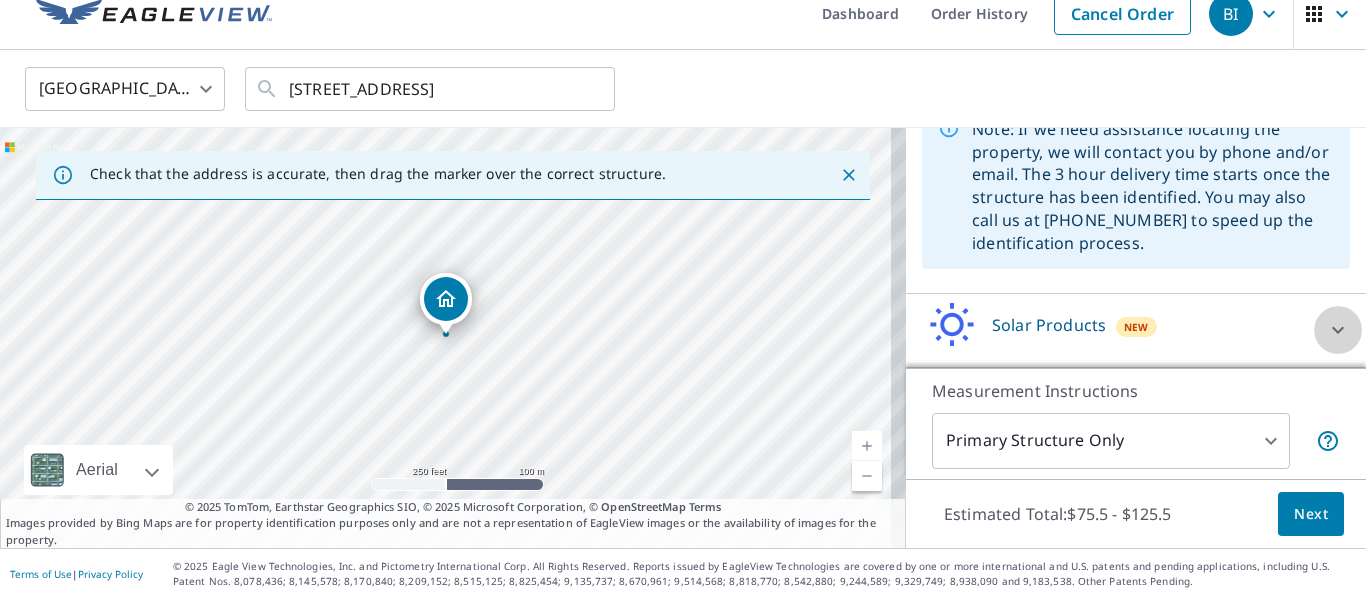 click 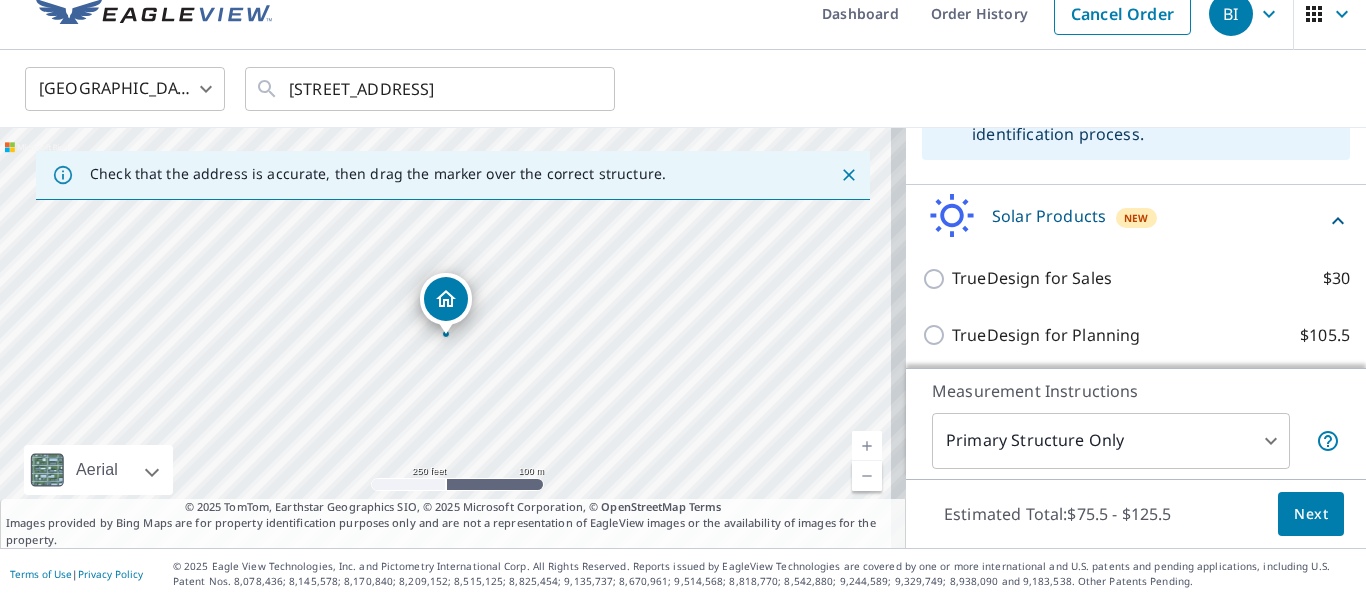 scroll, scrollTop: 523, scrollLeft: 0, axis: vertical 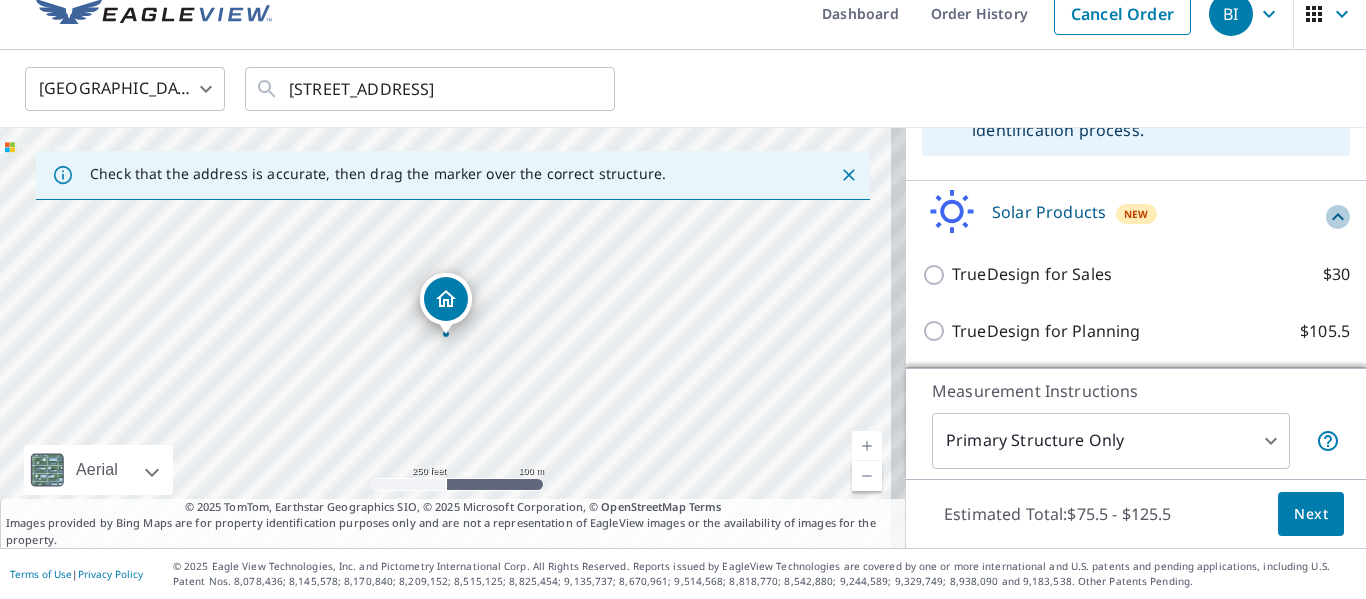 click 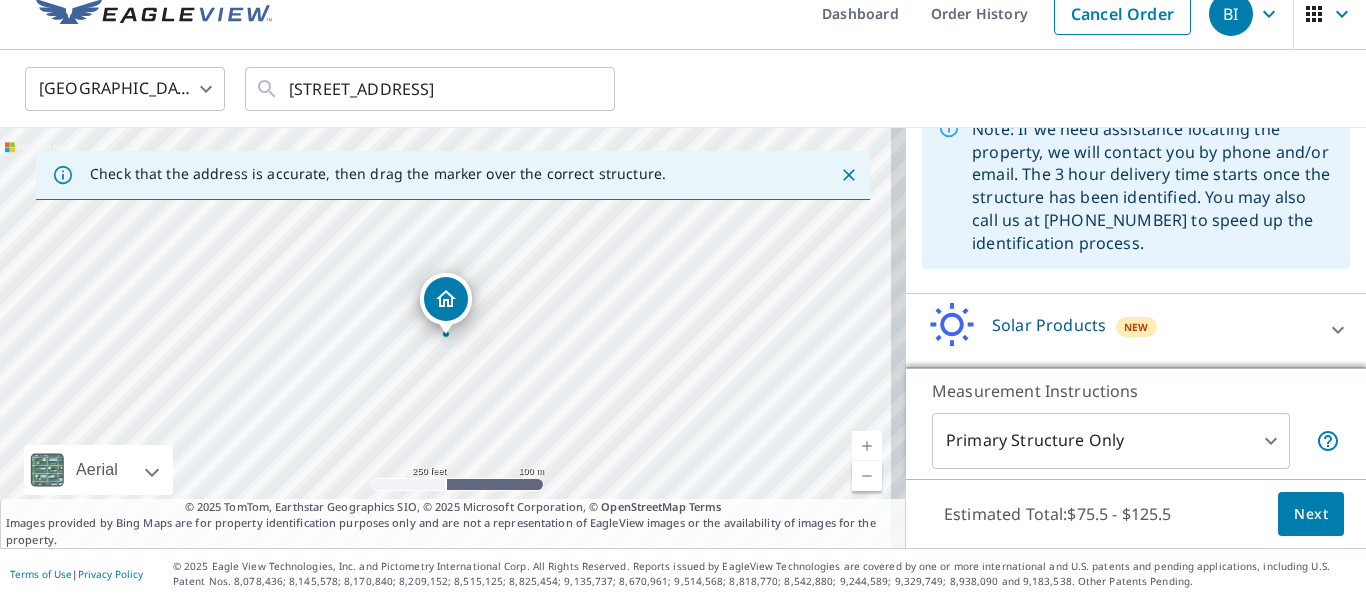 scroll, scrollTop: 410, scrollLeft: 0, axis: vertical 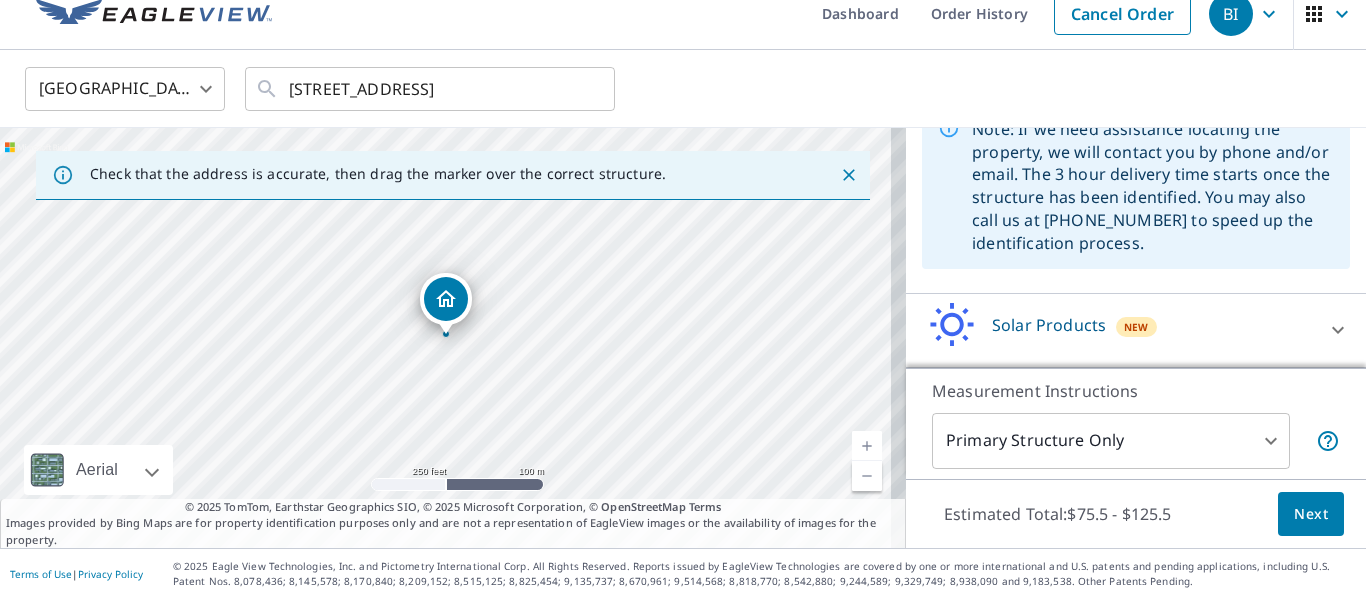 click on "BI BI
Dashboard Order History Cancel Order BI United States US ​ 5034 Nassau Rd Houston, TX 77021 ​ Check that the address is accurate, then drag the marker over the correct structure. 5034 Nassau Rd Houston, TX 77021 Aerial Road A standard road map Aerial A detailed look from above Labels Labels 250 feet 100 m © 2025 TomTom, © Vexcel Imaging, © 2025 Microsoft Corporation,  © OpenStreetMap Terms © 2025 TomTom, Earthstar Geographics SIO, © 2025 Microsoft Corporation, ©   OpenStreetMap   Terms Images provided by Bing Maps are for property identification purposes only and are not a representation of EagleView images or the availability of images for the property. PROPERTY TYPE Residential Commercial This is a complex BUILDING ID 5034 Nassau Rd, Houston, TX, 77021 Roof Products New ClaimsReady™ with 3 Hour Delivery ClaimsReady™ $33.25 - $83.25 Delivery 3 Hour $42.25 7 ​ Solar Products New TrueDesign for Sales $30 TrueDesign for Planning $105.5 Measurement Instructions Primary Structure Only" at bounding box center [683, 299] 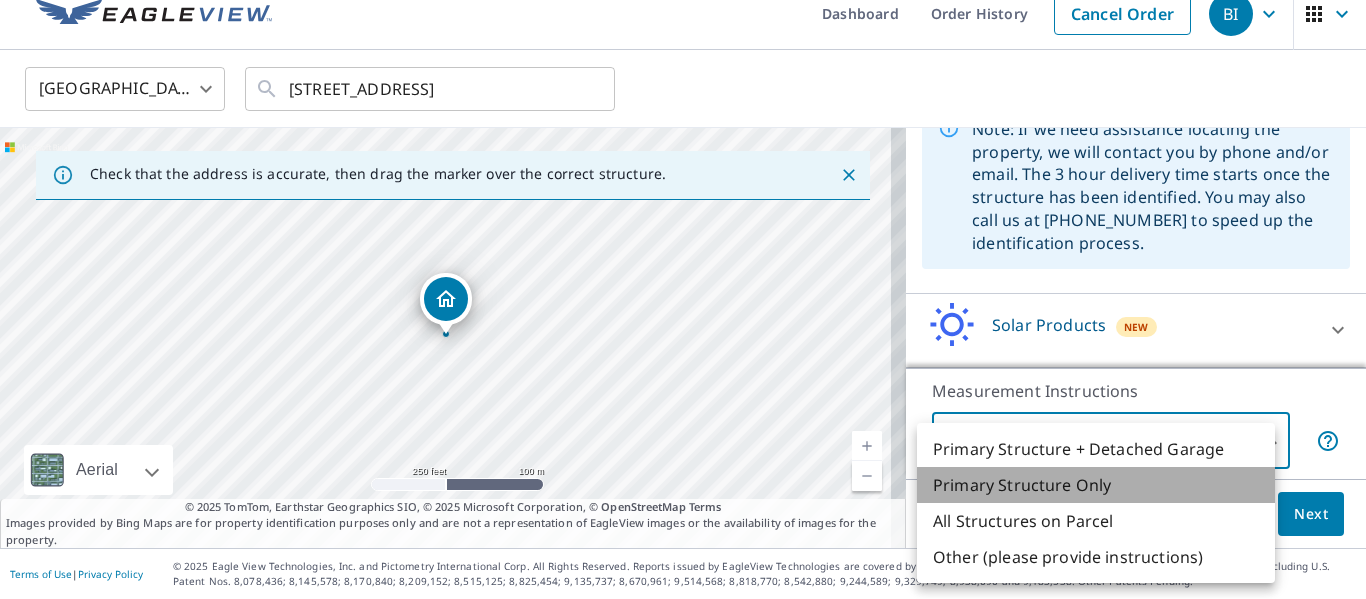 click on "Primary Structure Only" at bounding box center (1096, 485) 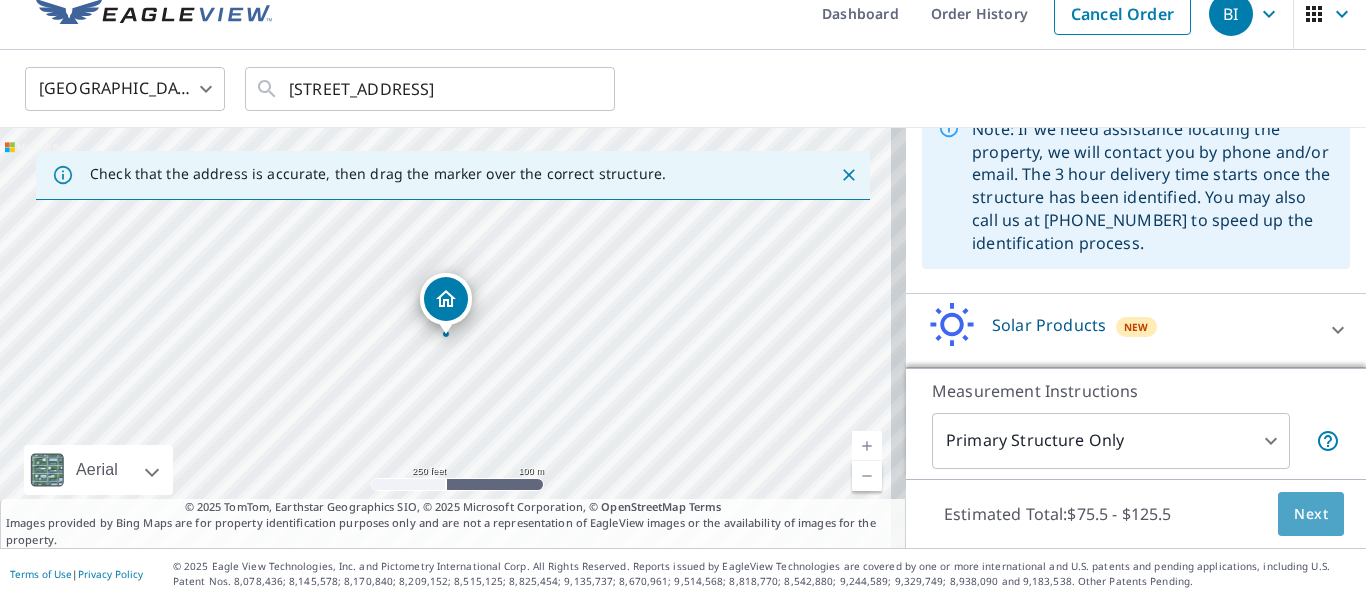click on "Next" at bounding box center (1311, 514) 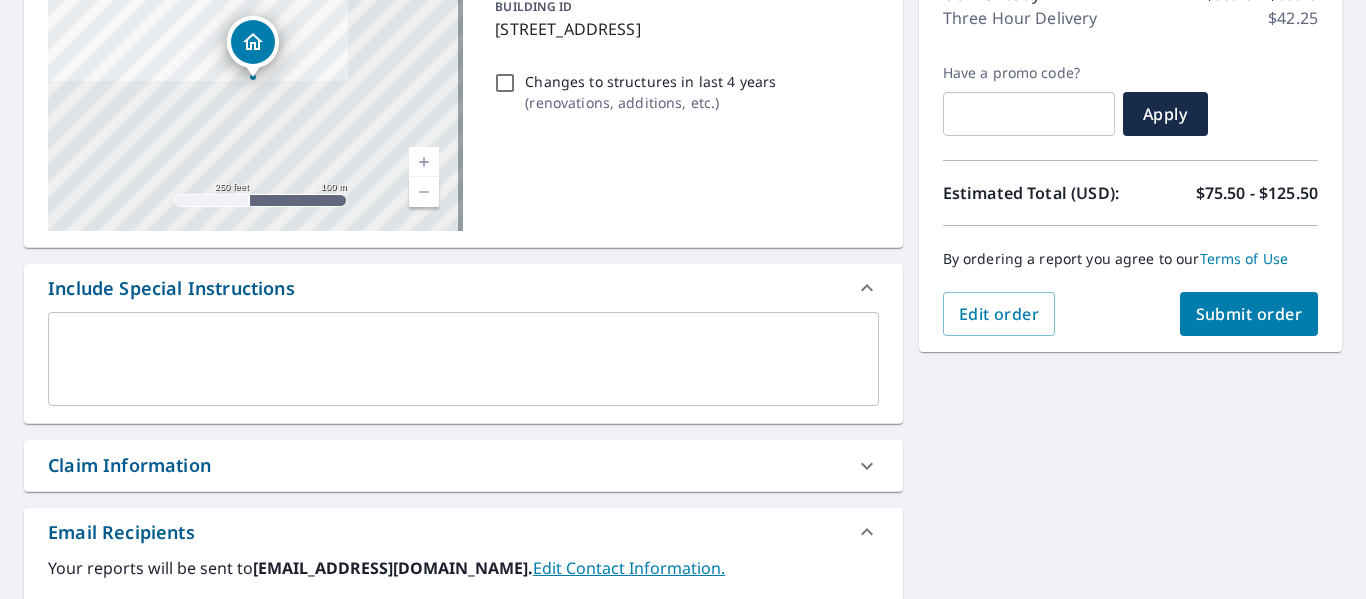 scroll, scrollTop: 285, scrollLeft: 0, axis: vertical 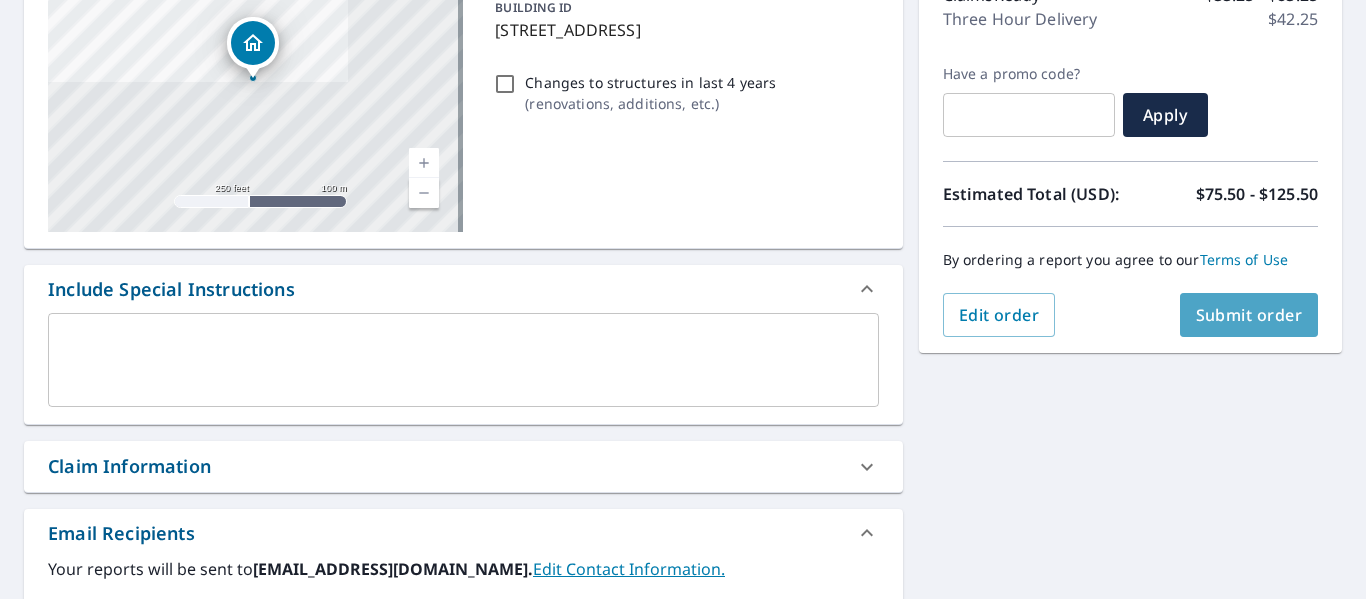 click on "Submit order" at bounding box center (1249, 315) 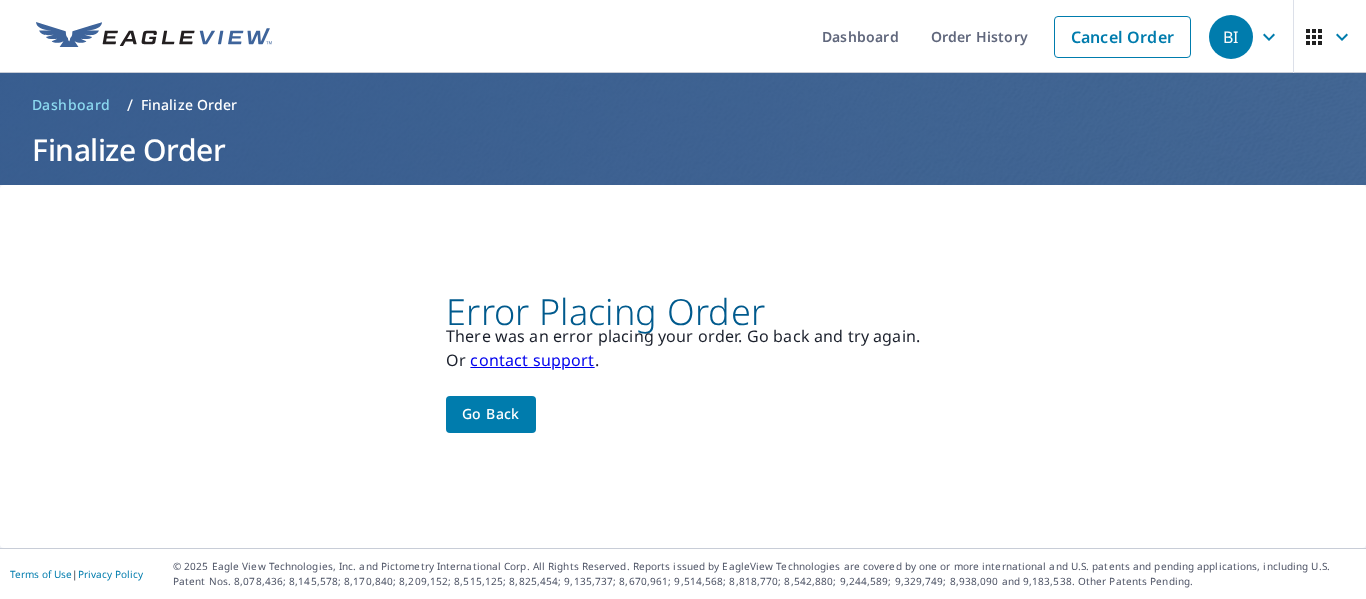 scroll, scrollTop: 0, scrollLeft: 0, axis: both 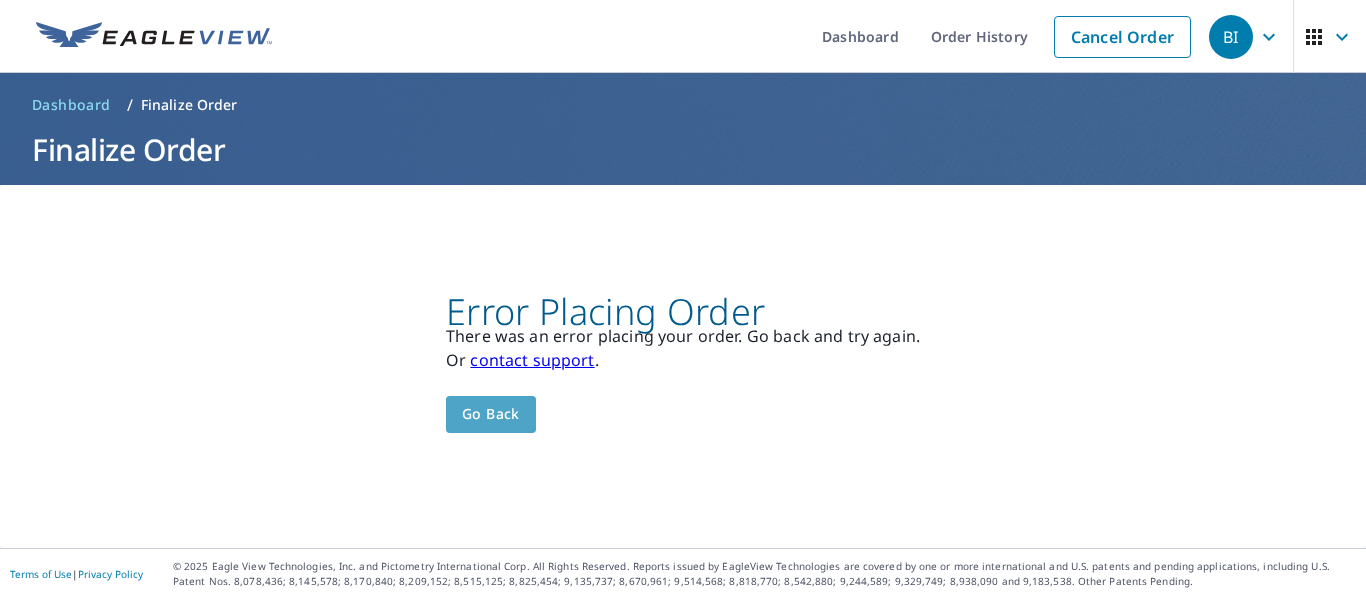 click on "Go back" at bounding box center (491, 414) 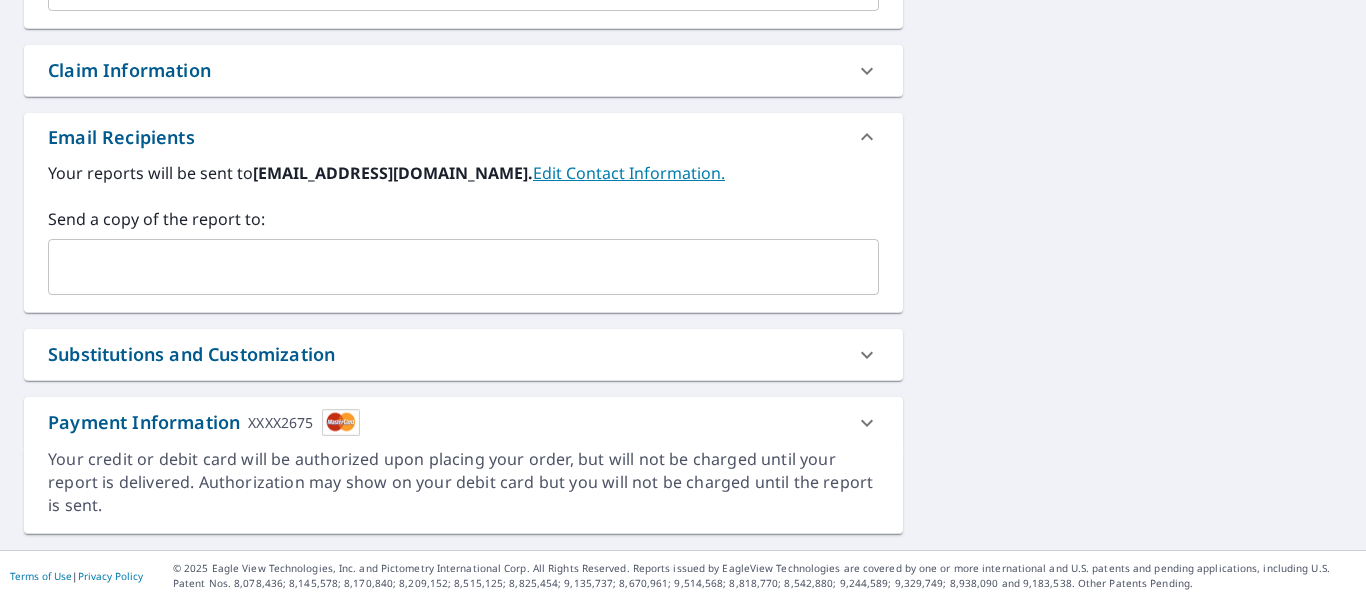 scroll, scrollTop: 683, scrollLeft: 0, axis: vertical 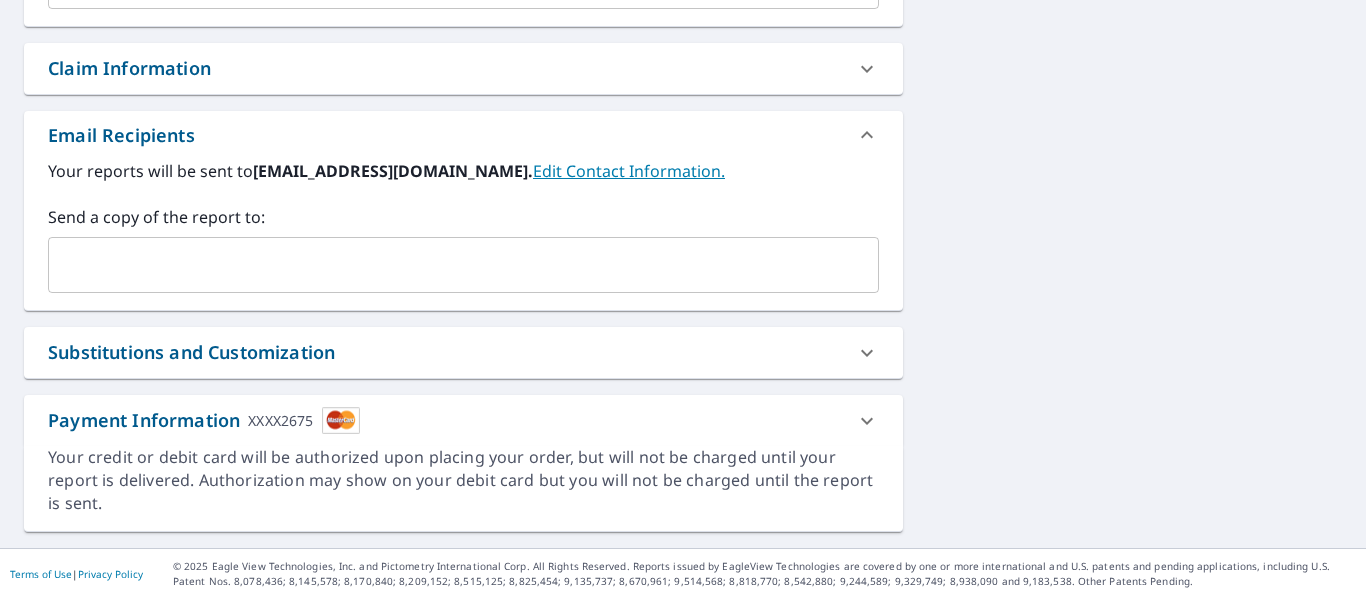 click 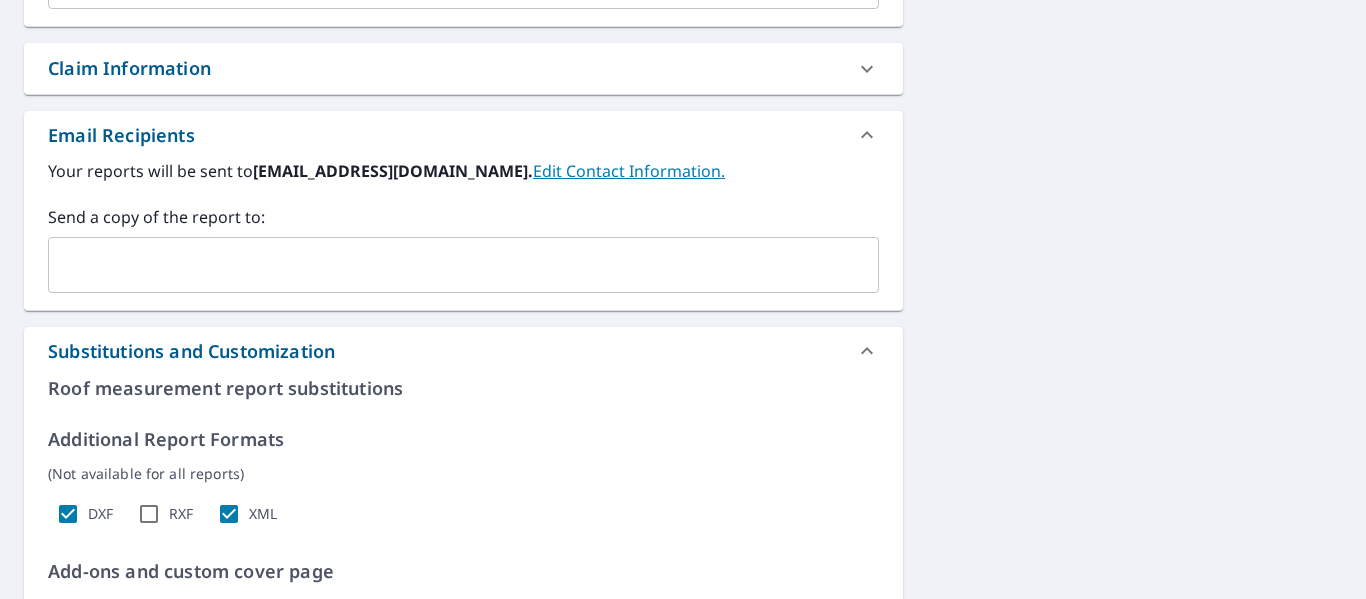 click 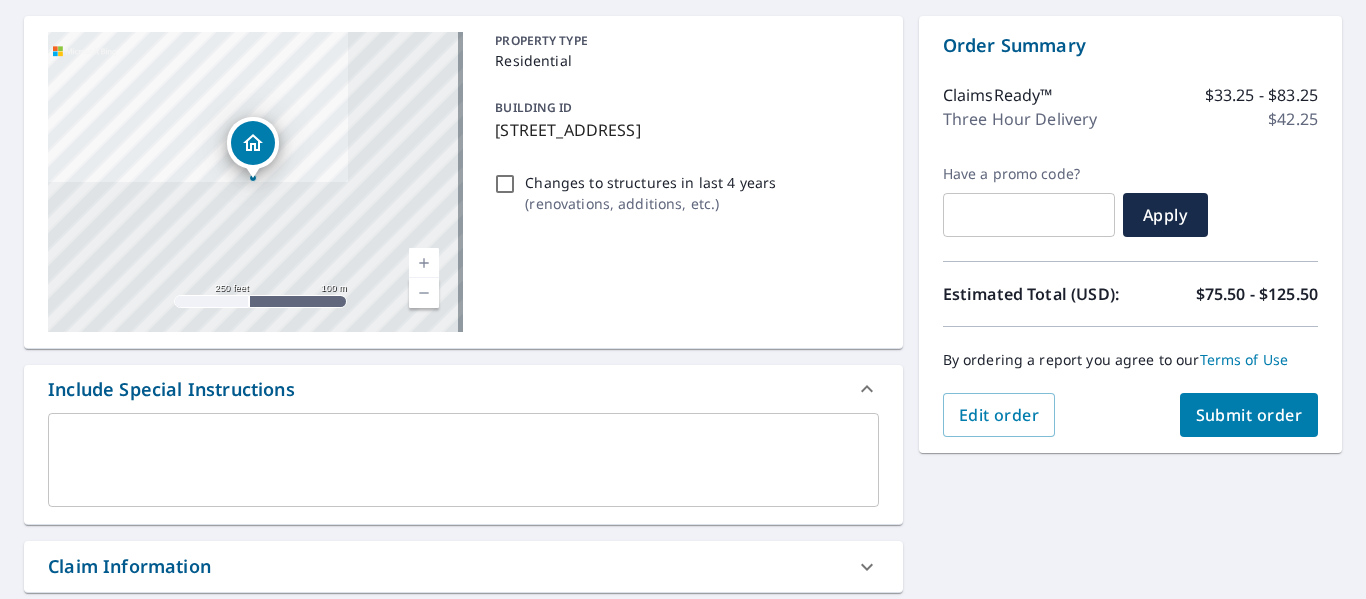 scroll, scrollTop: 184, scrollLeft: 0, axis: vertical 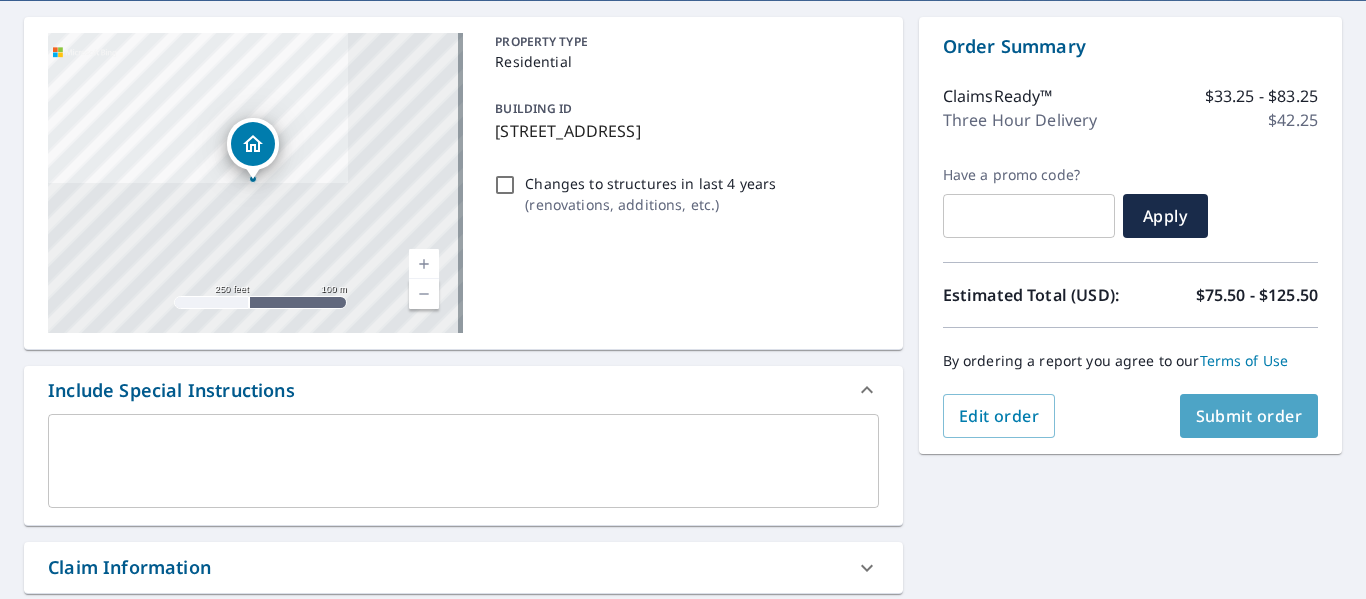 click on "Submit order" at bounding box center [1249, 416] 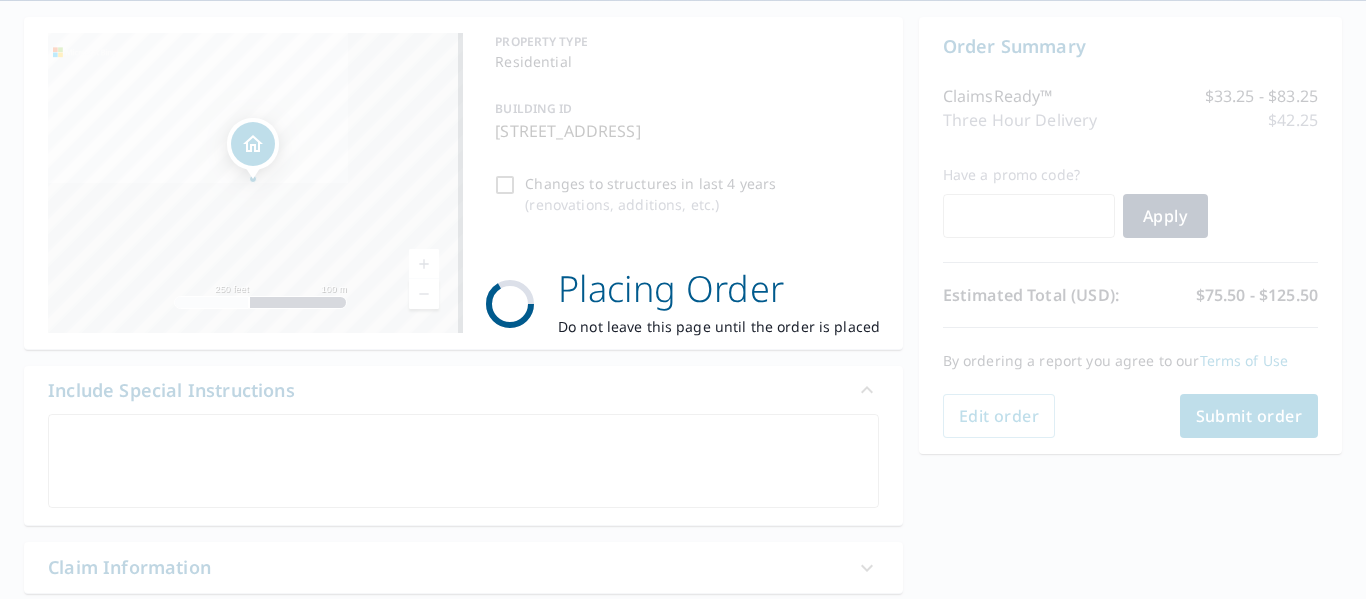 scroll, scrollTop: 0, scrollLeft: 0, axis: both 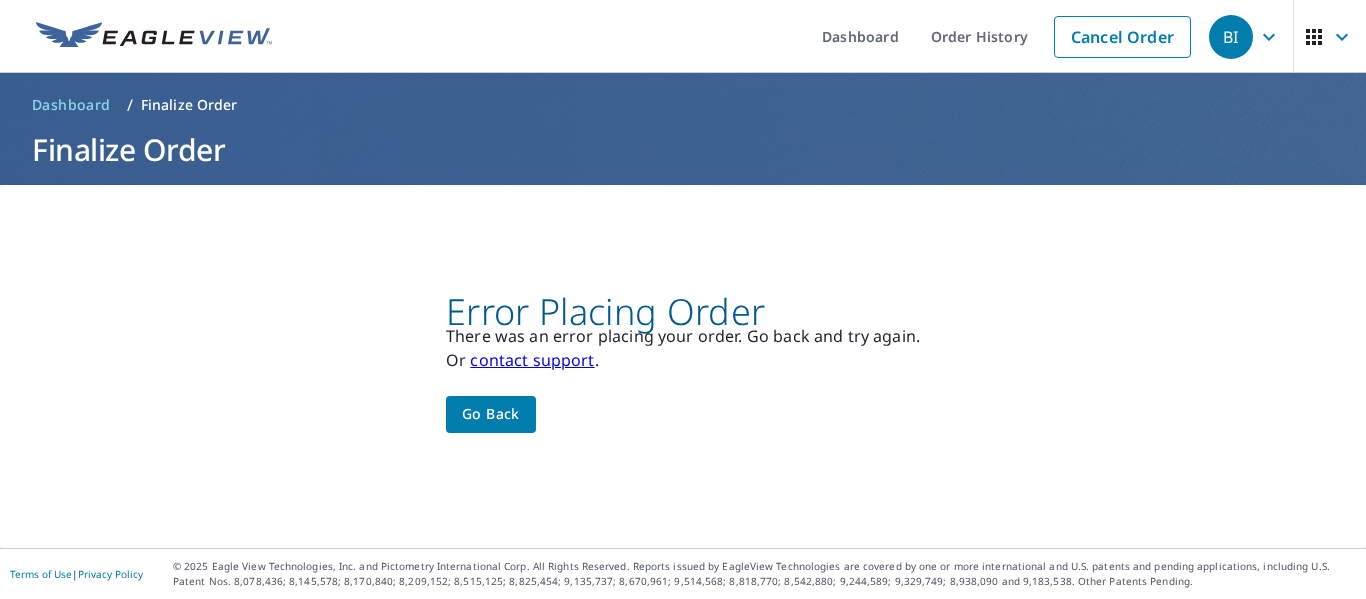 click on "Go back" at bounding box center [491, 414] 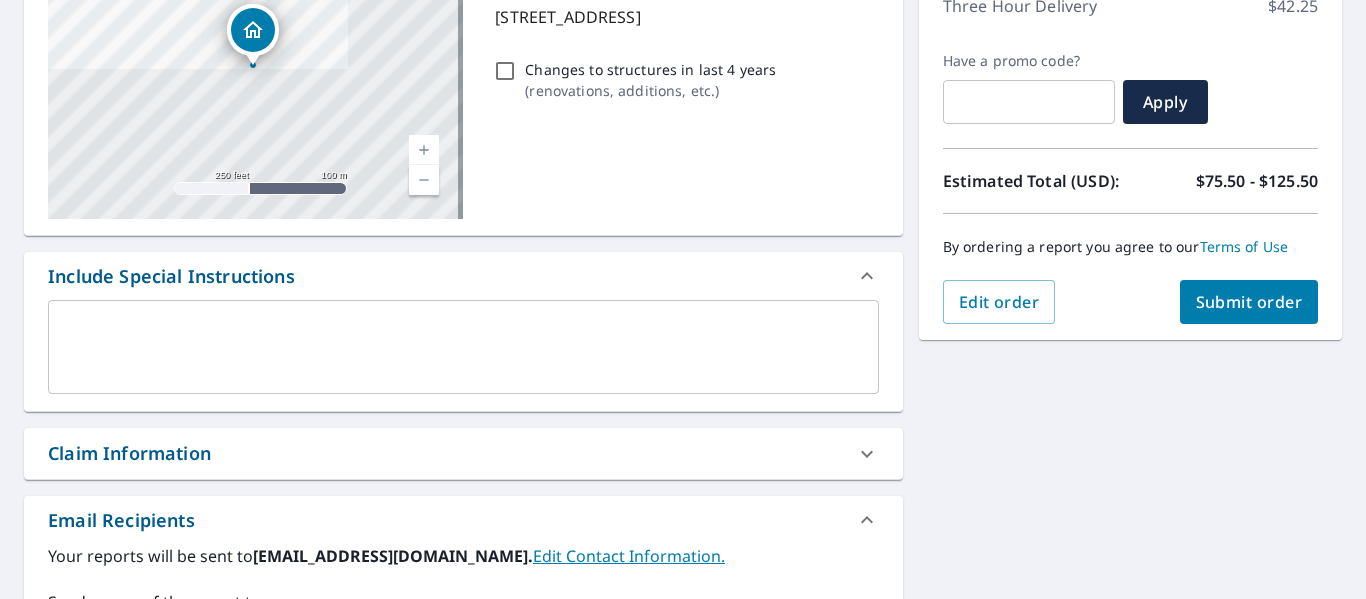 scroll, scrollTop: 299, scrollLeft: 0, axis: vertical 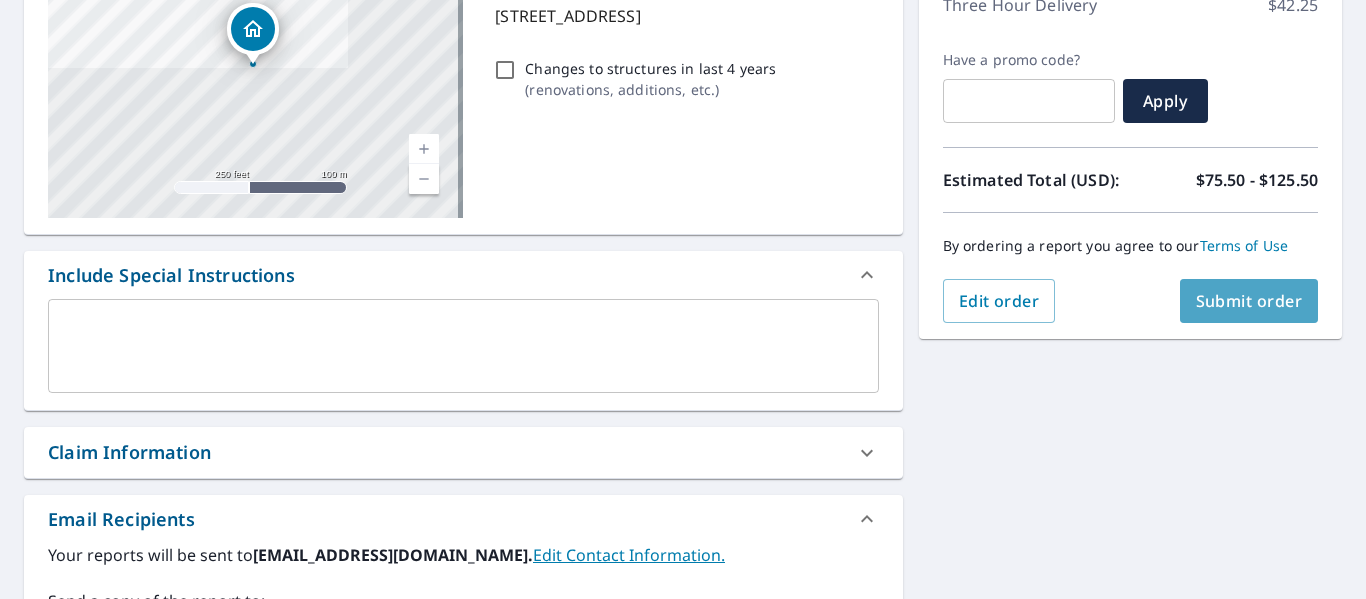 click on "Submit order" at bounding box center [1249, 301] 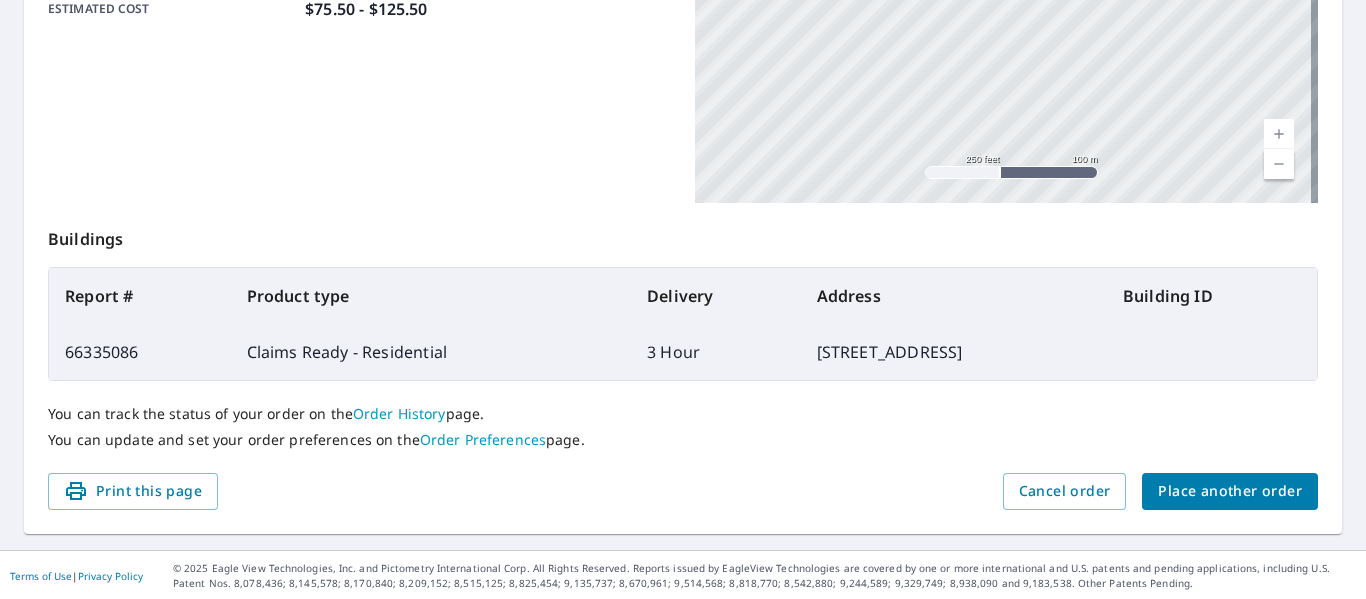 scroll, scrollTop: 578, scrollLeft: 0, axis: vertical 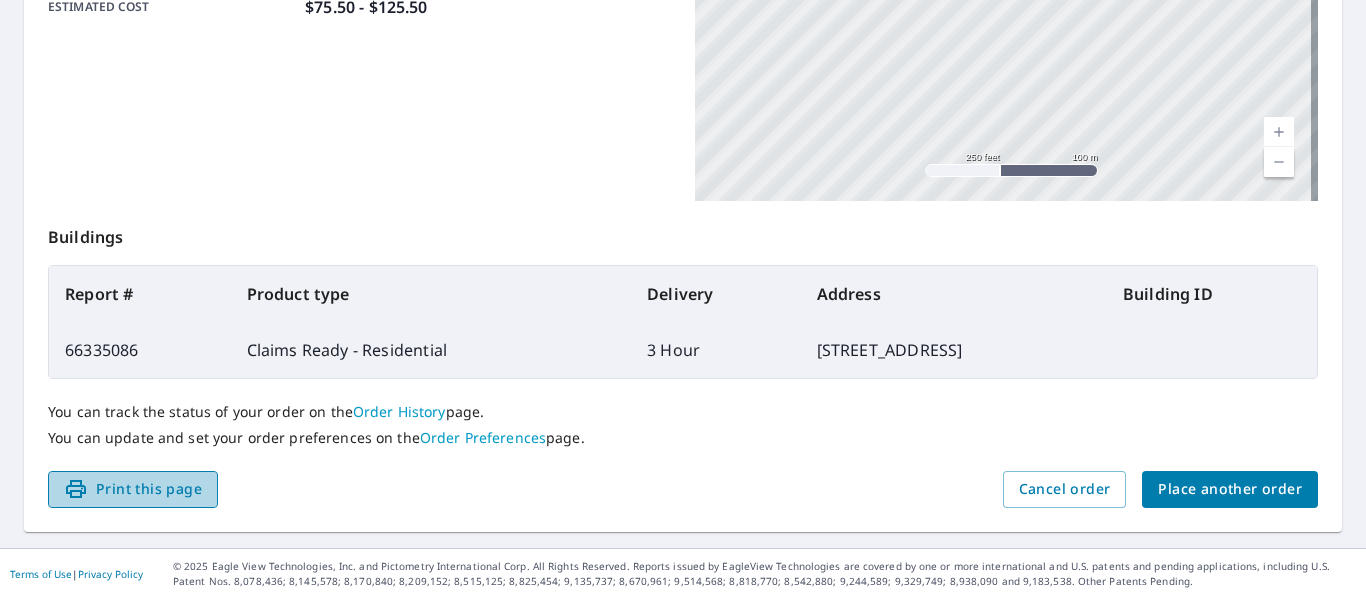 click on "Print this page" at bounding box center [133, 489] 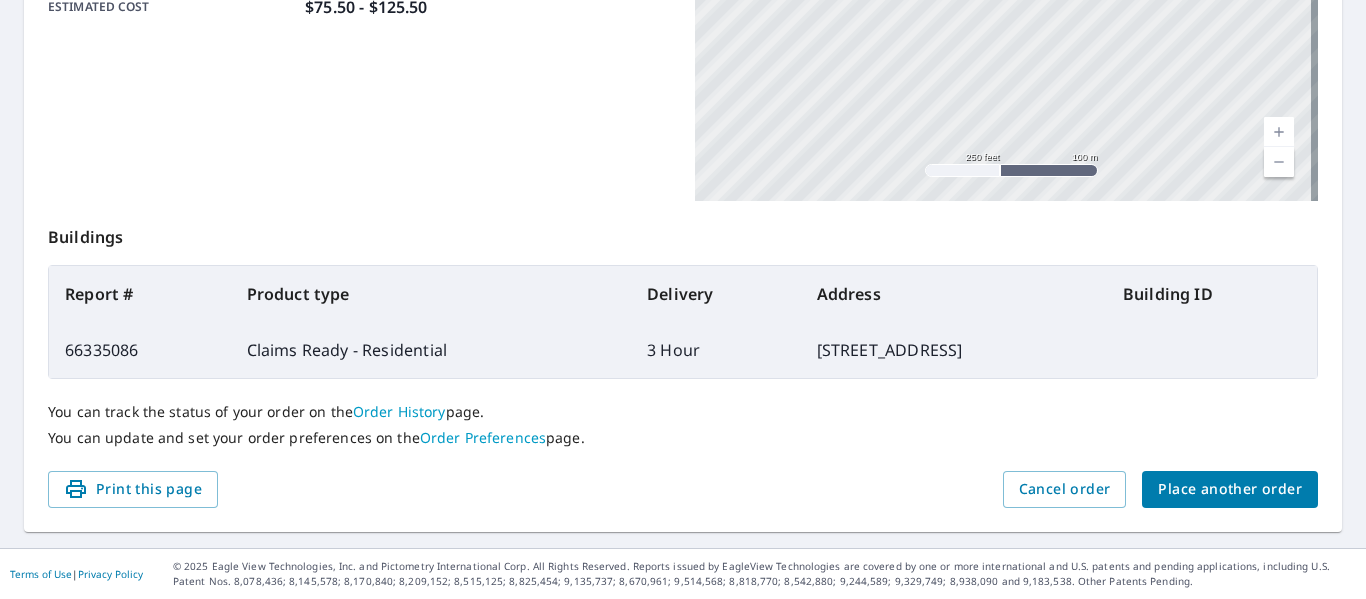 click on "Product type Claims Ready - Residential Delivery method Three Hour Delivery by 7/10/2025 1:32 PM PT (Thursday) Structure Primary Structure Only Changes No structural changes in last 4 years Additional recipients Estimated cost $75.50  -  $125.50" at bounding box center [359, -49] 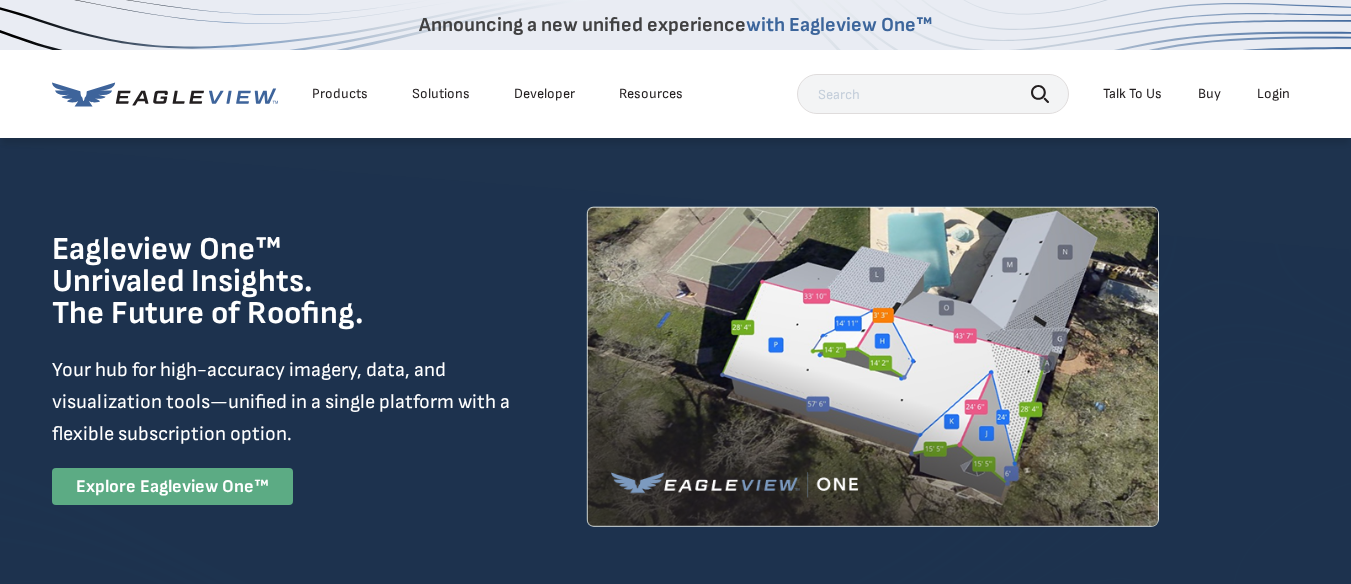 scroll, scrollTop: 0, scrollLeft: 0, axis: both 